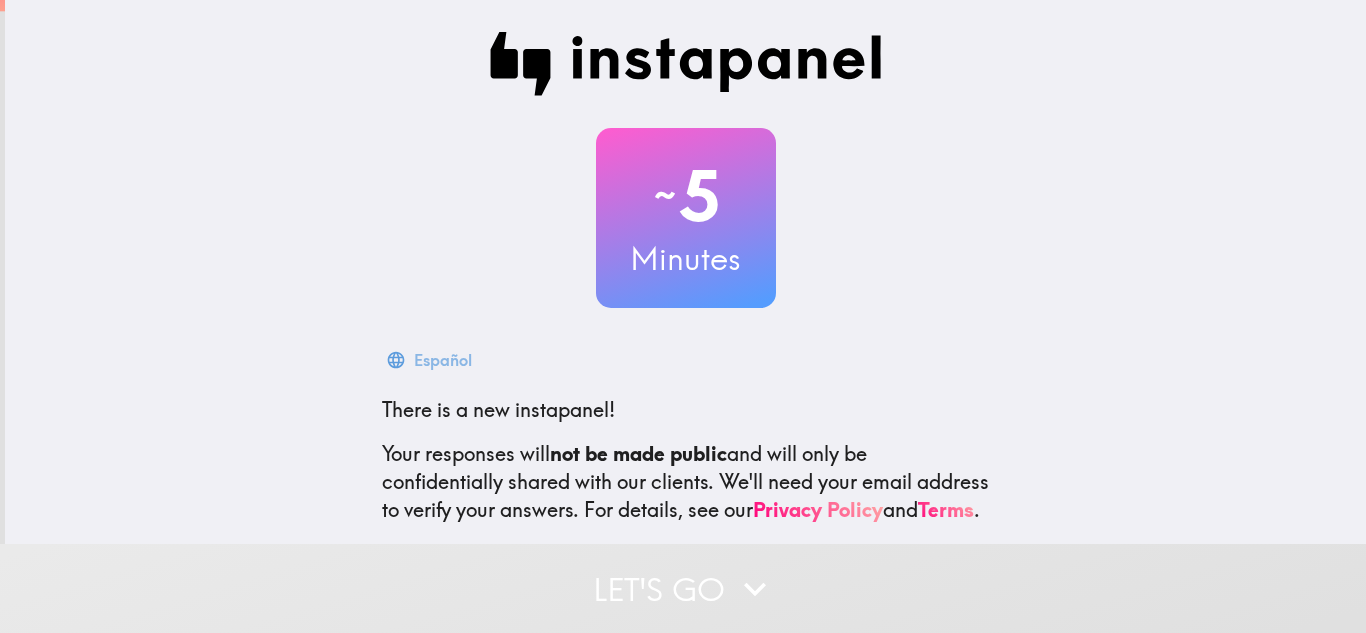 scroll, scrollTop: 0, scrollLeft: 0, axis: both 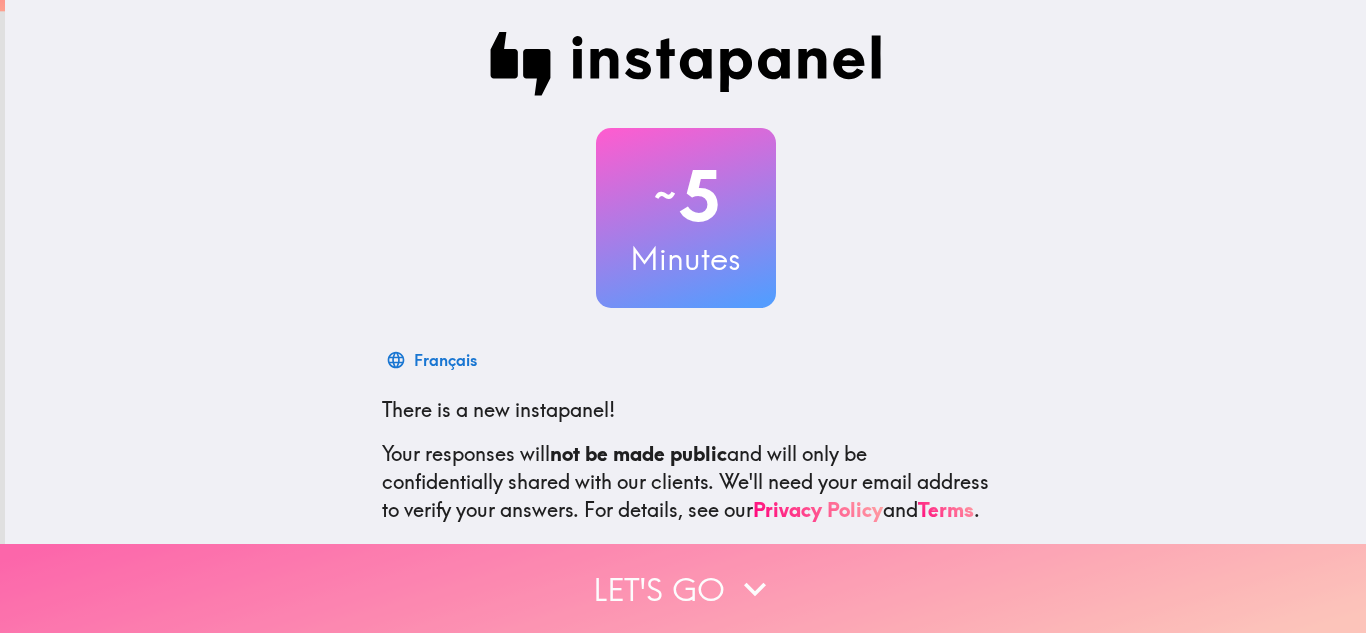 click on "Let's go" at bounding box center (683, 588) 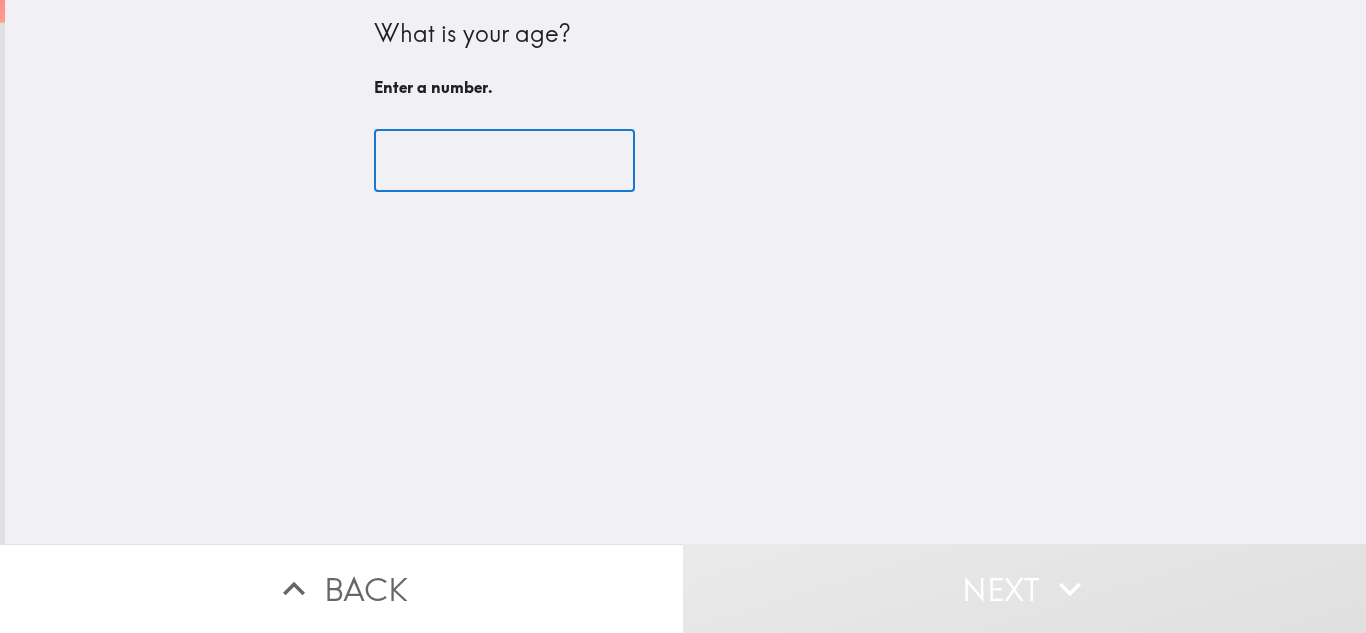 click at bounding box center (504, 161) 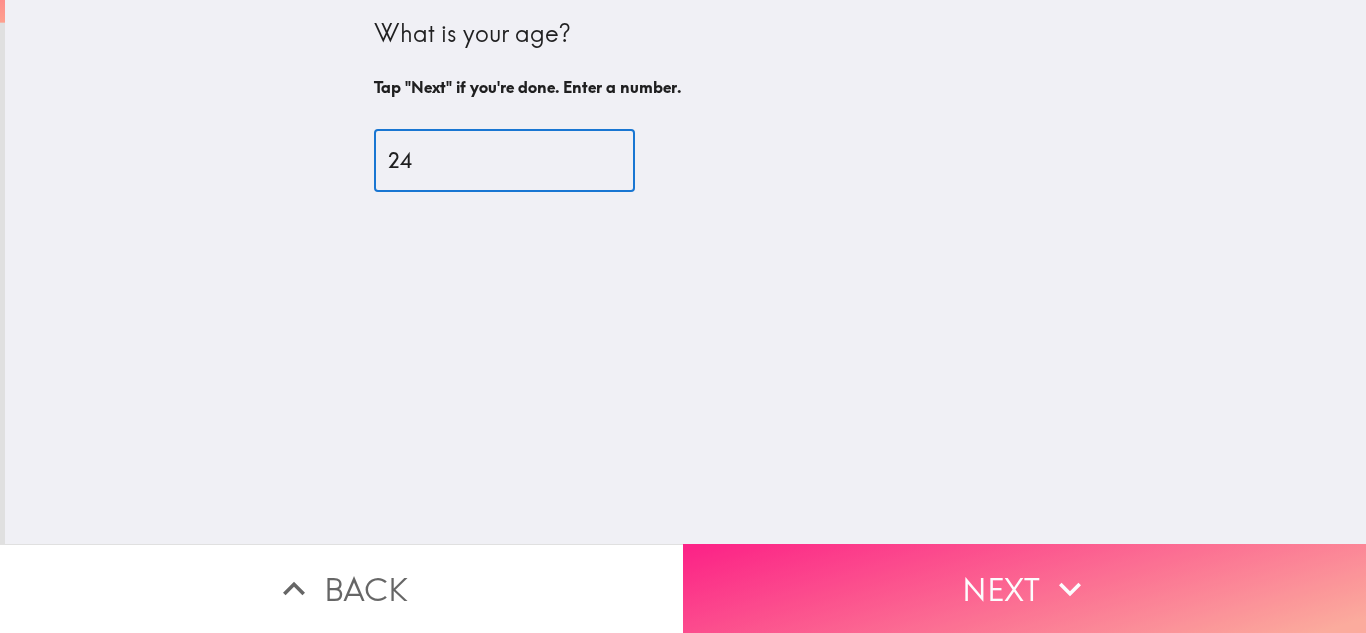 type on "24" 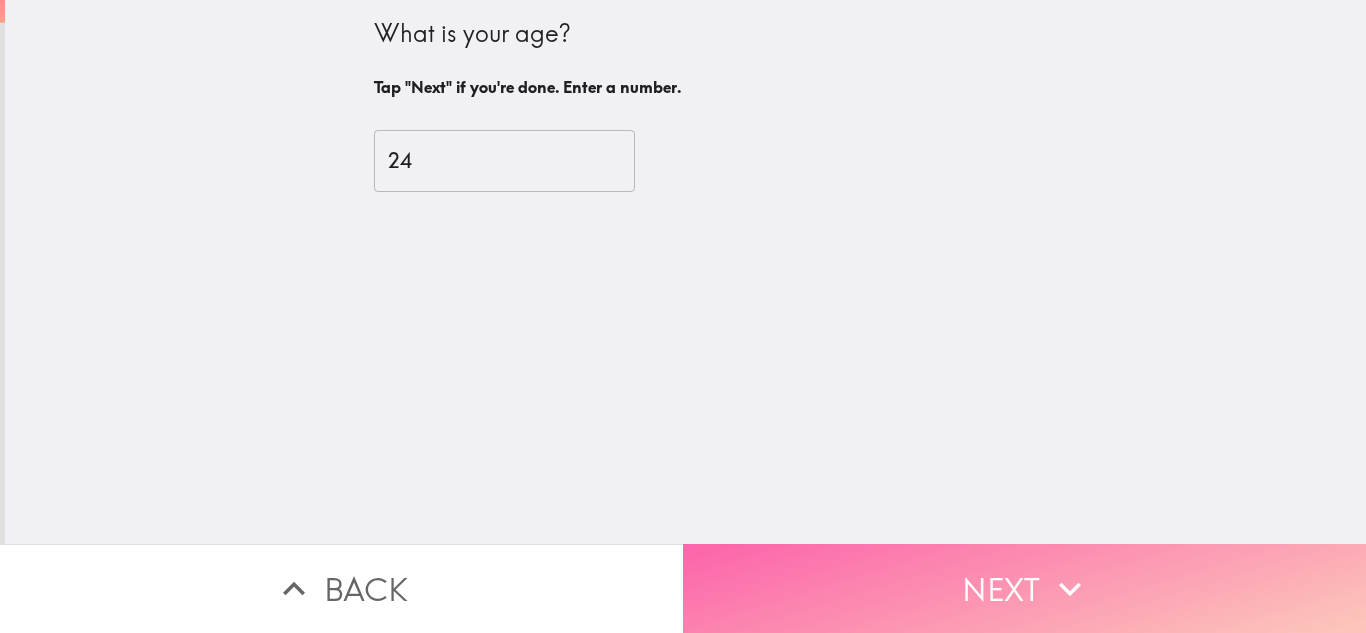 click on "Next" at bounding box center (1024, 588) 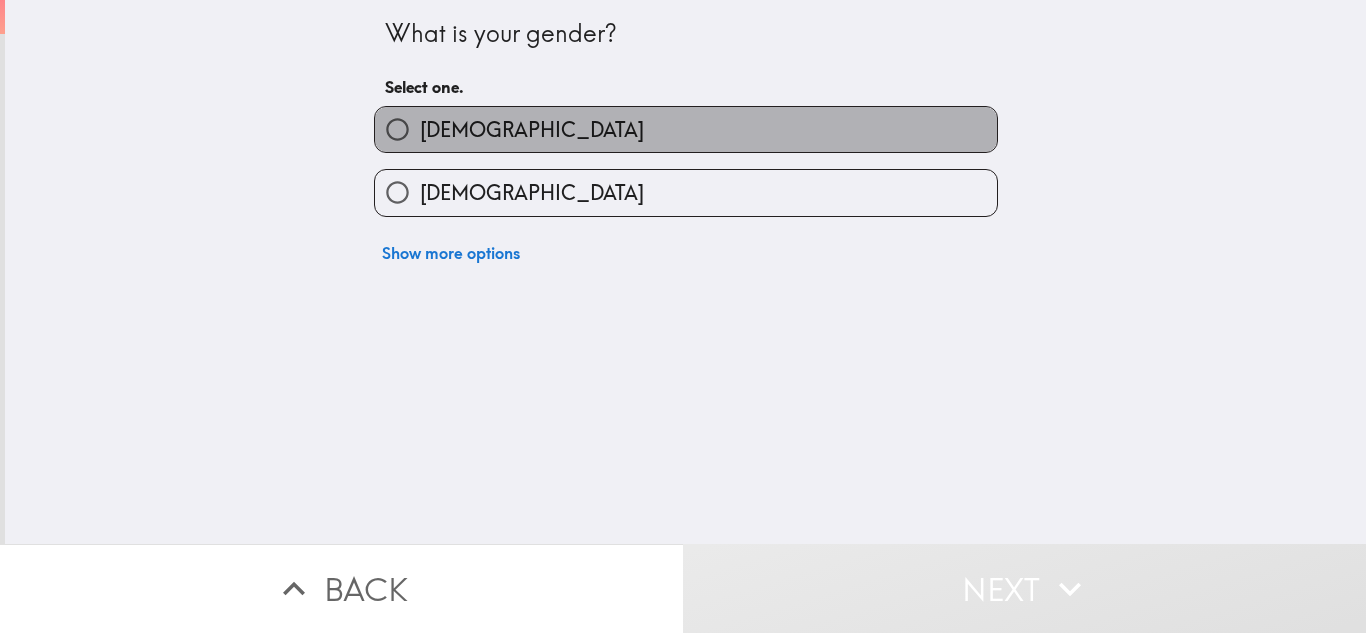 click on "[DEMOGRAPHIC_DATA]" at bounding box center [686, 129] 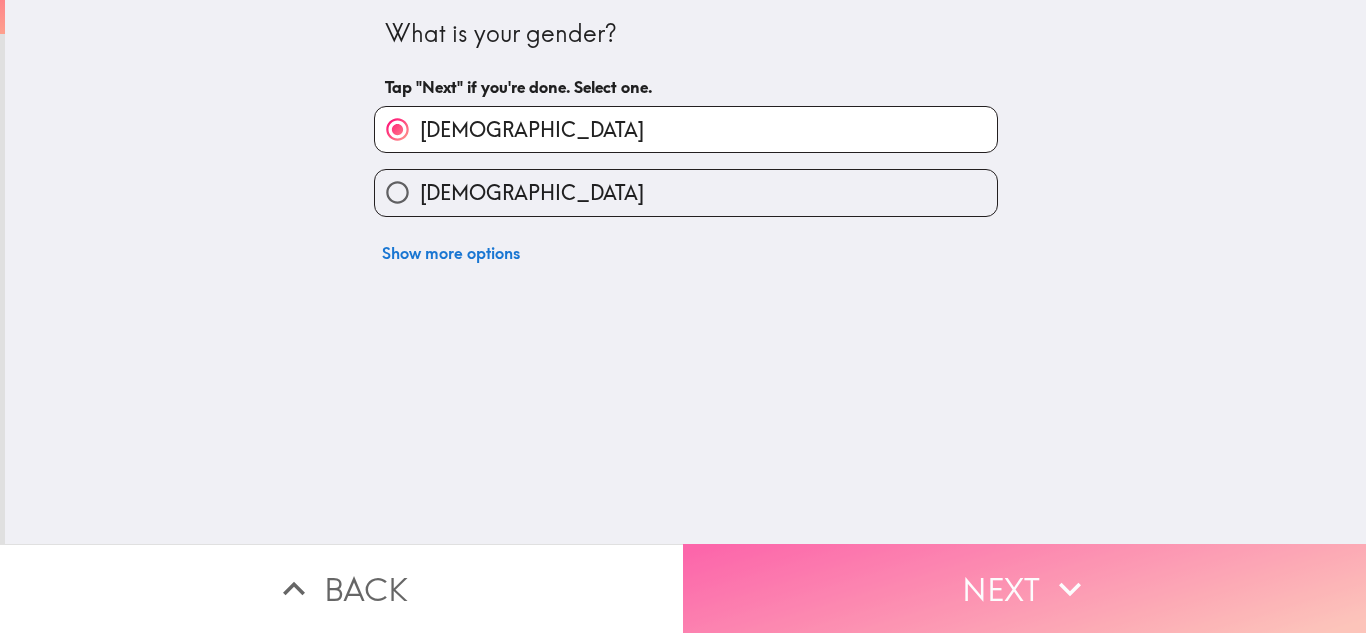 click on "Next" at bounding box center (1024, 588) 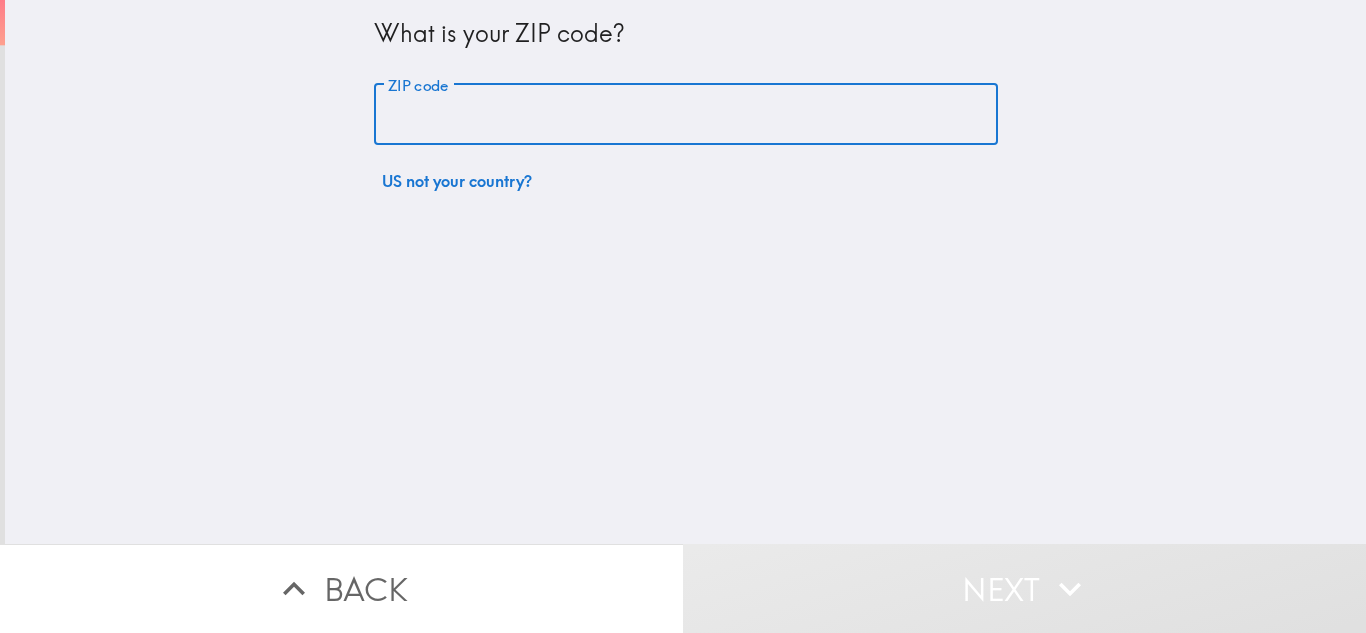 click on "ZIP code" at bounding box center (686, 115) 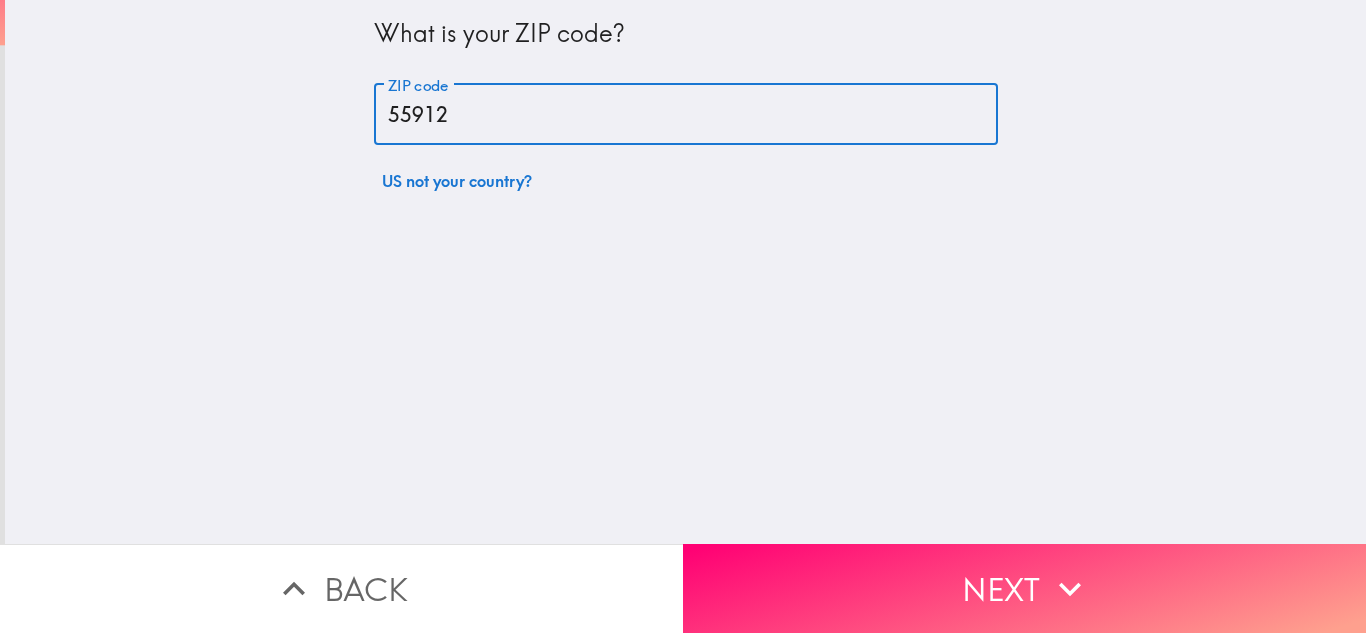 type on "55912" 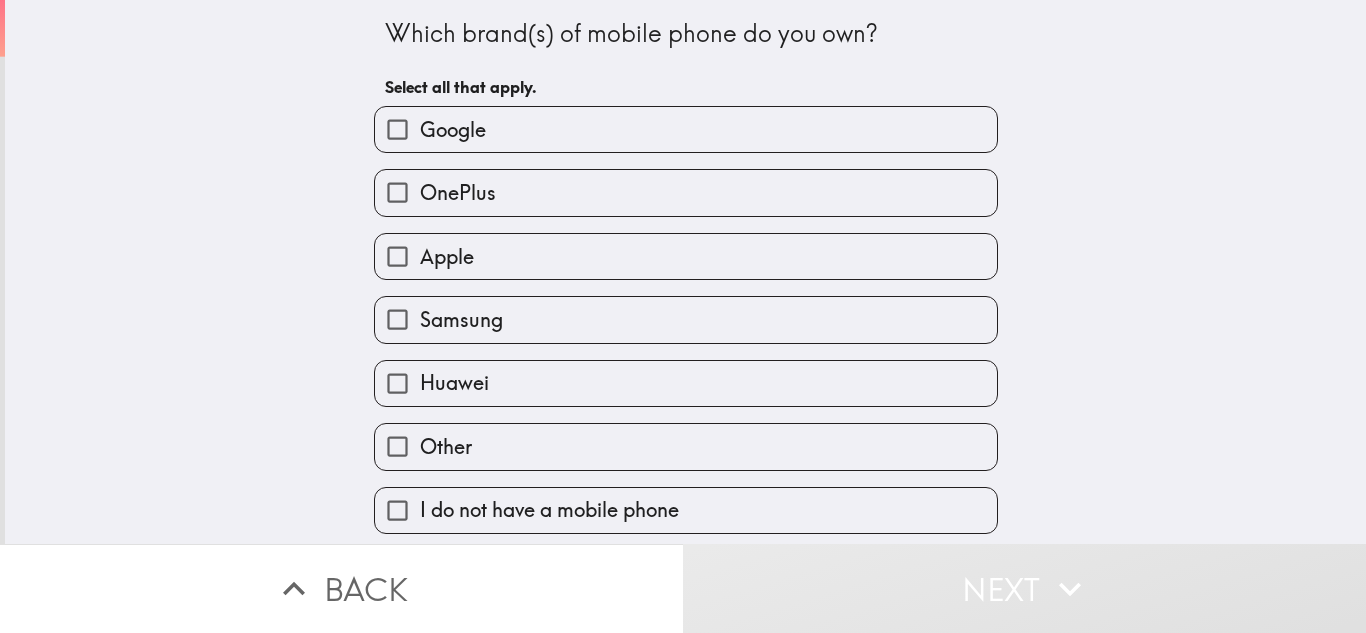 click on "Google" at bounding box center (686, 129) 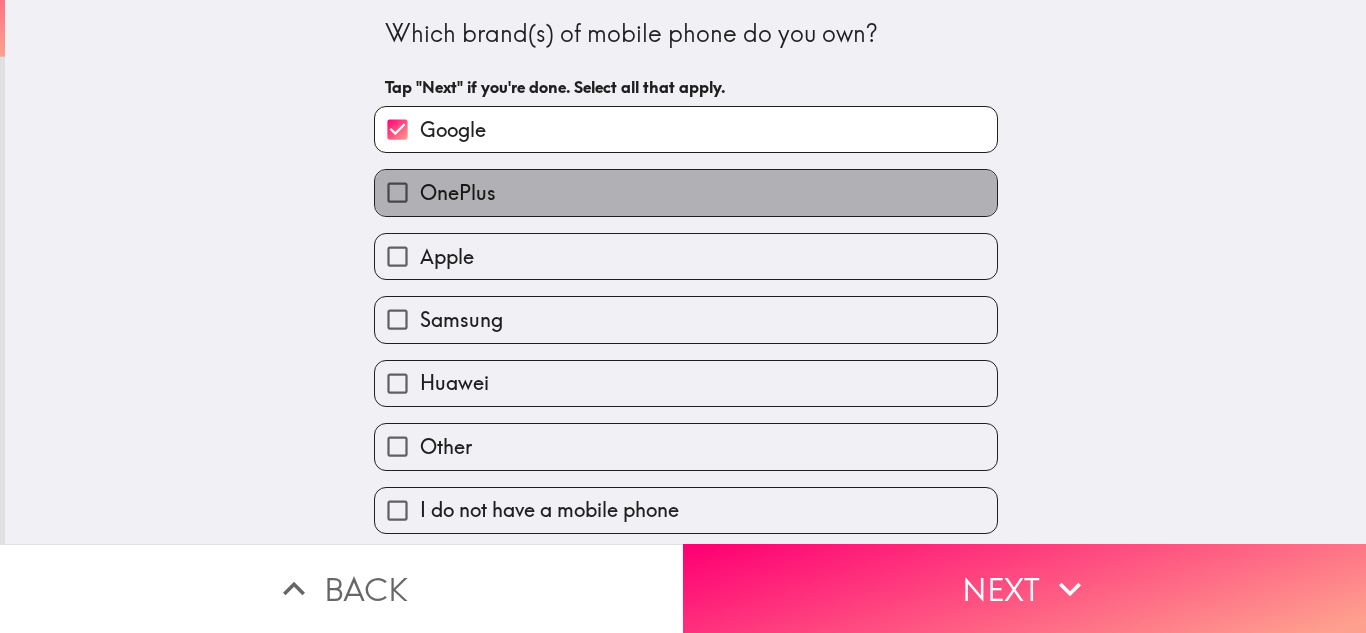 click on "OnePlus" at bounding box center (686, 192) 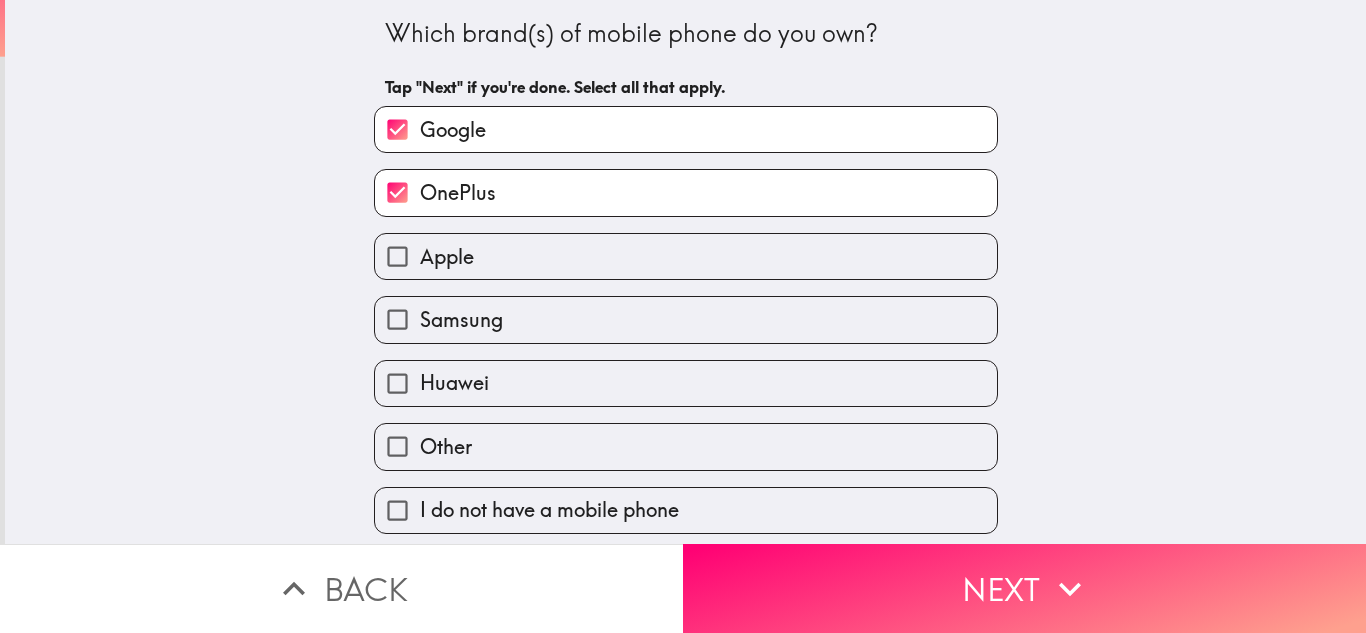 click on "Apple" at bounding box center [686, 256] 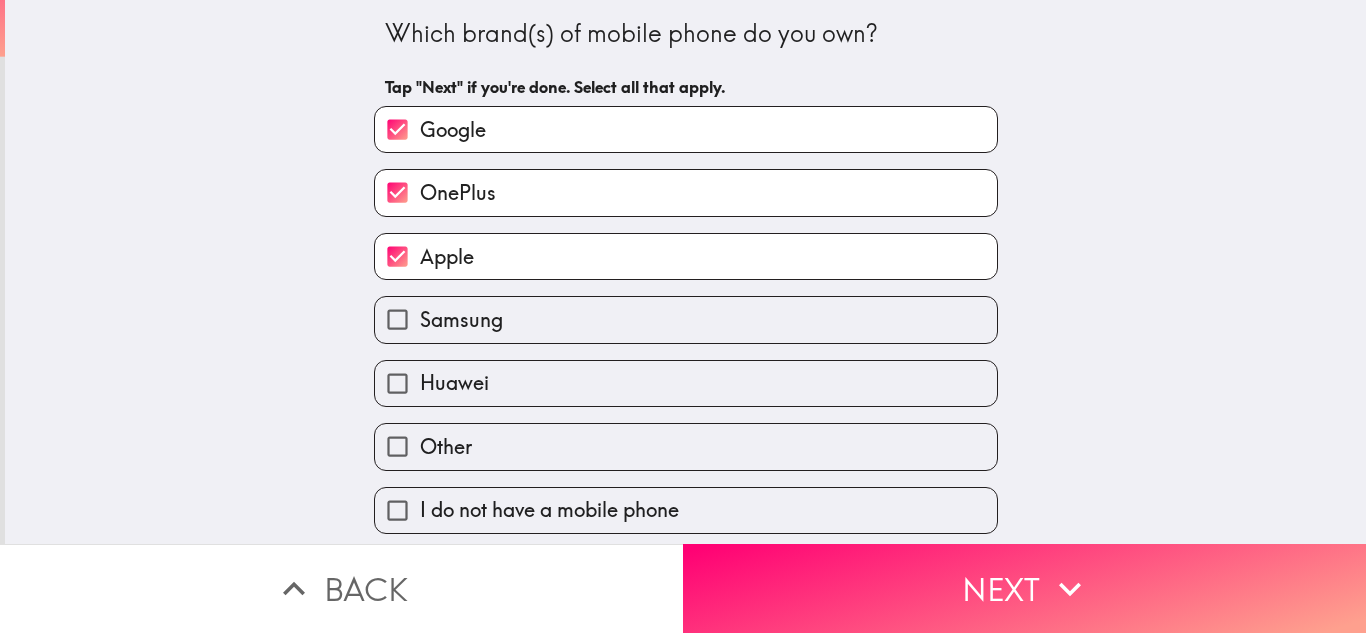 click on "Huawei" at bounding box center [686, 383] 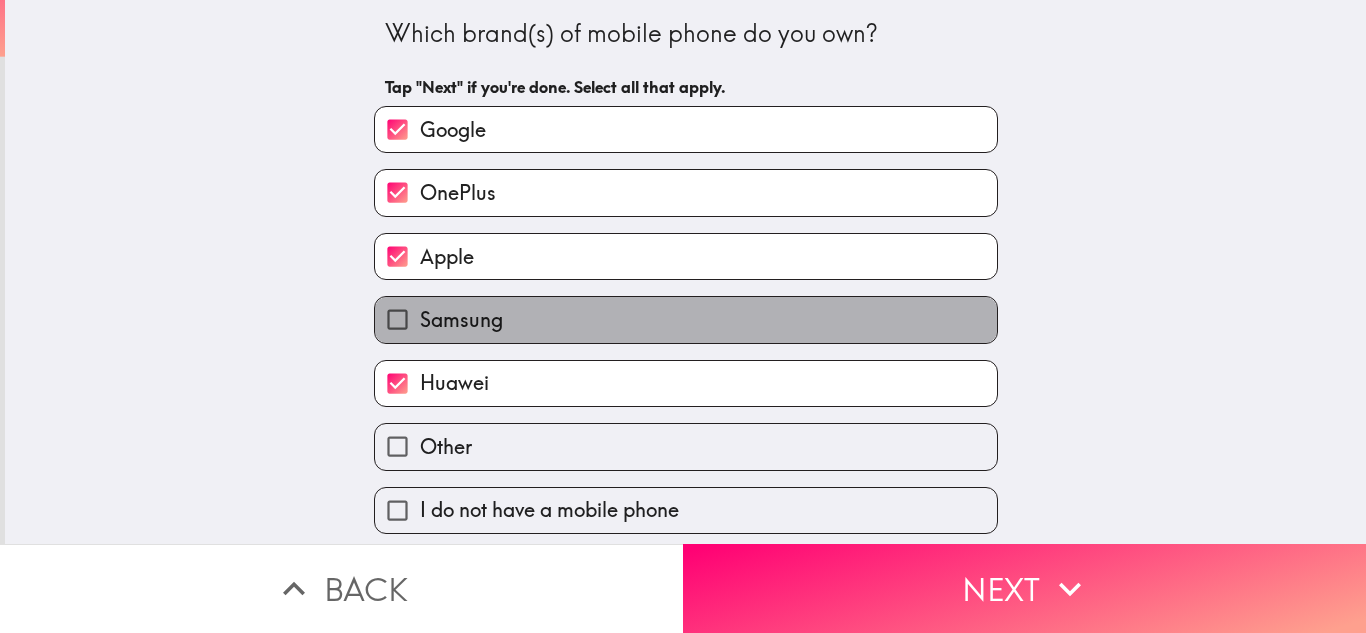 click on "Samsung" at bounding box center [686, 319] 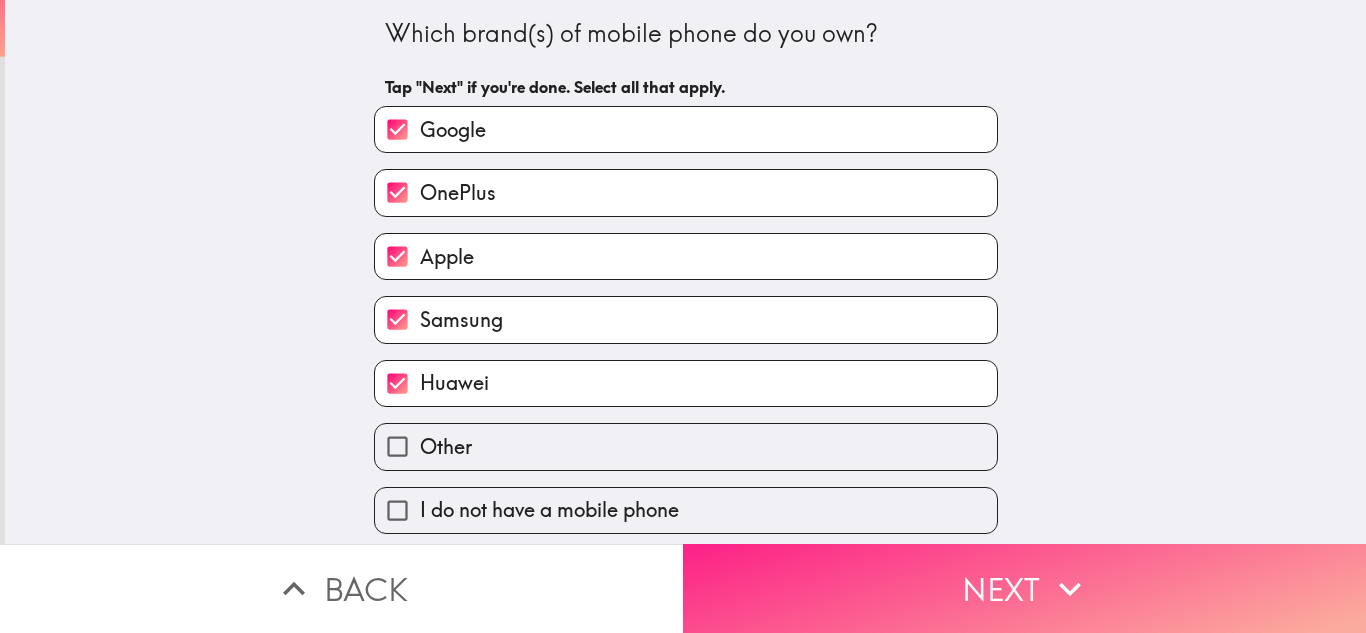 click on "Next" at bounding box center [1024, 588] 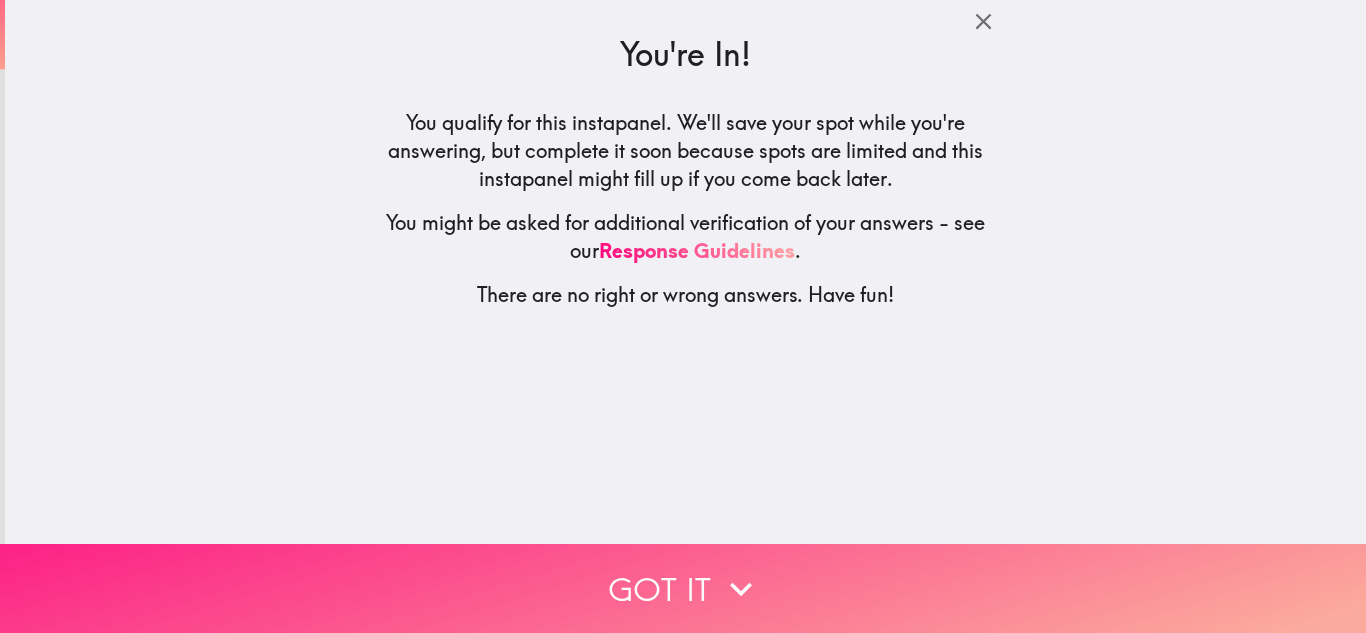click on "Got it" at bounding box center (683, 588) 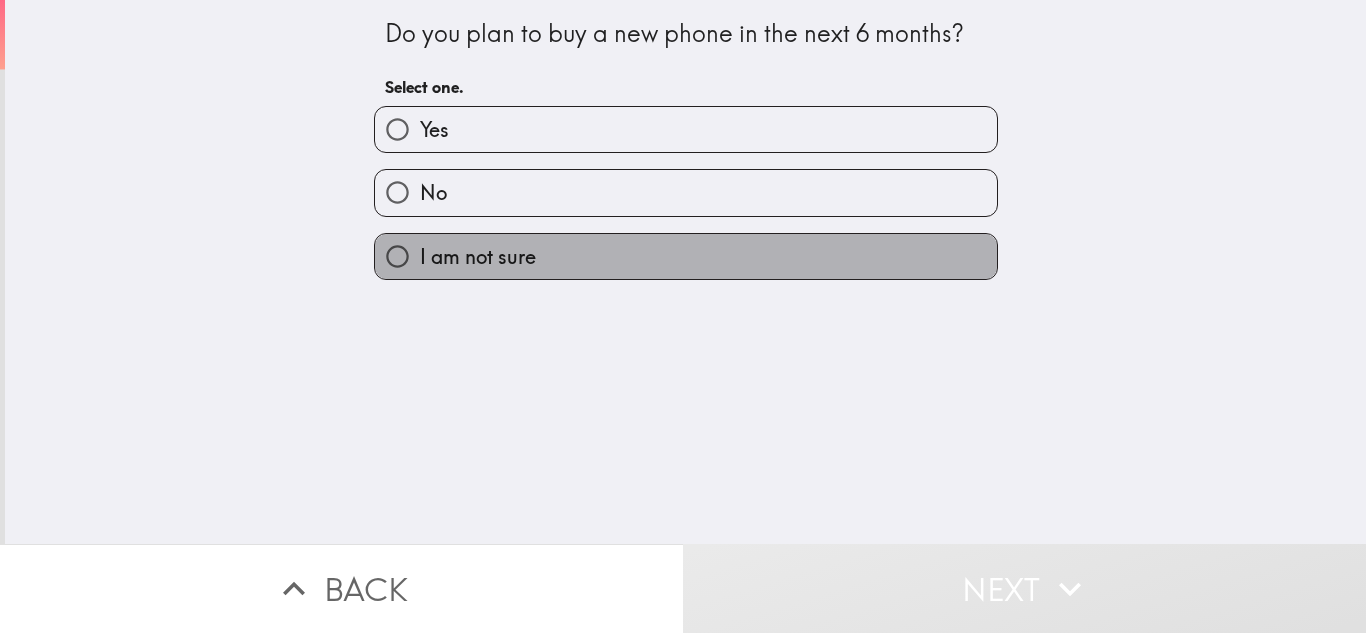 click on "I am not sure" at bounding box center [686, 256] 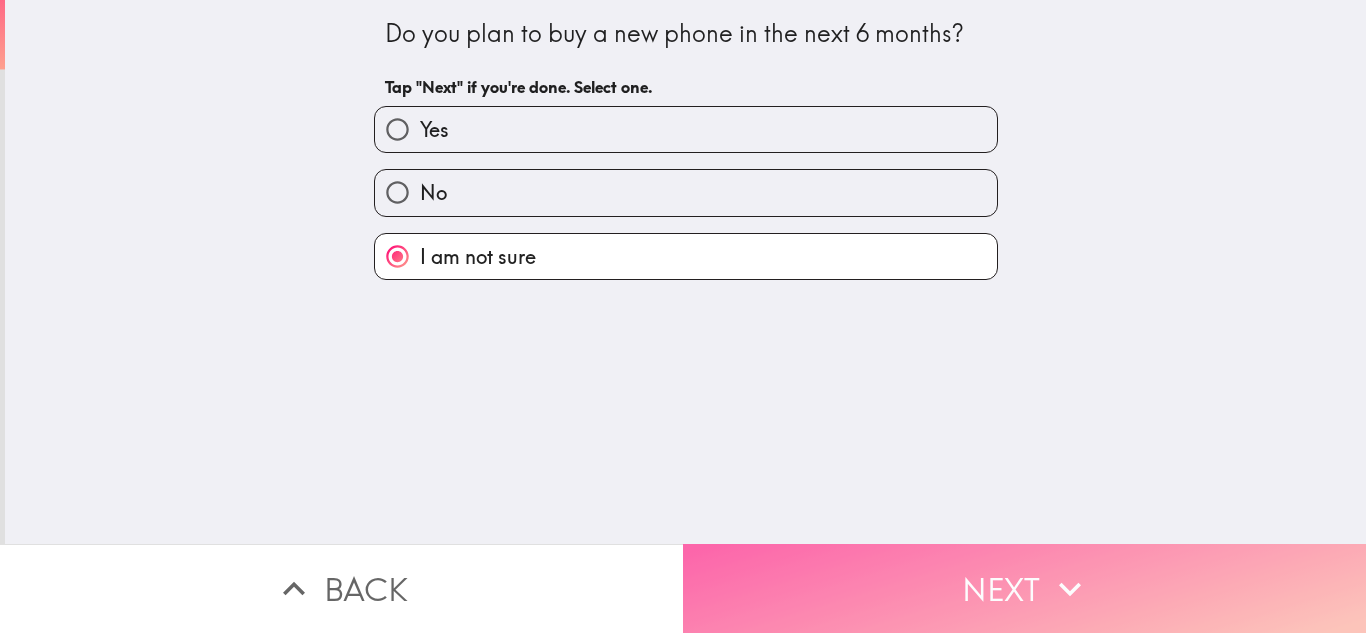 click on "Next" at bounding box center [1024, 588] 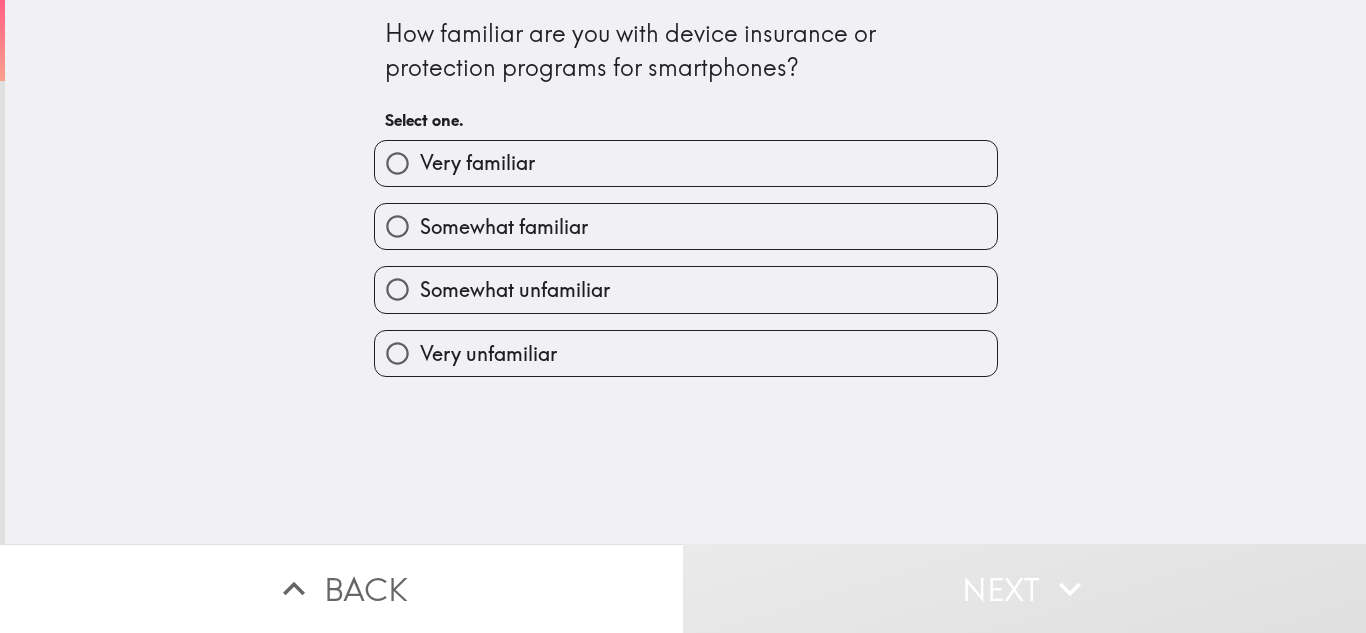 click on "Very familiar" at bounding box center (686, 163) 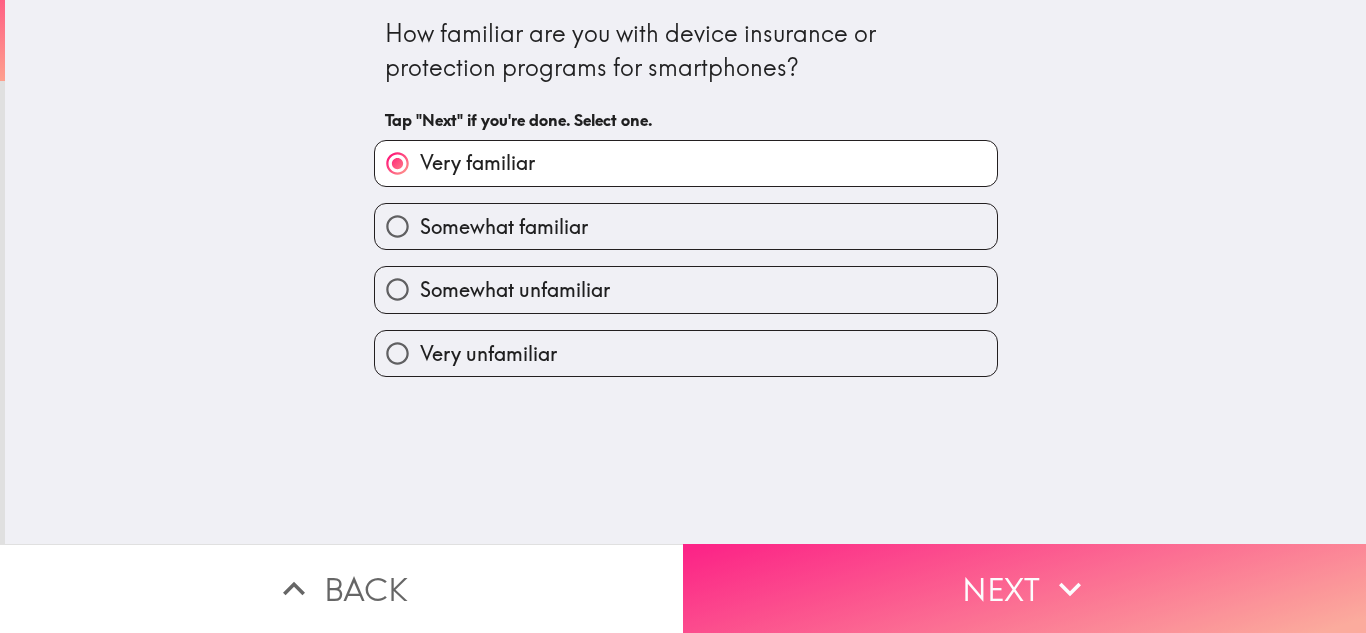 click on "Next" at bounding box center [1024, 588] 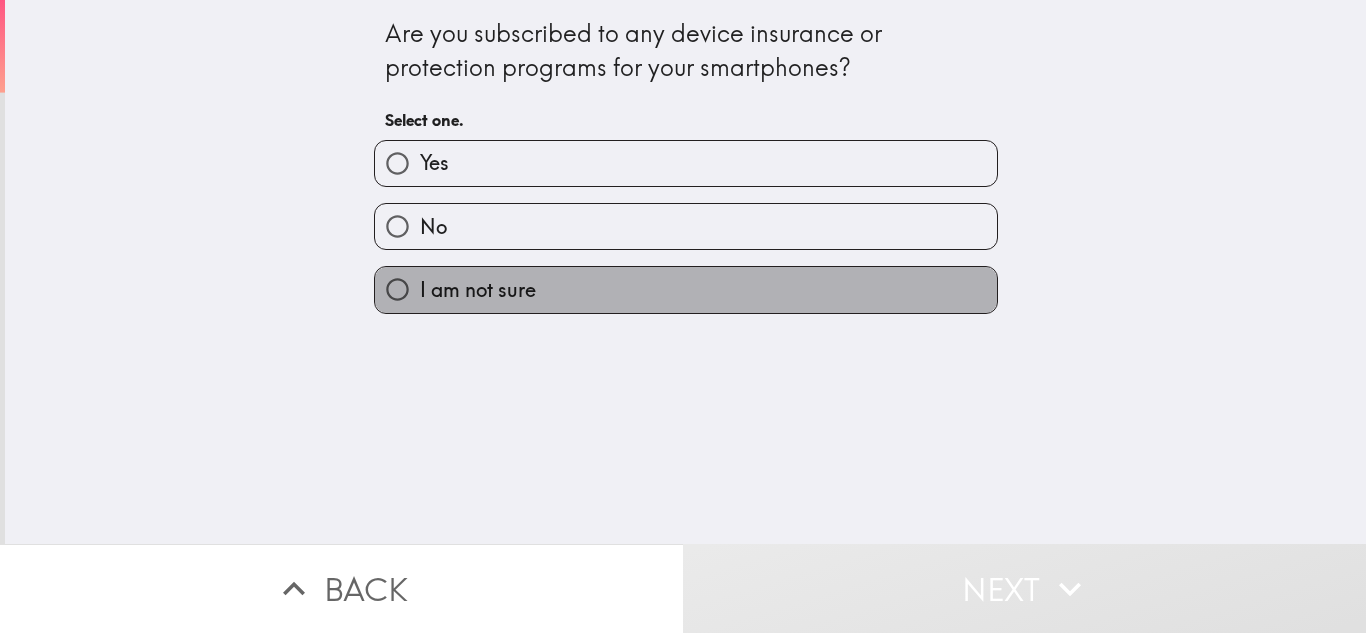 click on "I am not sure" at bounding box center [686, 289] 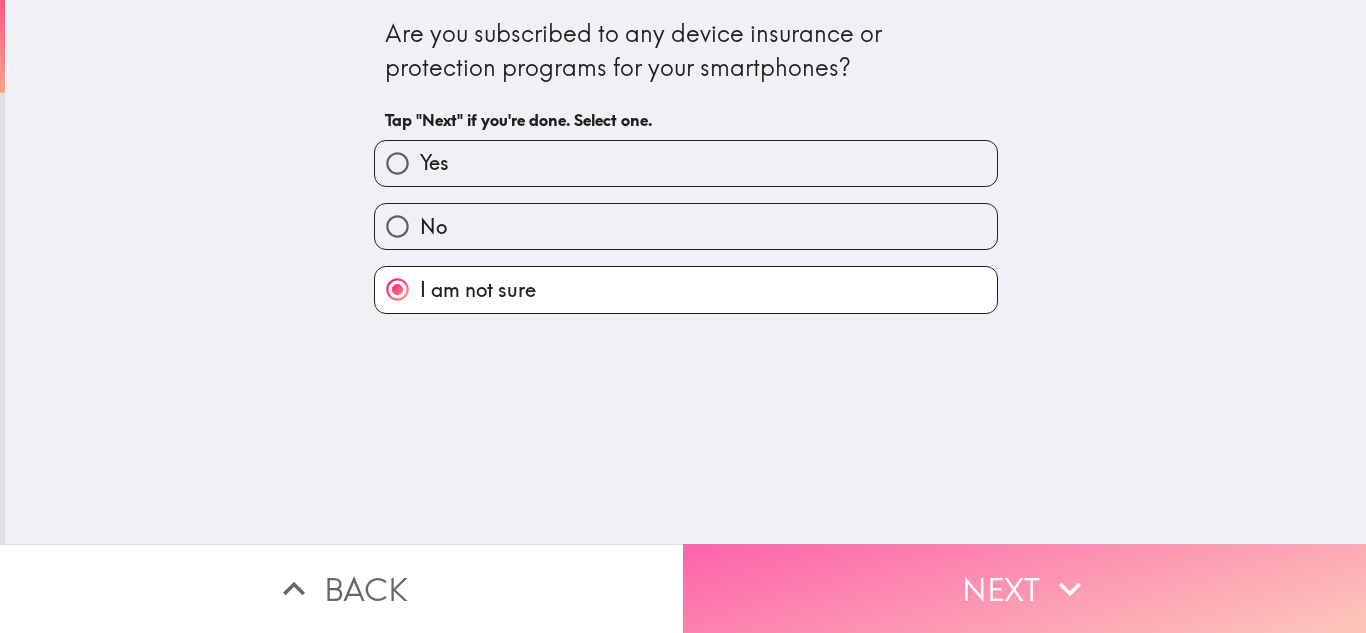 click on "Next" at bounding box center [1024, 588] 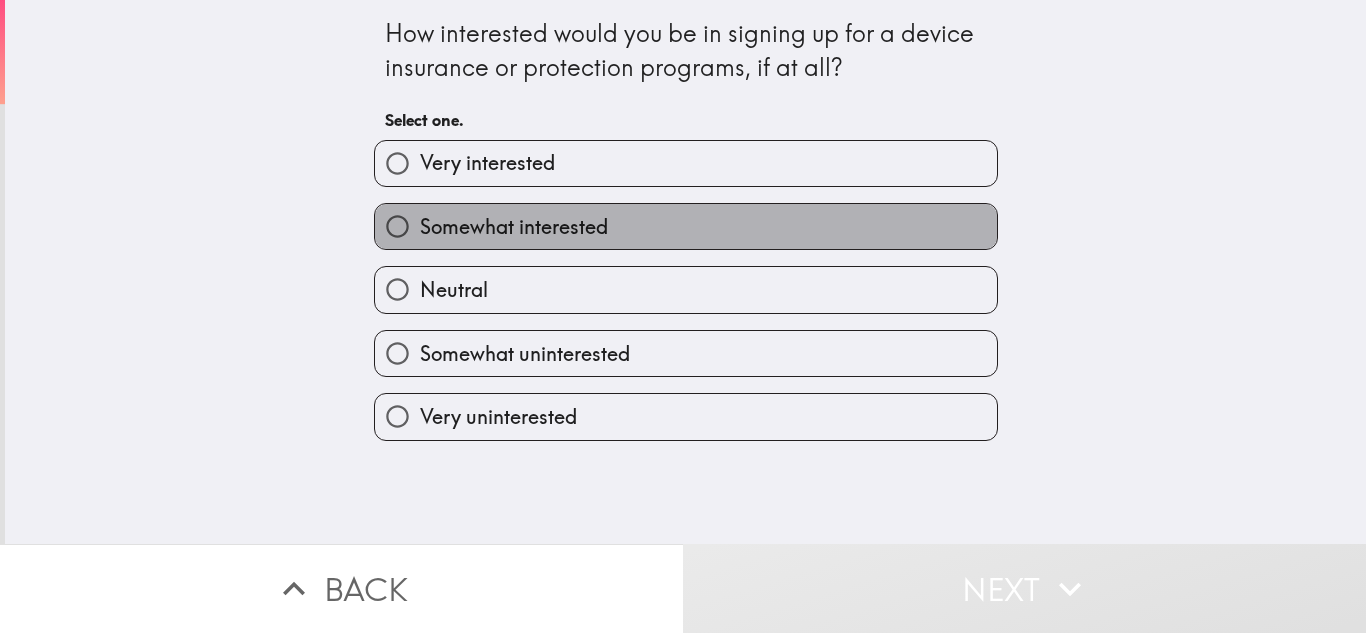 click on "Somewhat interested" at bounding box center [686, 226] 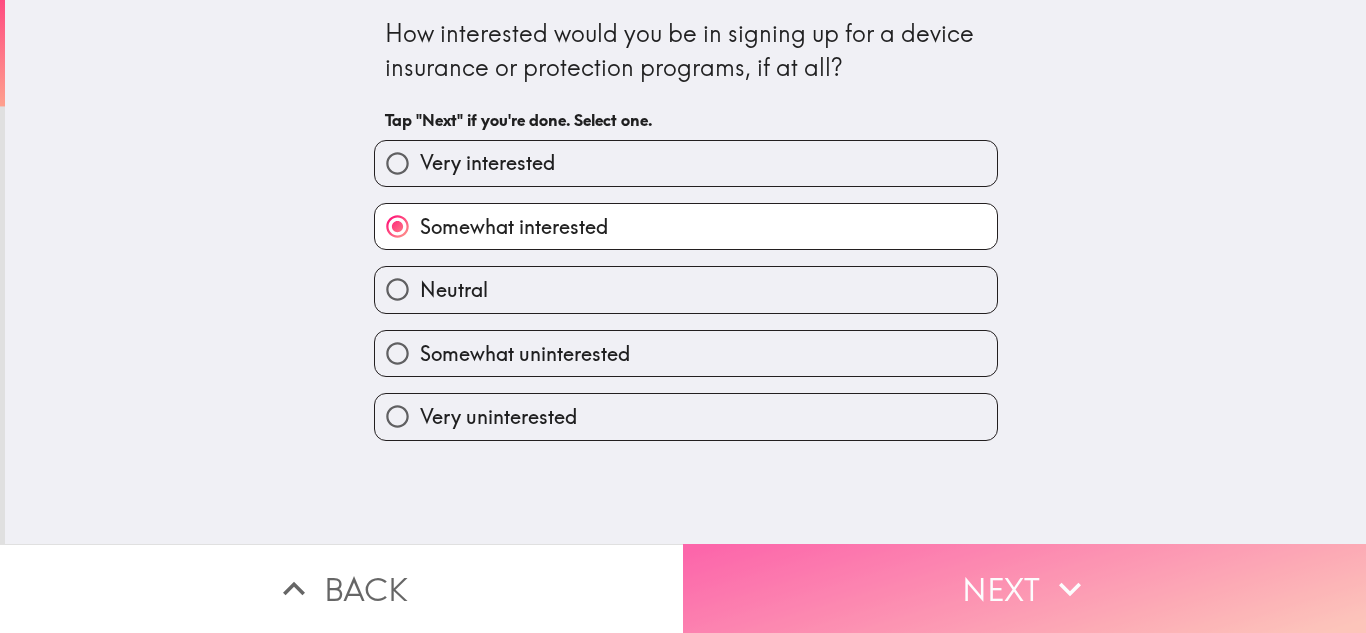 click on "Next" at bounding box center (1024, 588) 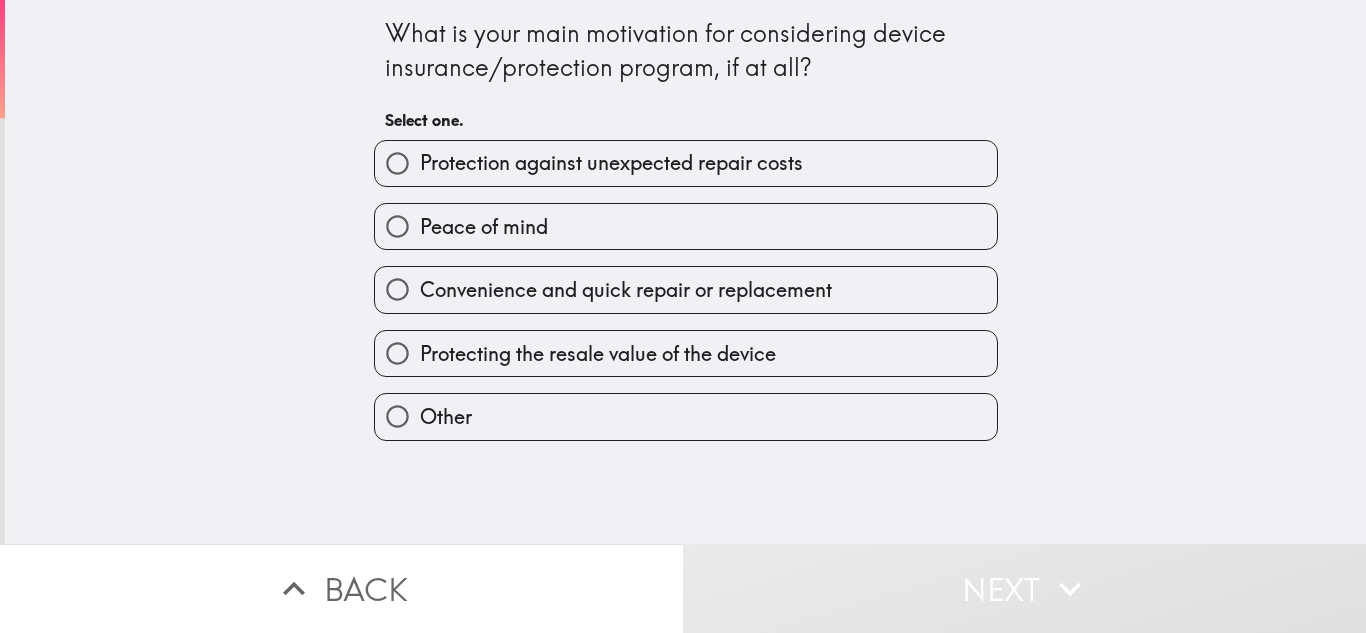 click on "Protection against unexpected repair costs" at bounding box center (686, 163) 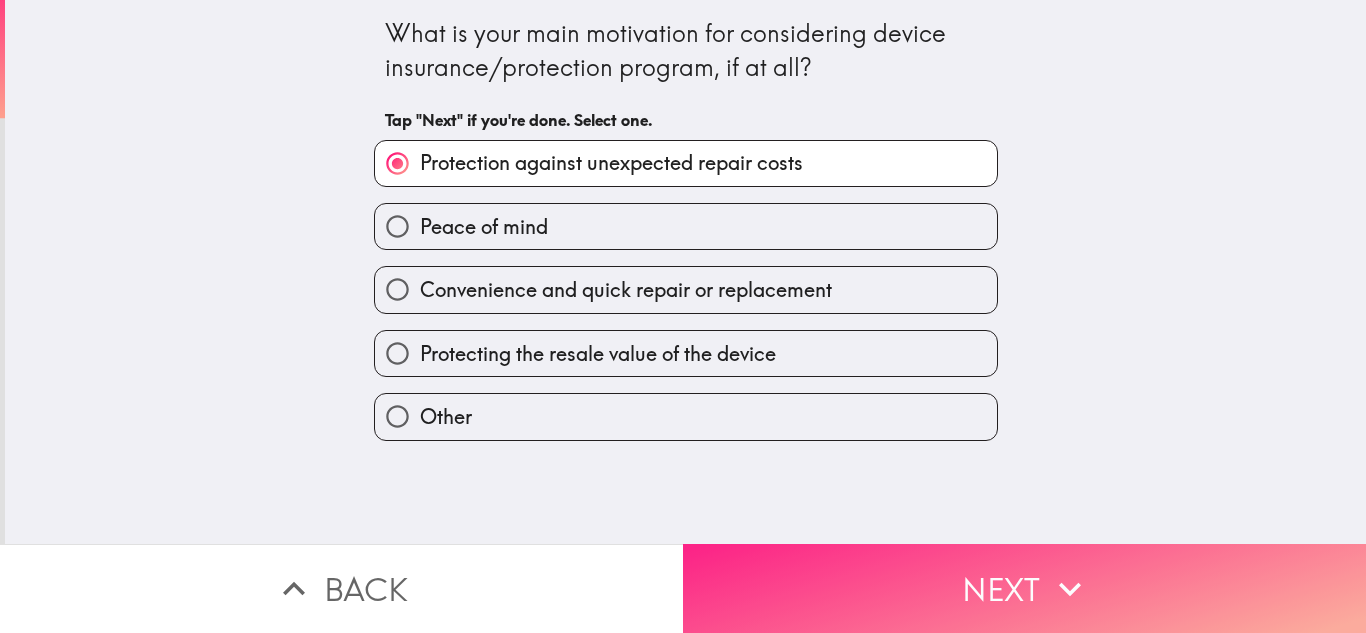 click on "Next" at bounding box center (1024, 588) 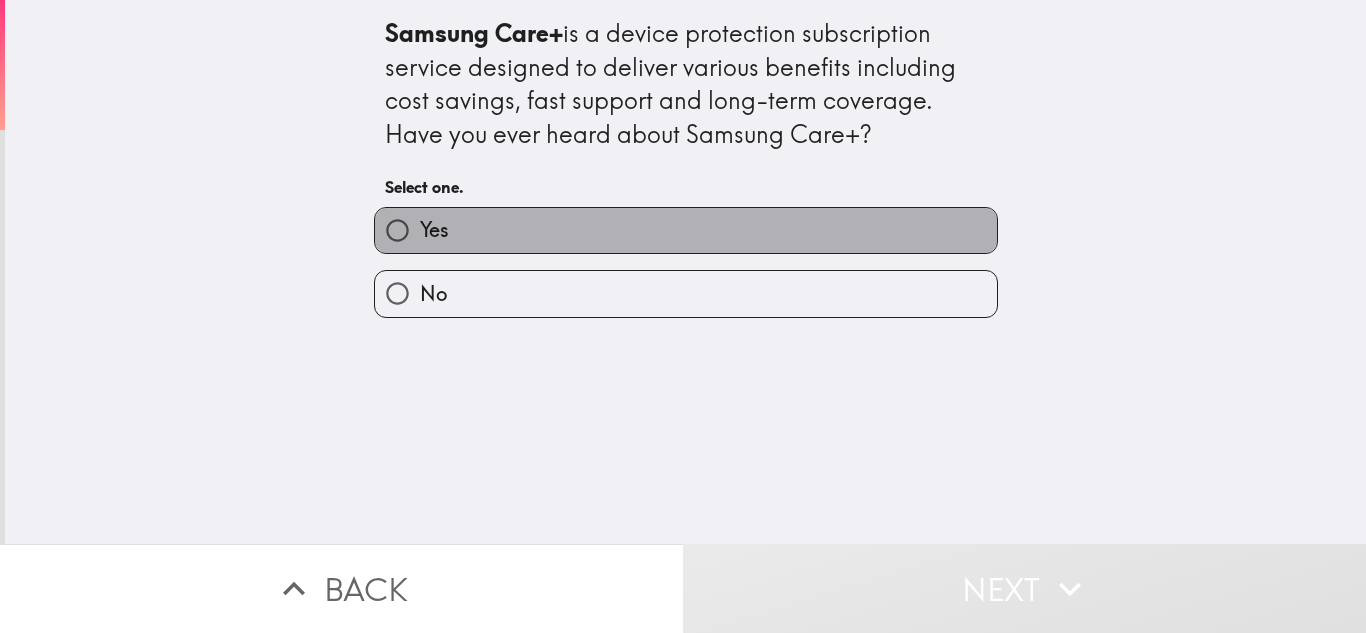 click on "Yes" at bounding box center [686, 230] 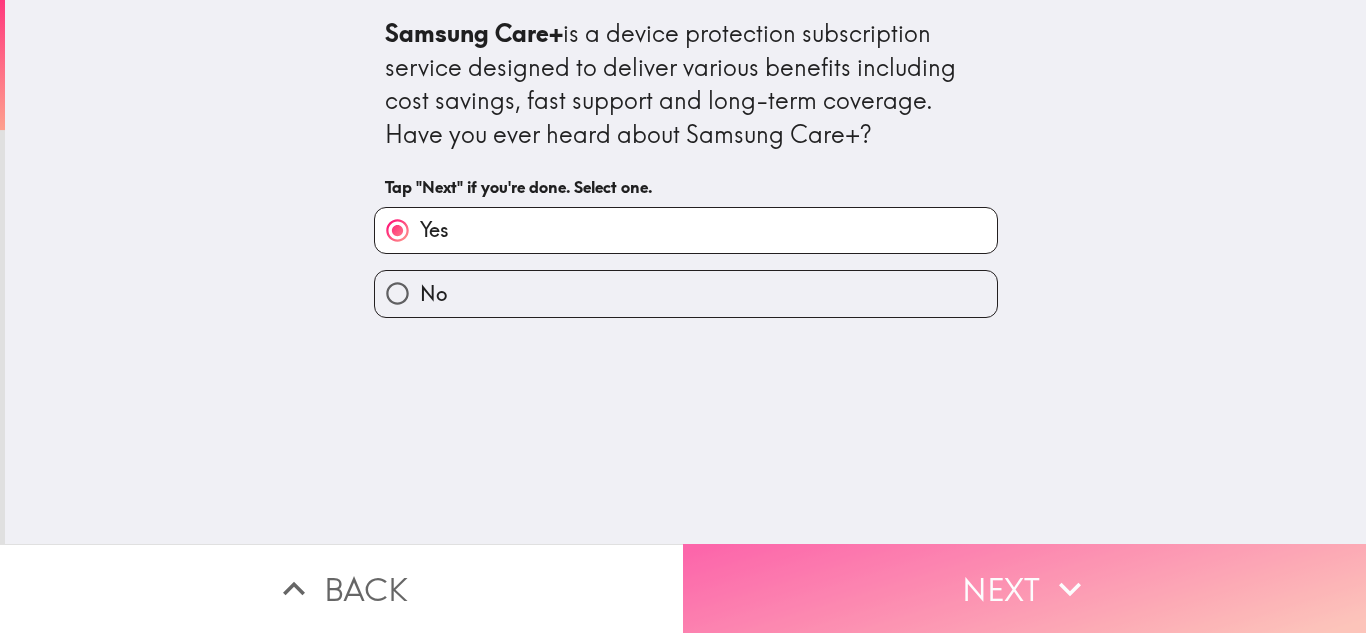 click on "Next" at bounding box center [1024, 588] 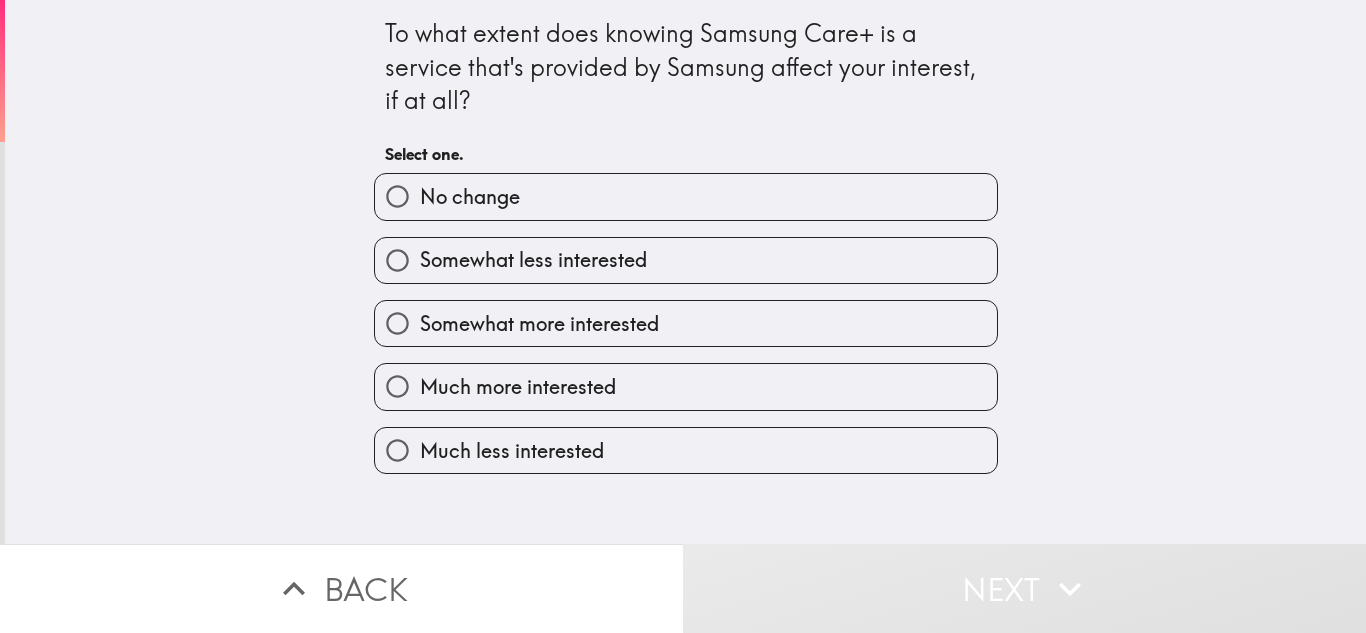 click on "Somewhat more interested" at bounding box center (686, 323) 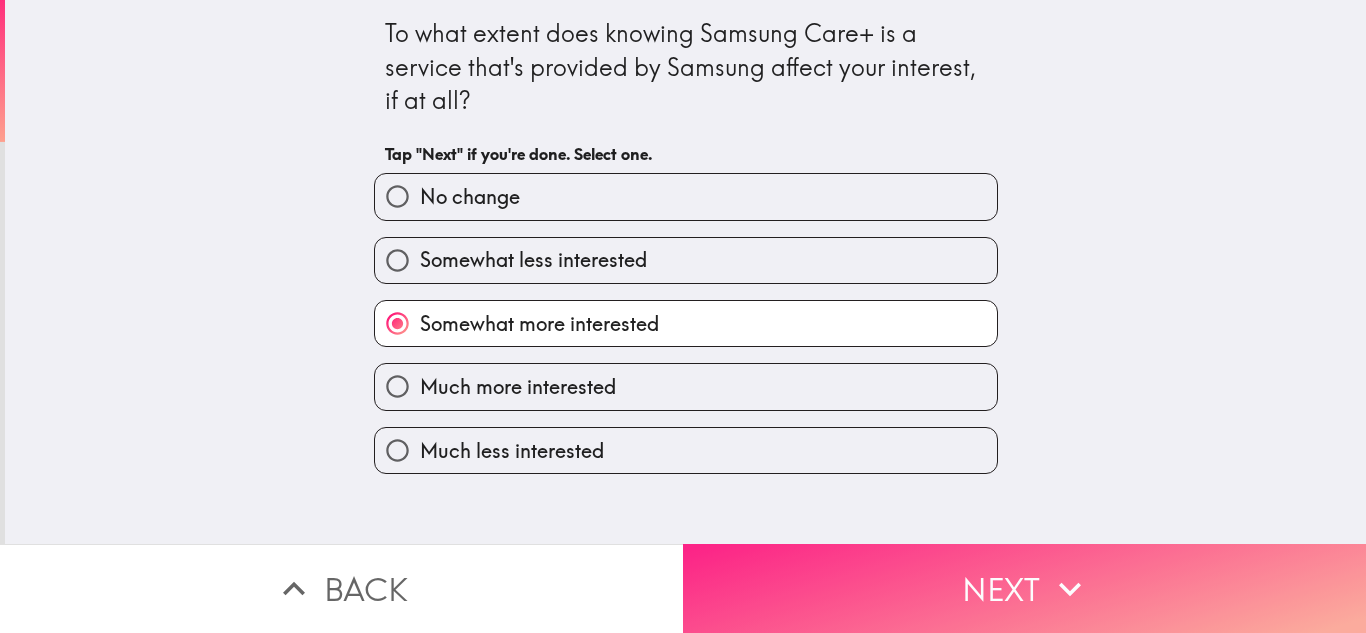 click on "Next" at bounding box center [1024, 588] 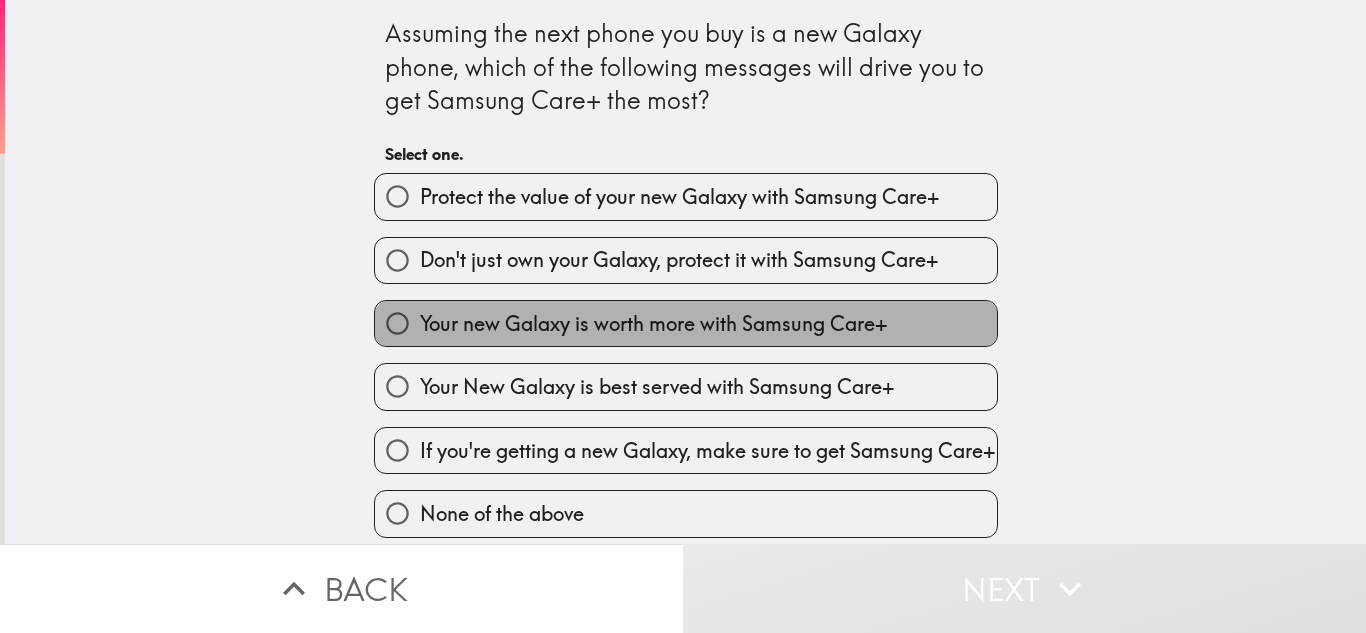 click on "Your new Galaxy is worth more with Samsung Care+" at bounding box center (653, 324) 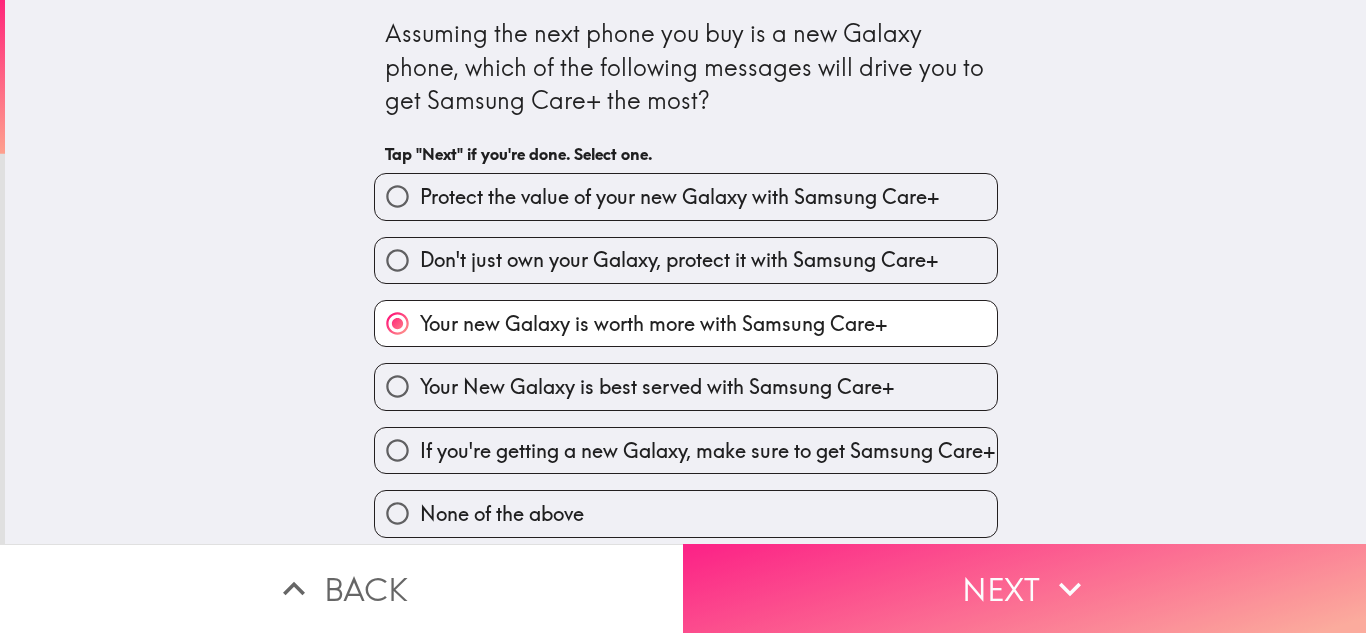 click on "Next" at bounding box center (1024, 588) 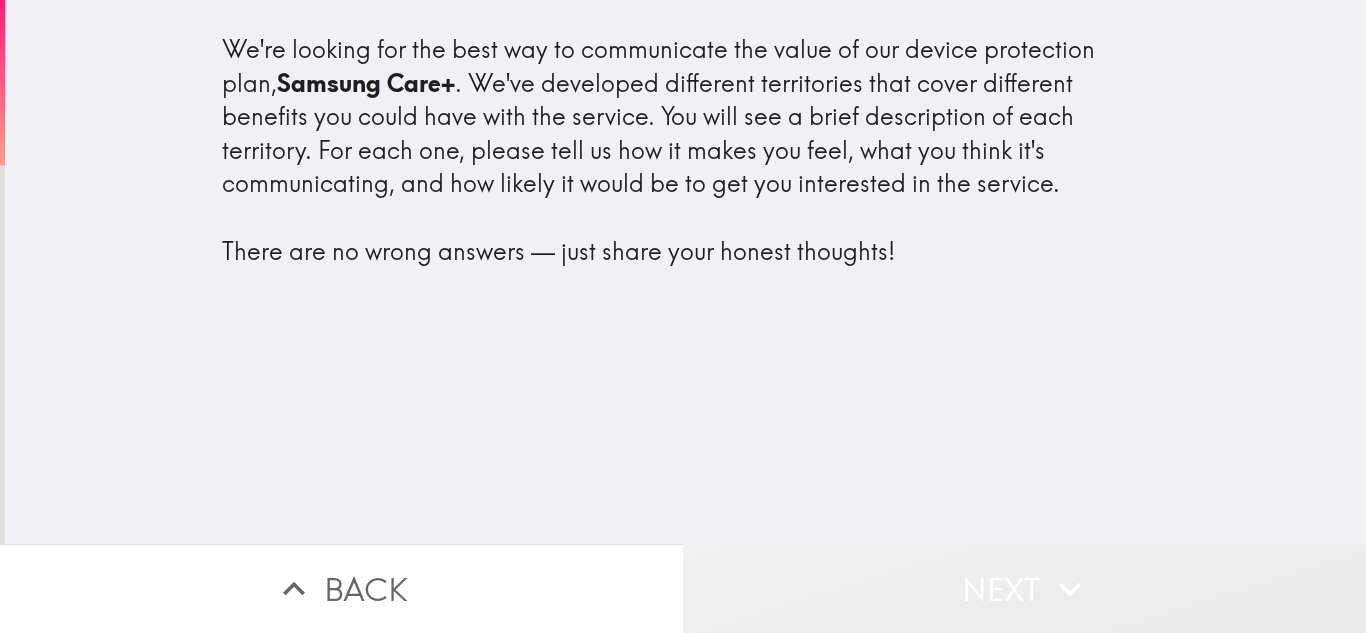 click on "Next" at bounding box center [1024, 588] 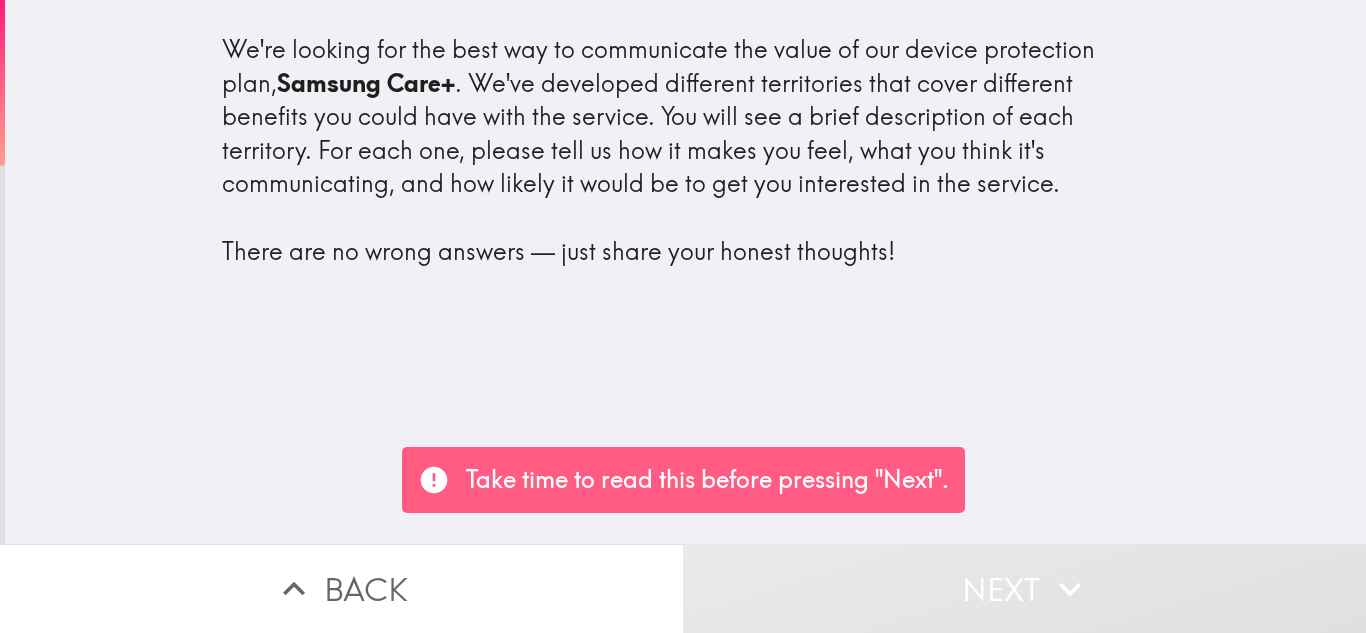 click on "Take time to read this before pressing "Next"." at bounding box center [707, 480] 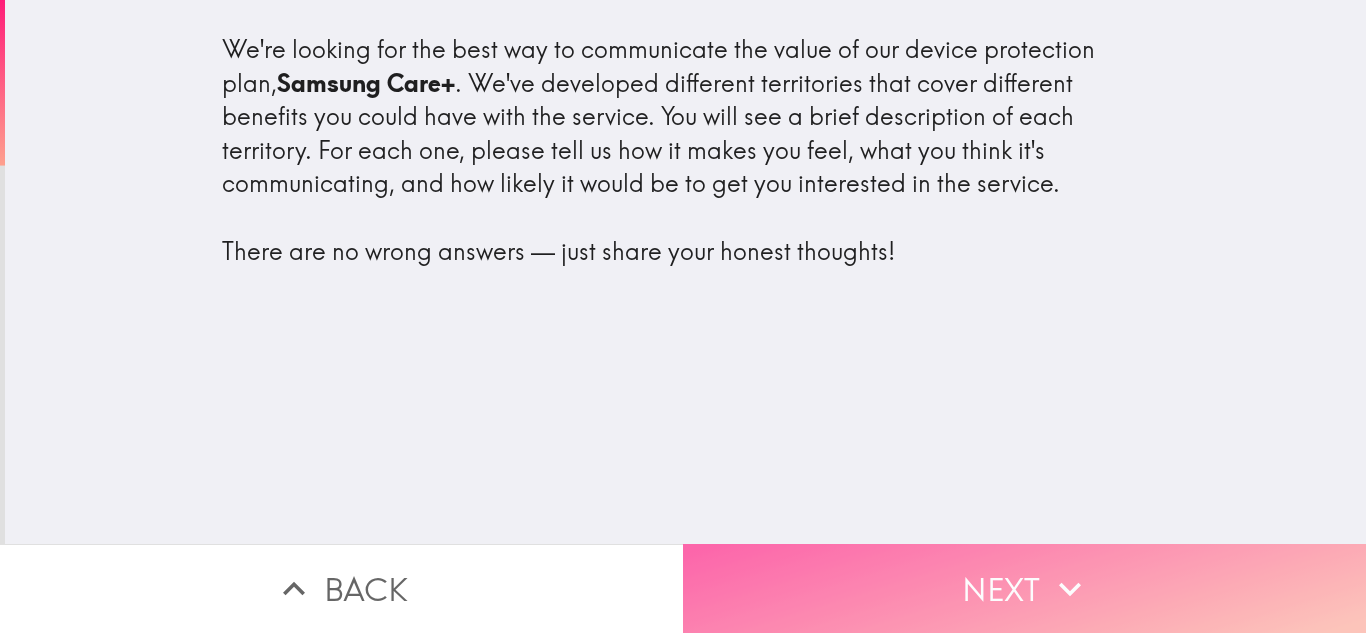 click on "Next" at bounding box center (1024, 588) 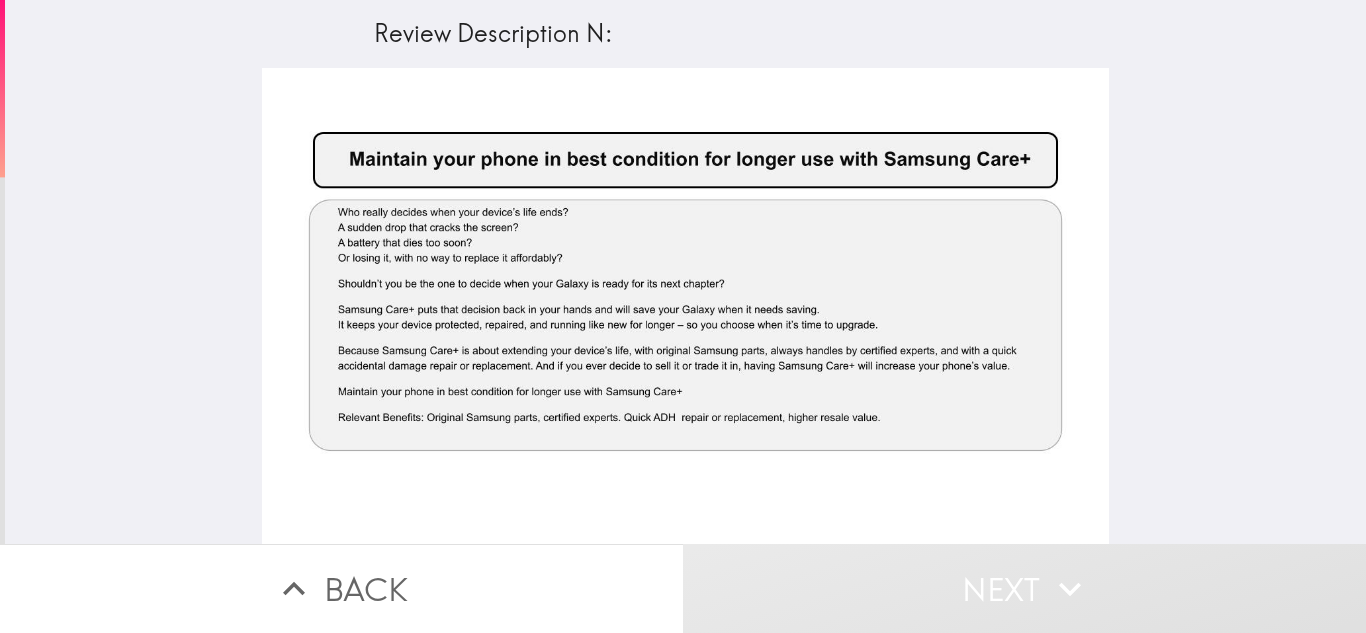 click at bounding box center [685, 306] 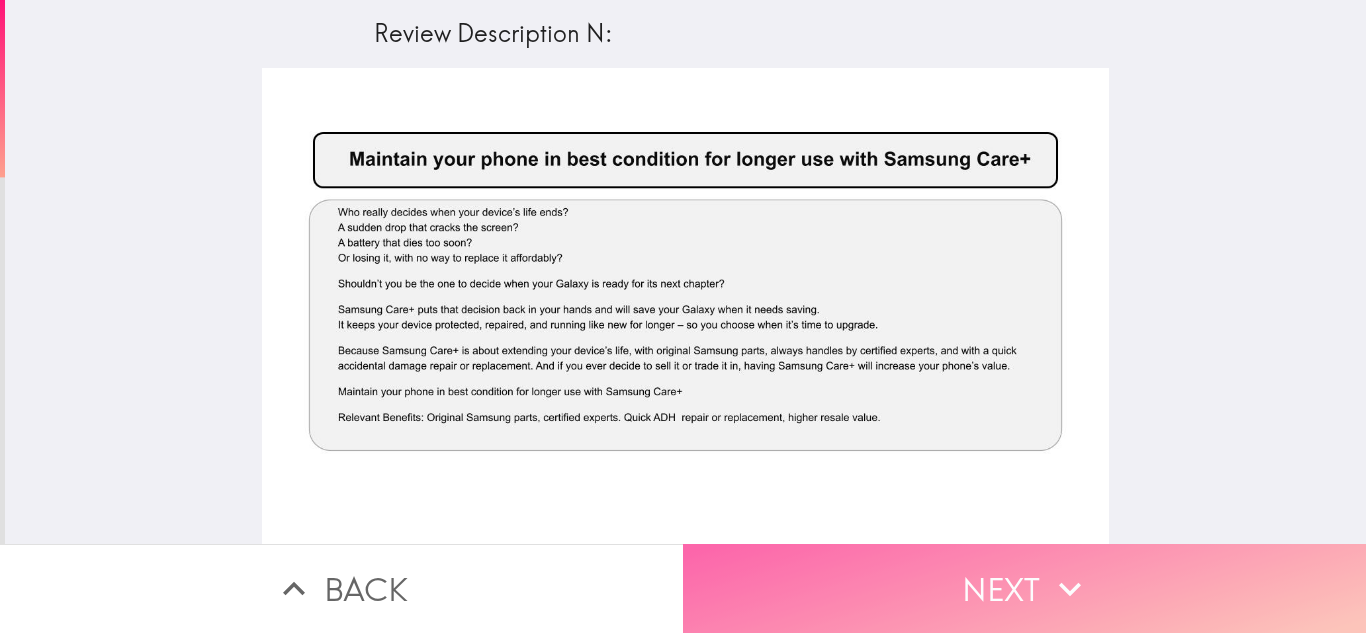 click on "Next" at bounding box center [1024, 588] 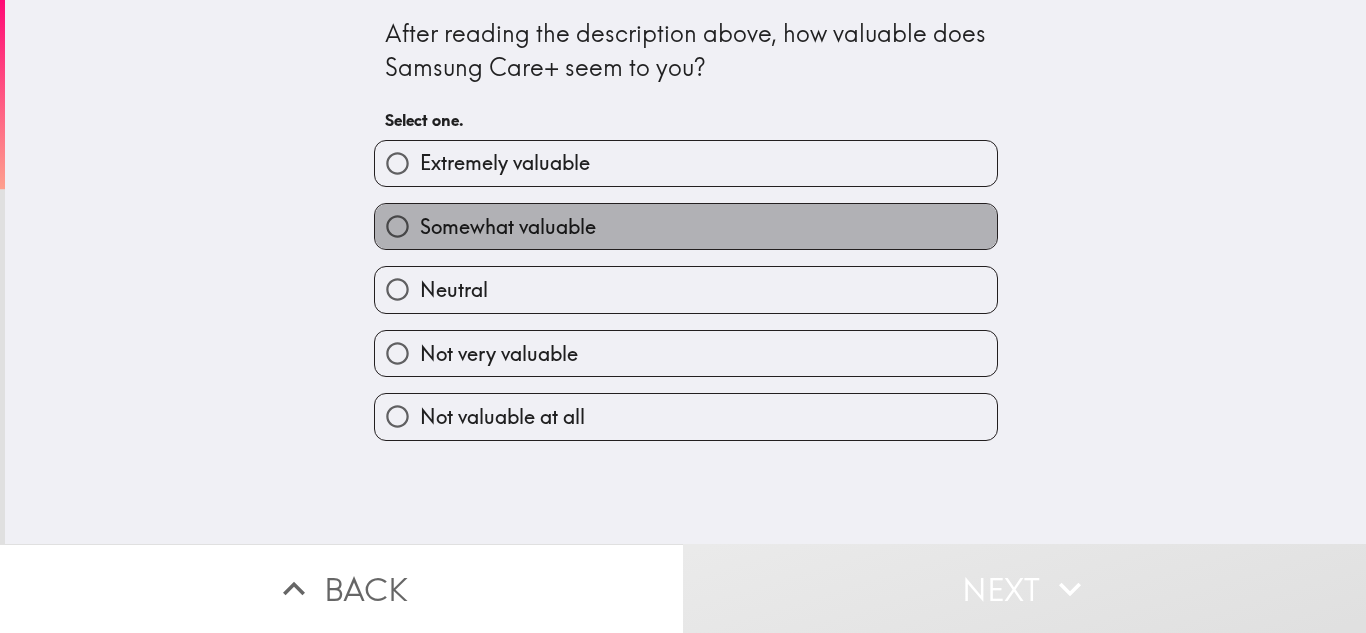 click on "Somewhat valuable" at bounding box center [686, 226] 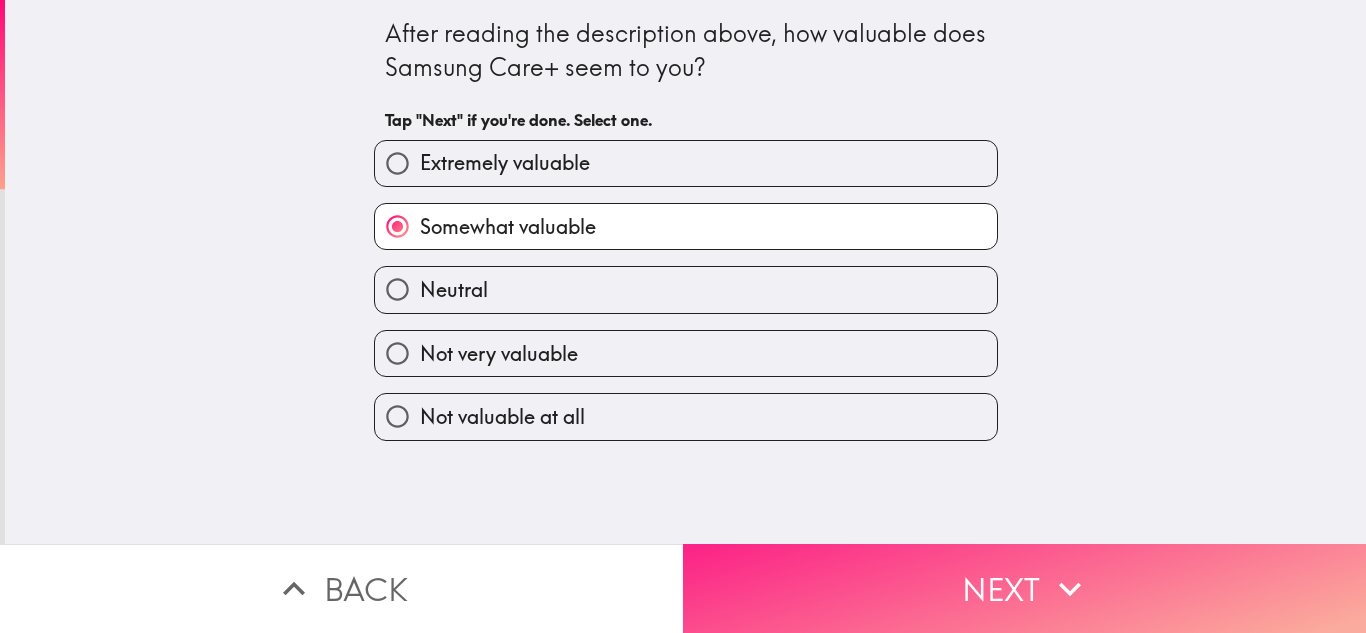 click on "Next" at bounding box center (1024, 588) 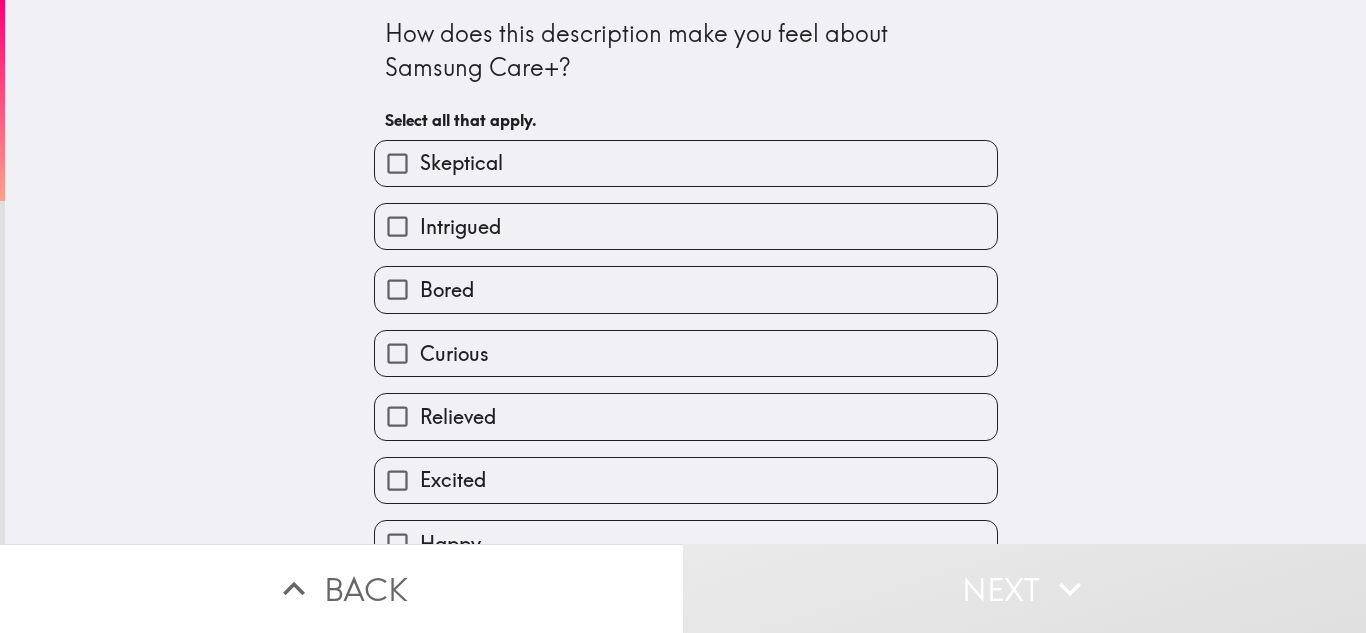 click on "Intrigued" at bounding box center (678, 218) 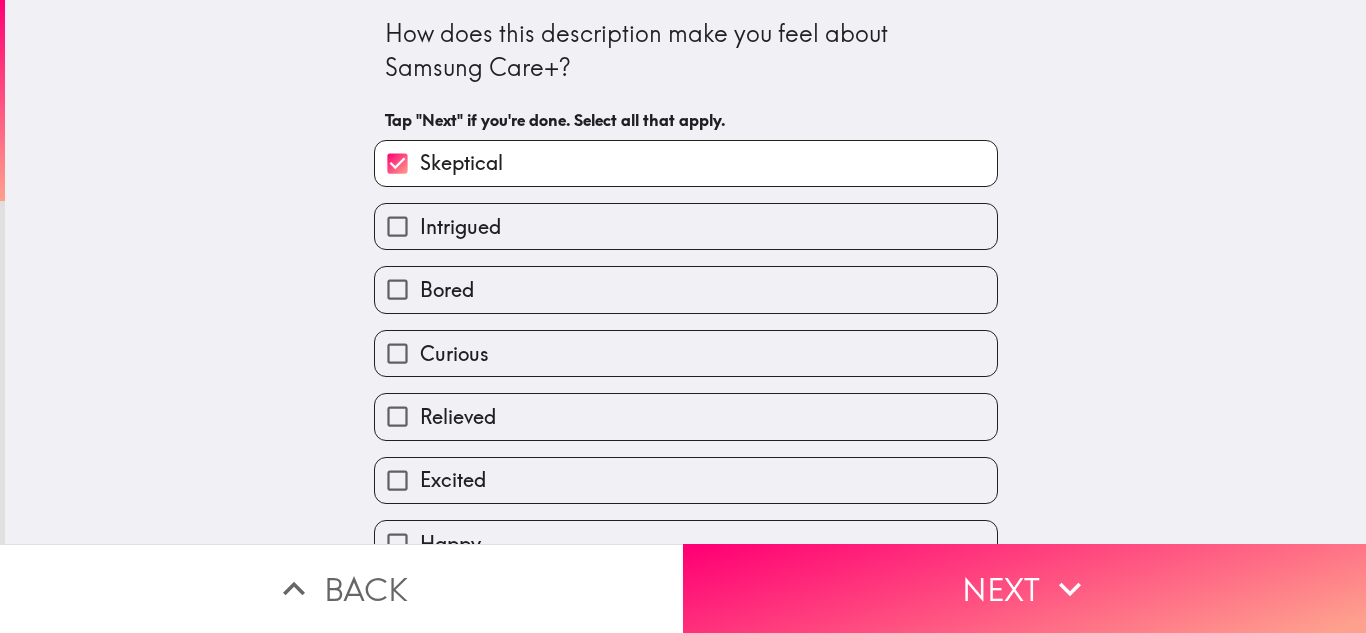 click on "Bored" at bounding box center [678, 281] 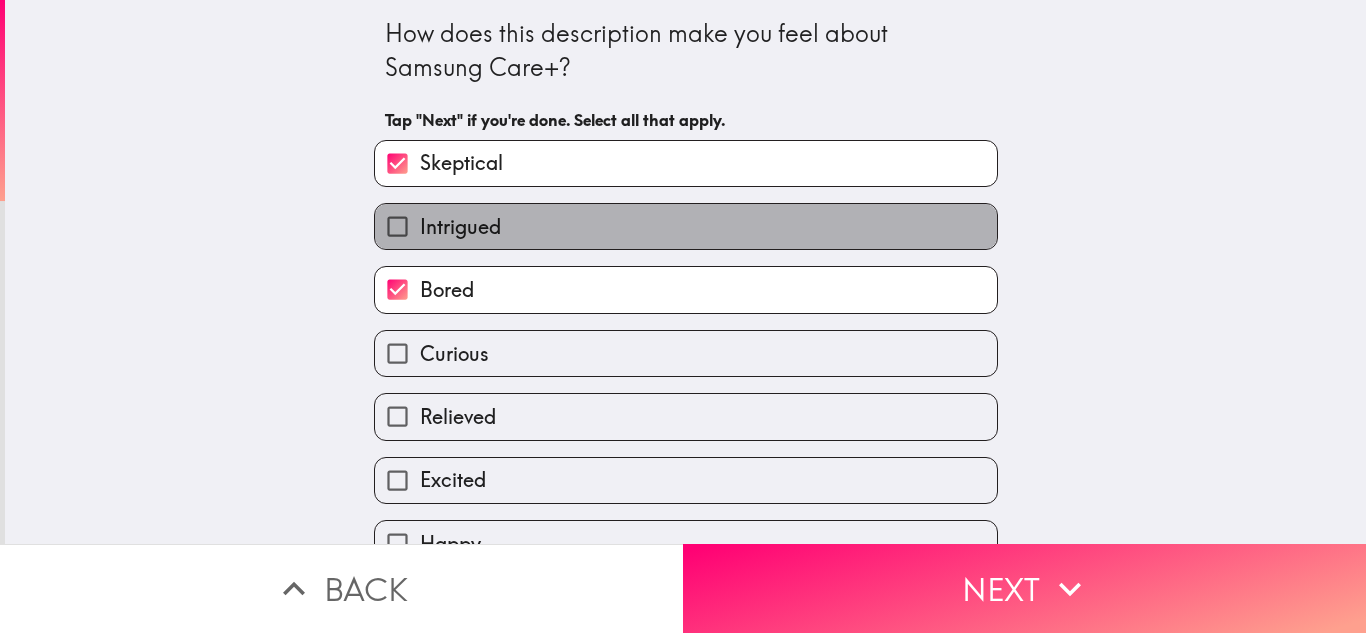 click on "Intrigued" at bounding box center [686, 226] 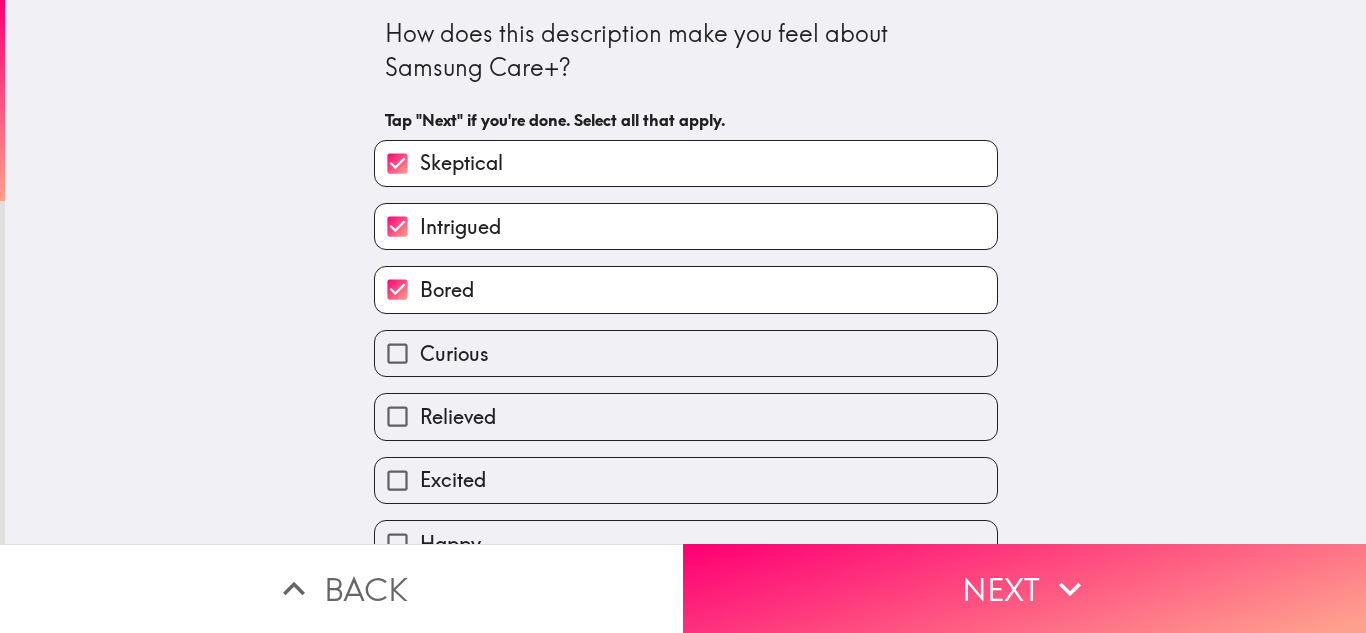 click on "Relieved" at bounding box center (686, 416) 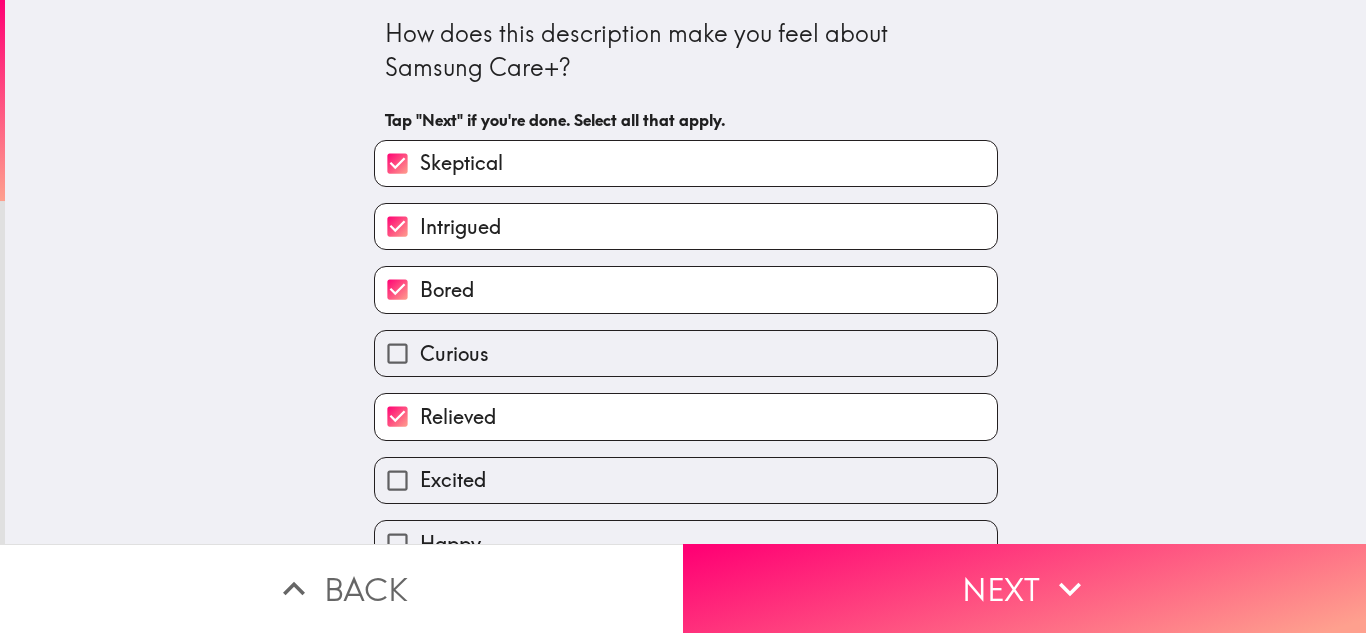 click on "Curious" at bounding box center [686, 353] 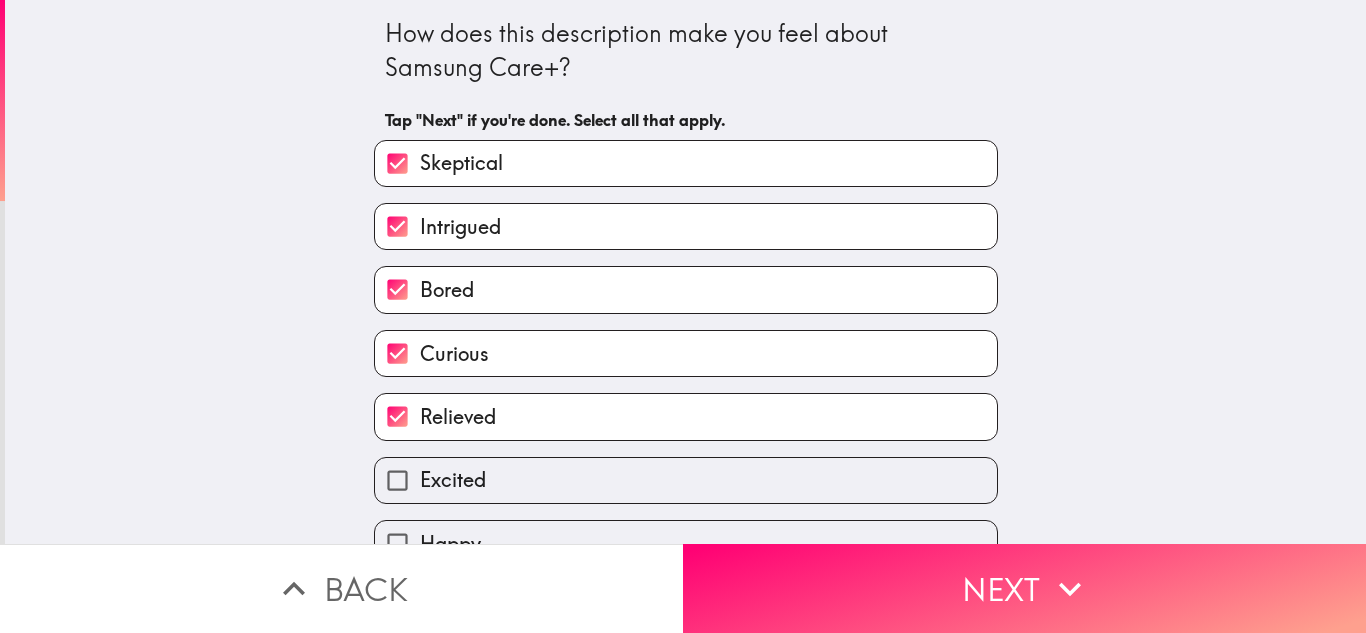 click on "Excited" at bounding box center (686, 480) 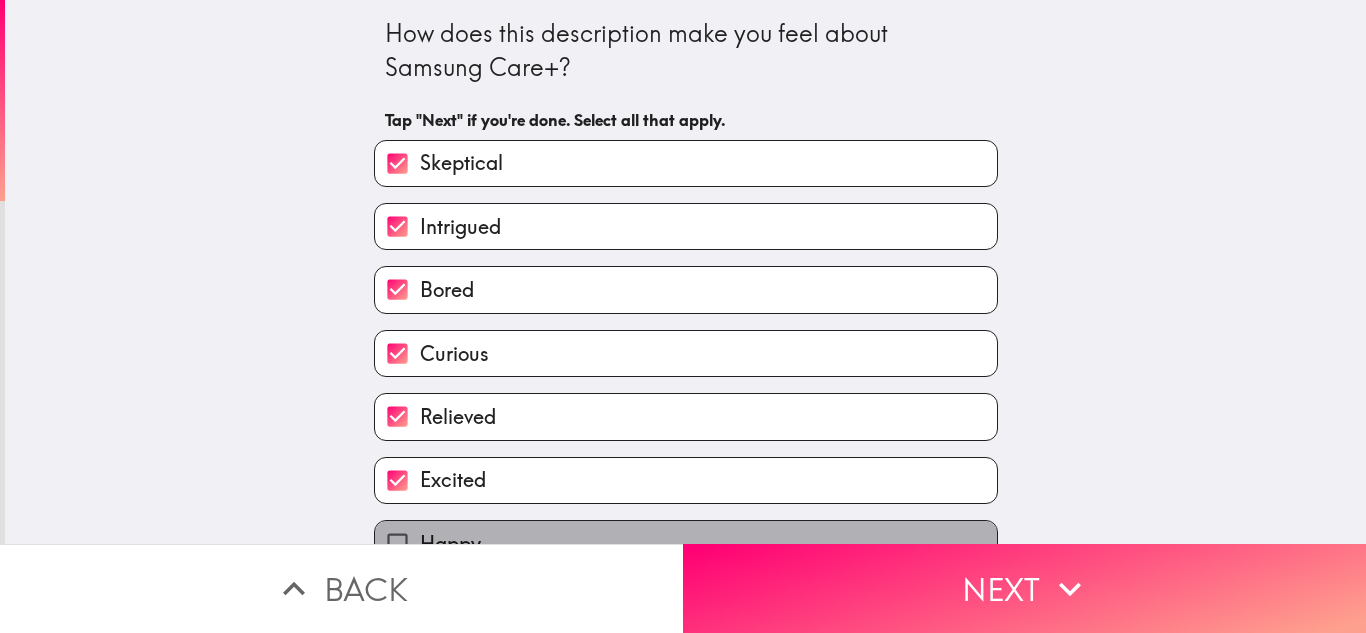 click on "Happy" at bounding box center [686, 543] 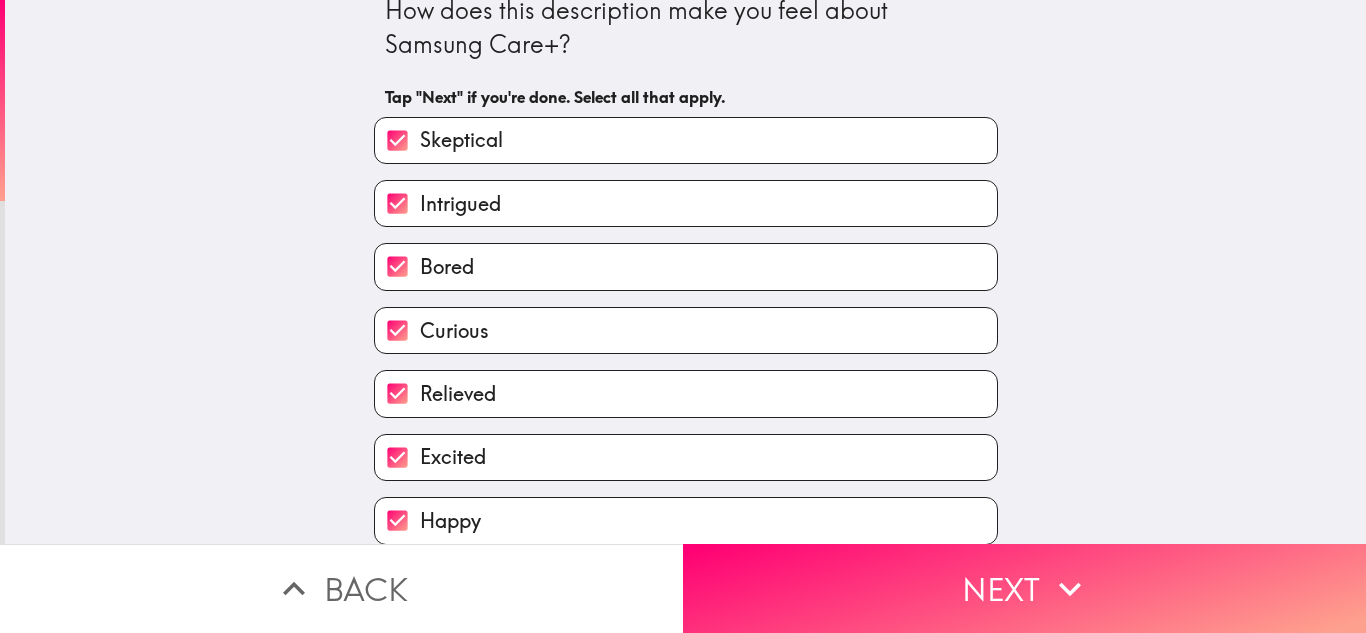 click on "How does this description make you feel about Samsung Care+? Tap "Next" if you're done.   Select all that apply. Skeptical Intrigued Bored Curious Relieved Excited Happy Annoyed Other" at bounding box center (685, 249) 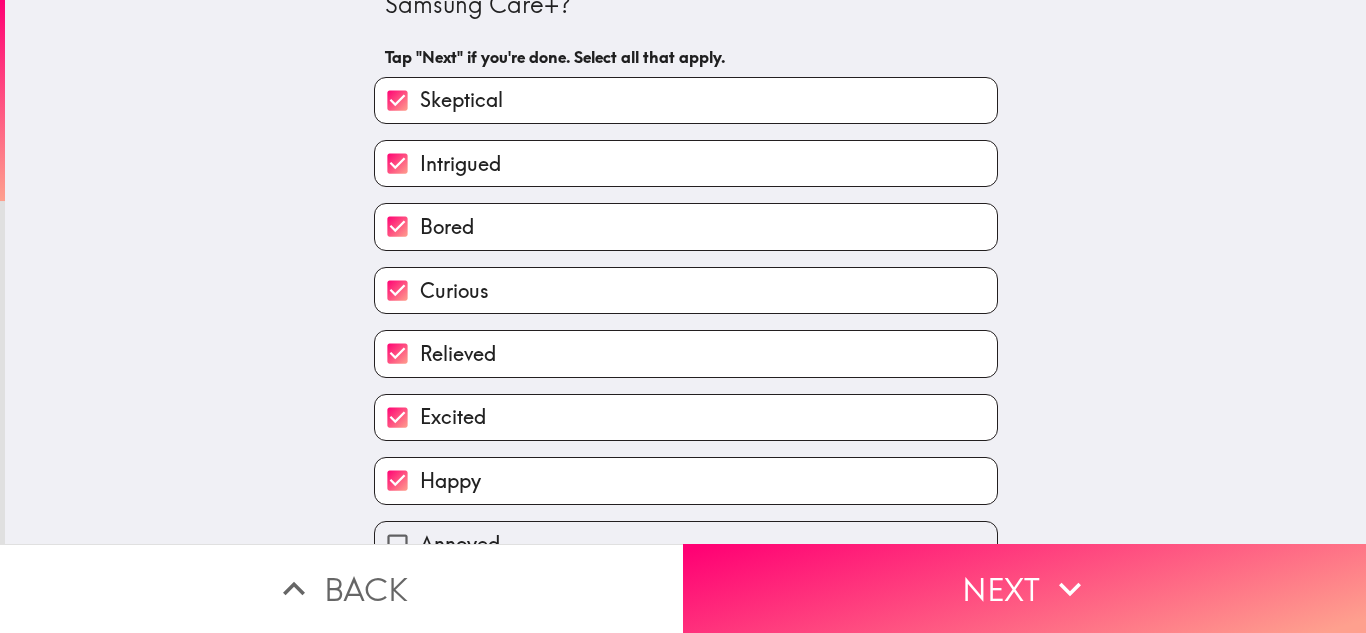 scroll, scrollTop: 150, scrollLeft: 0, axis: vertical 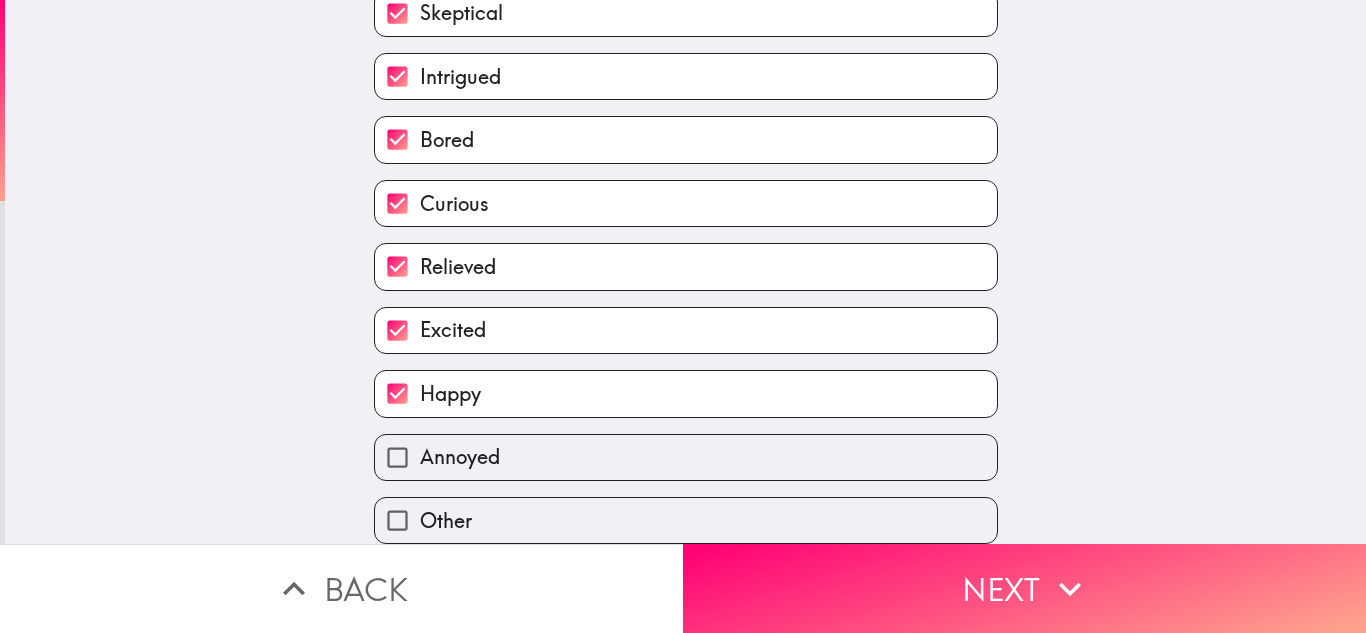 click on "Annoyed" at bounding box center (686, 457) 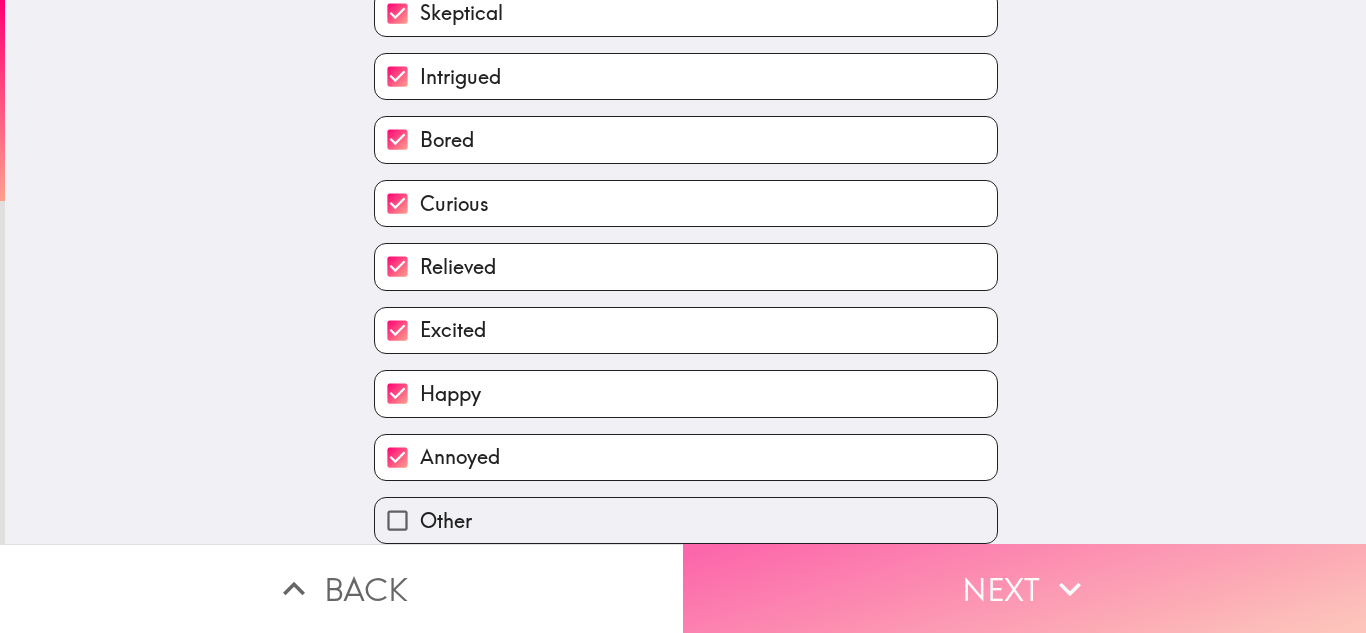 click on "Next" at bounding box center (1024, 588) 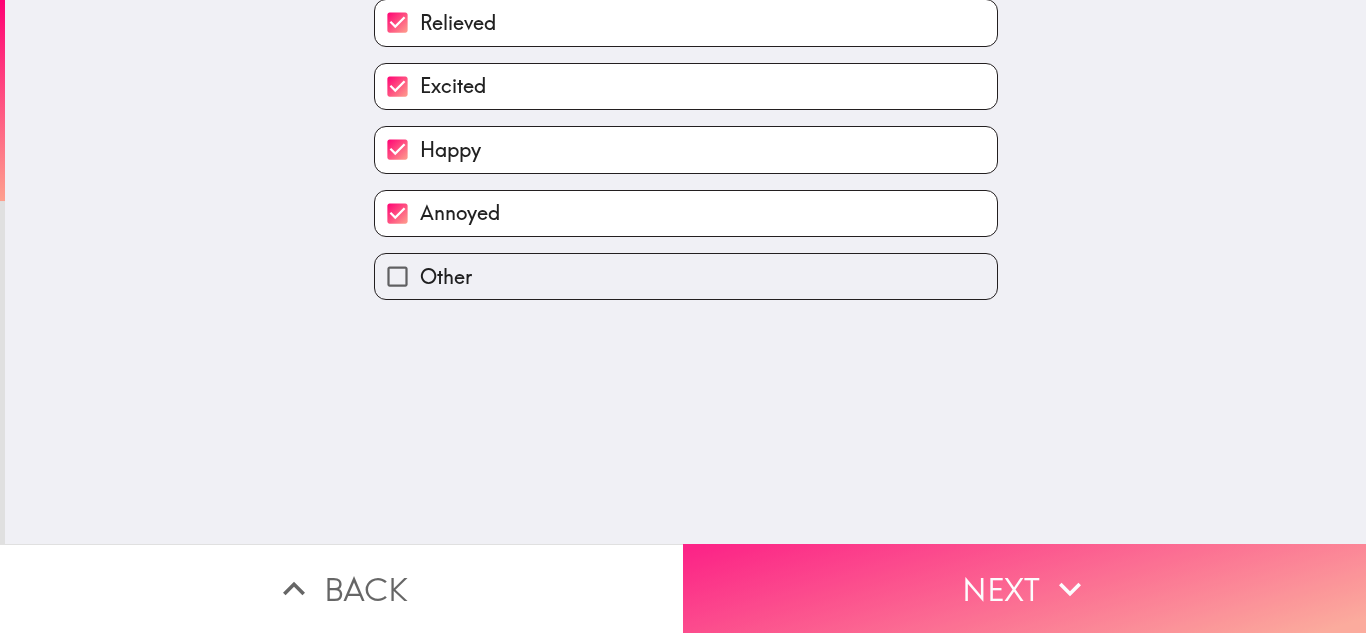 scroll, scrollTop: 0, scrollLeft: 0, axis: both 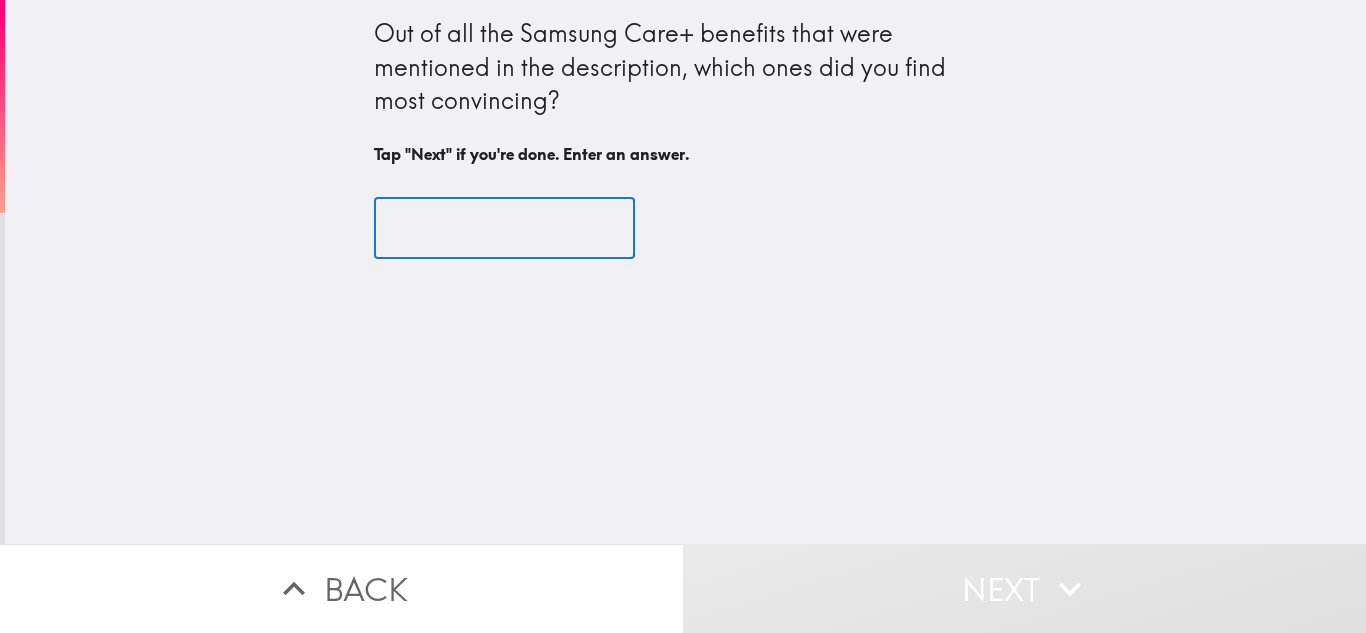 click at bounding box center (504, 228) 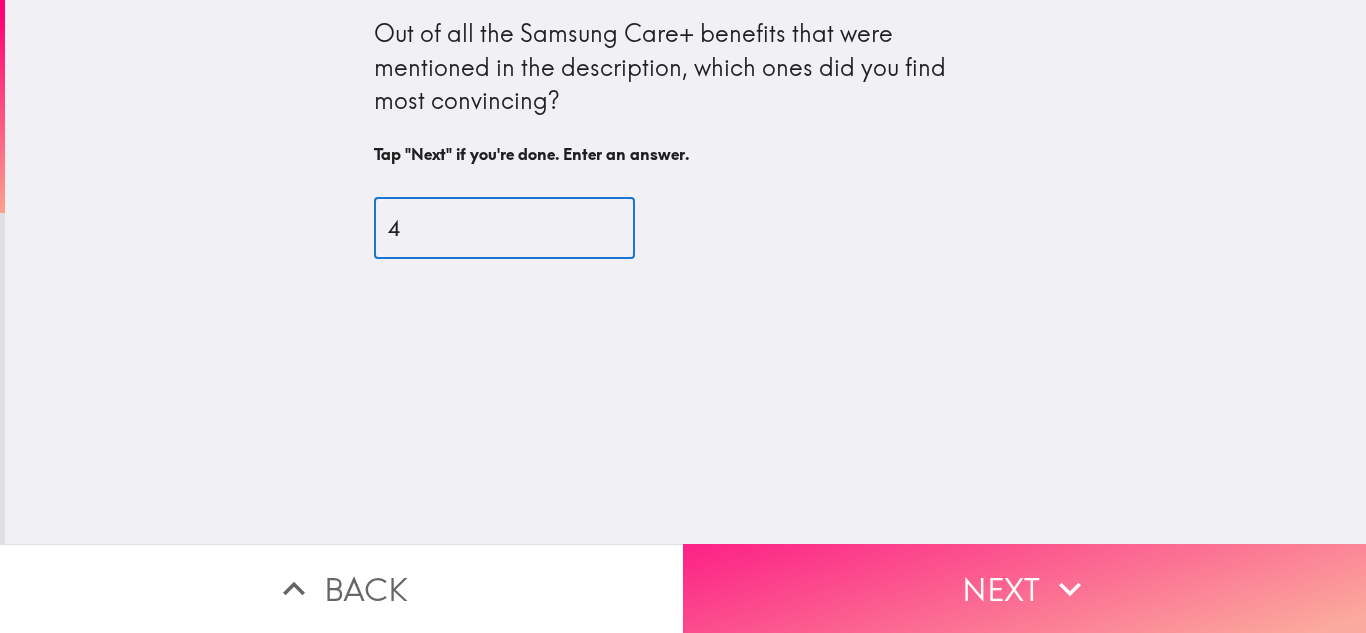 type on "4" 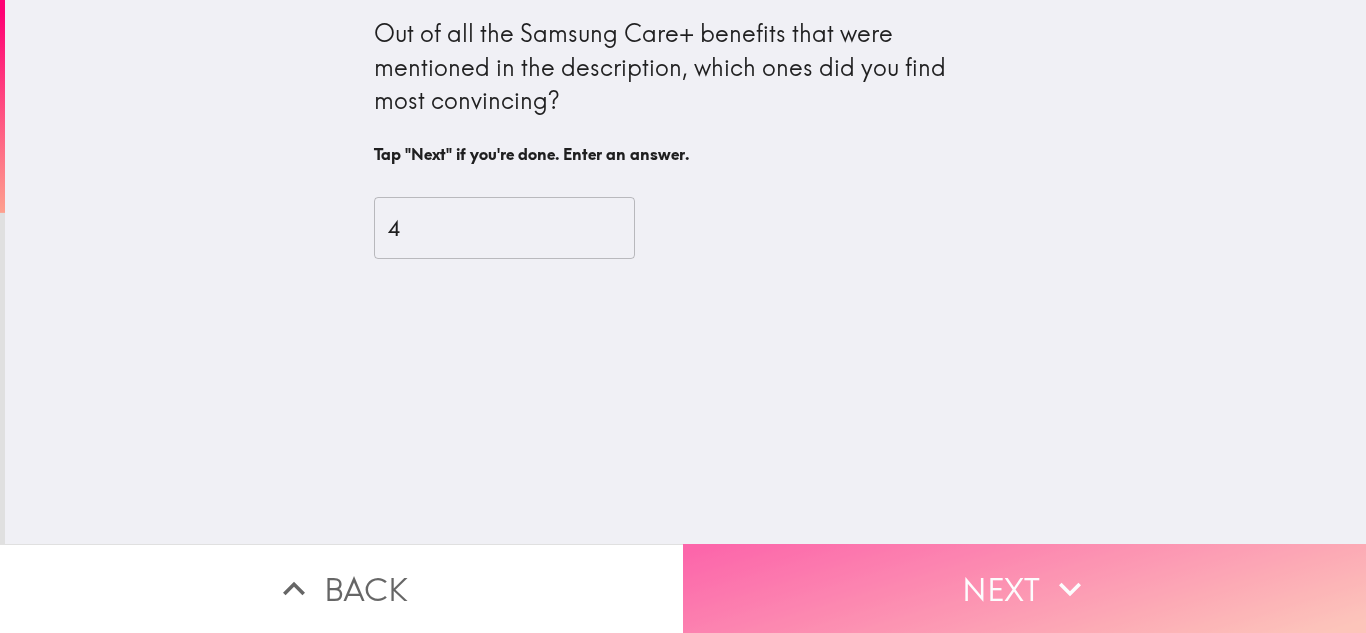 click on "Next" at bounding box center (1024, 588) 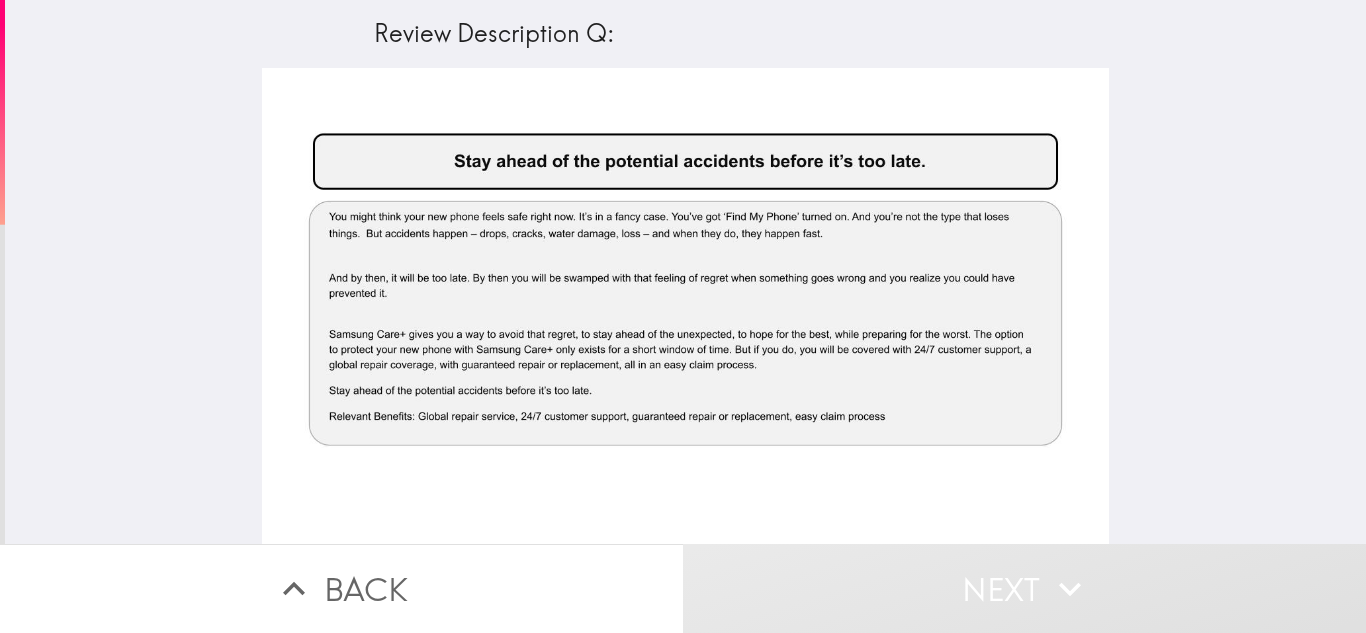 click at bounding box center [685, 306] 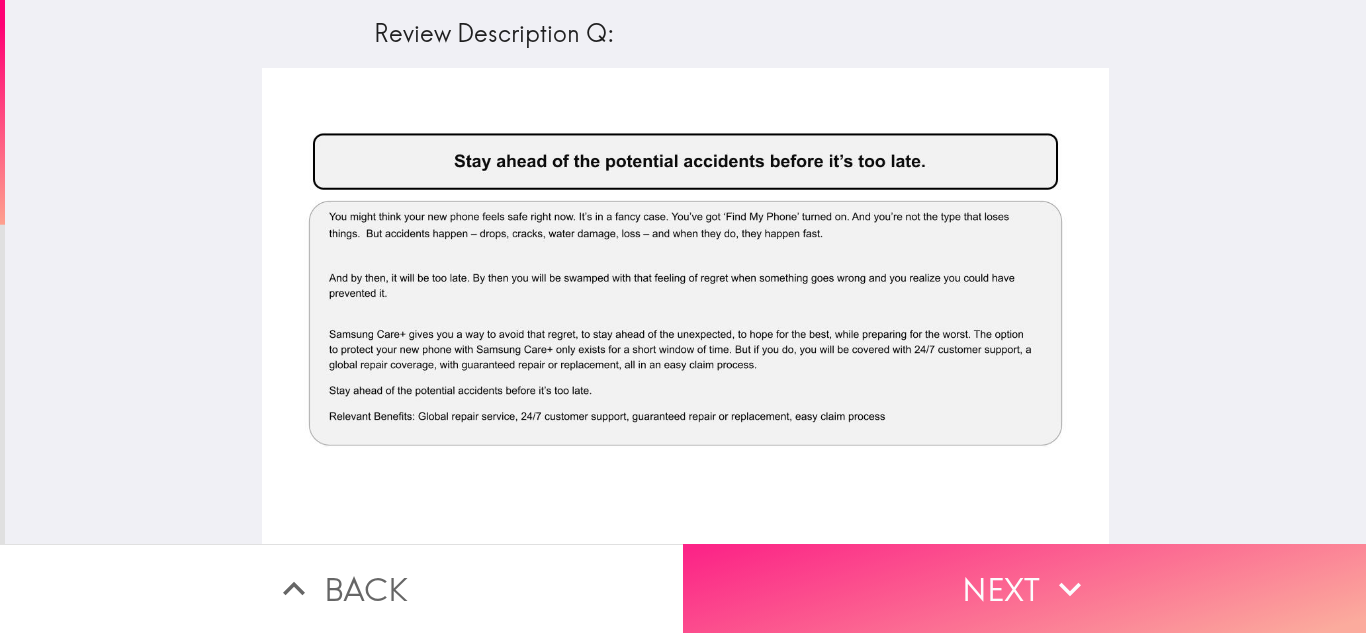 click on "Next" at bounding box center (1024, 588) 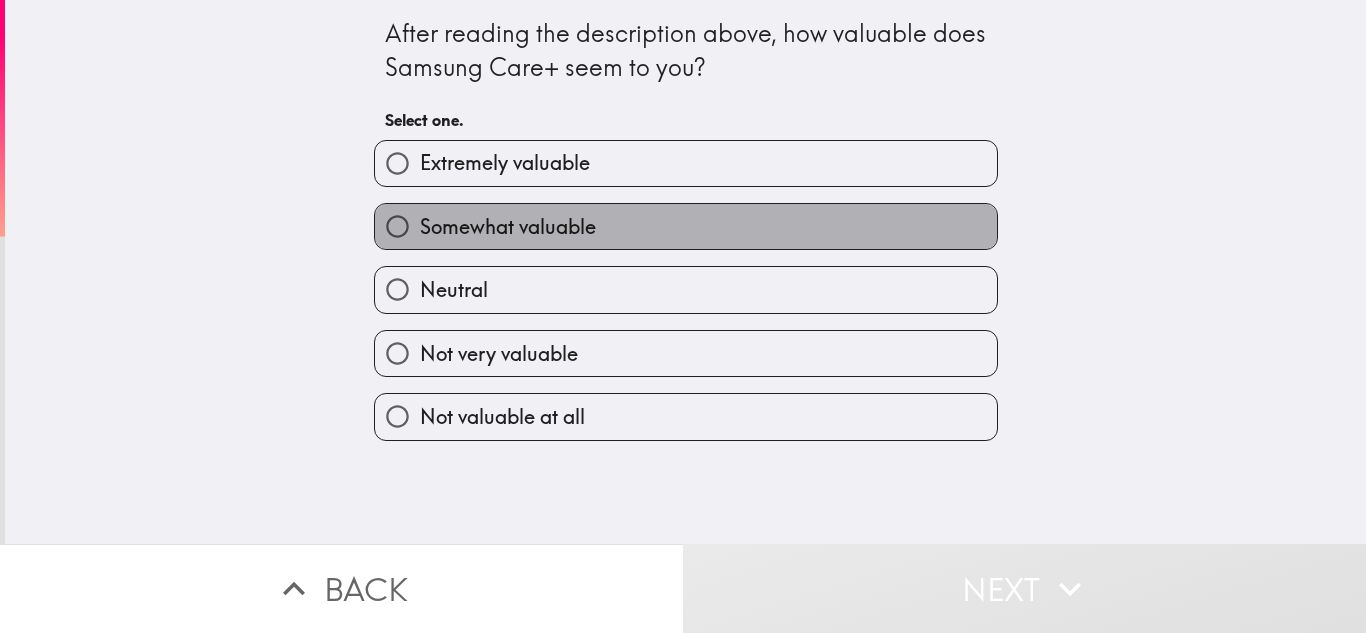 click on "Somewhat valuable" at bounding box center [686, 226] 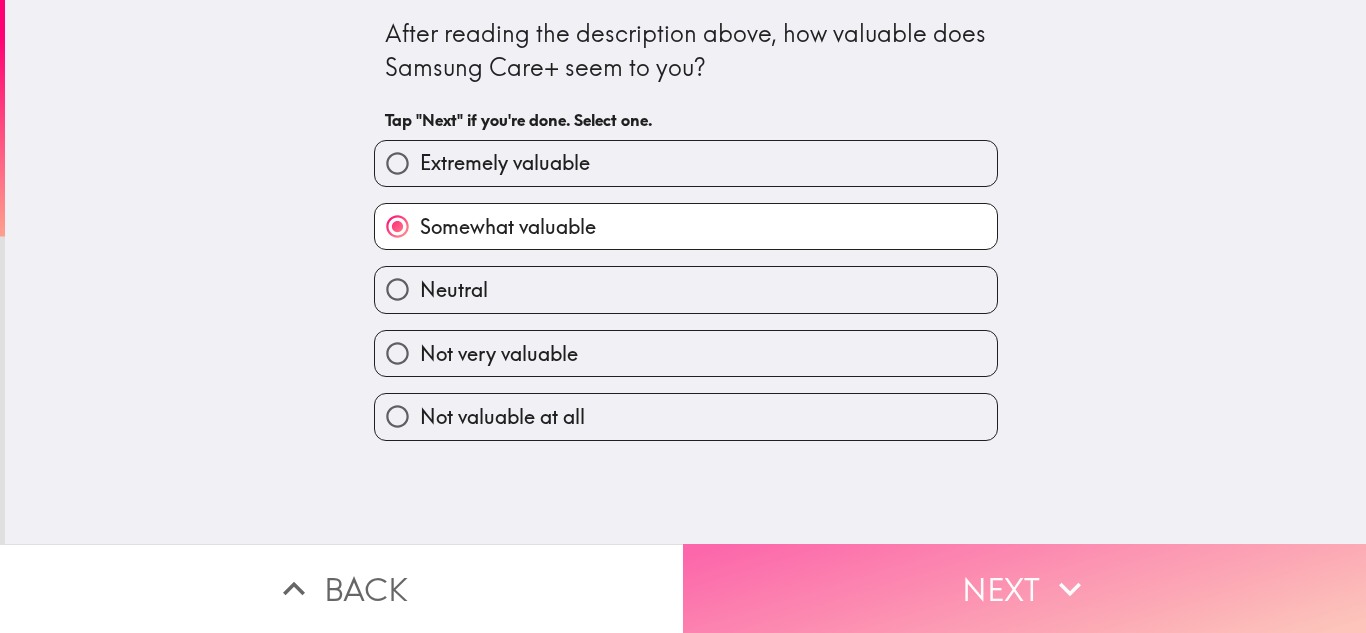 click on "Next" at bounding box center [1024, 588] 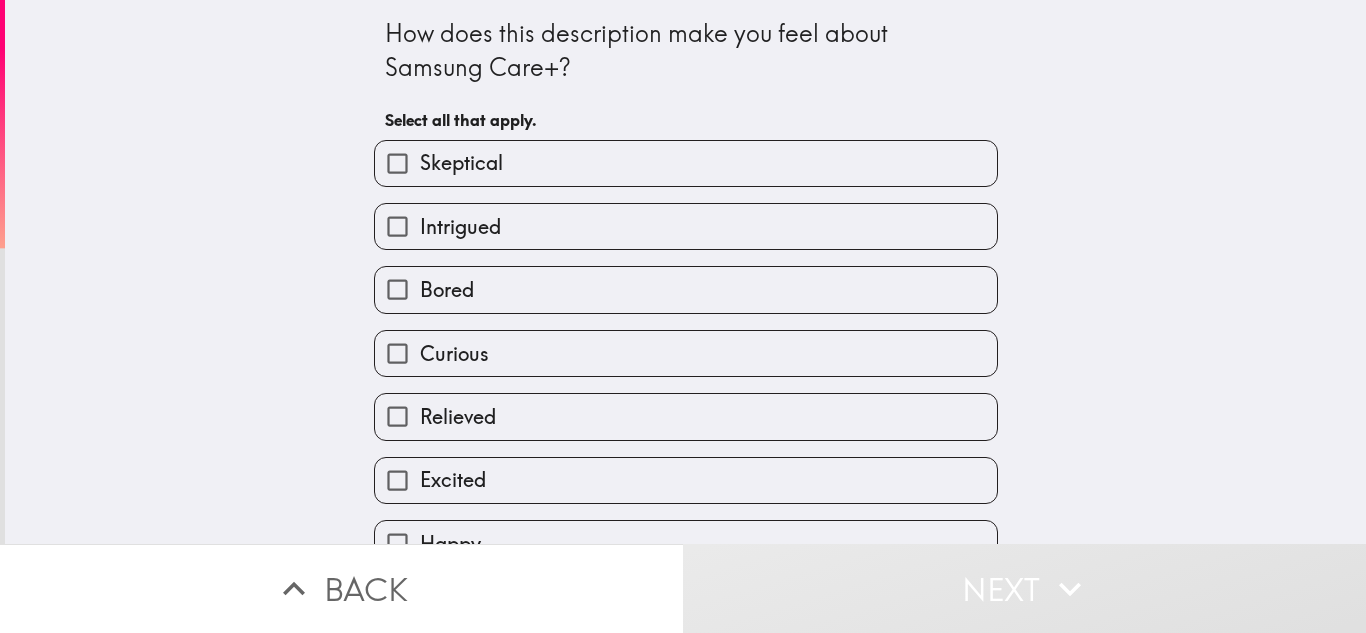 click on "Skeptical" at bounding box center (686, 163) 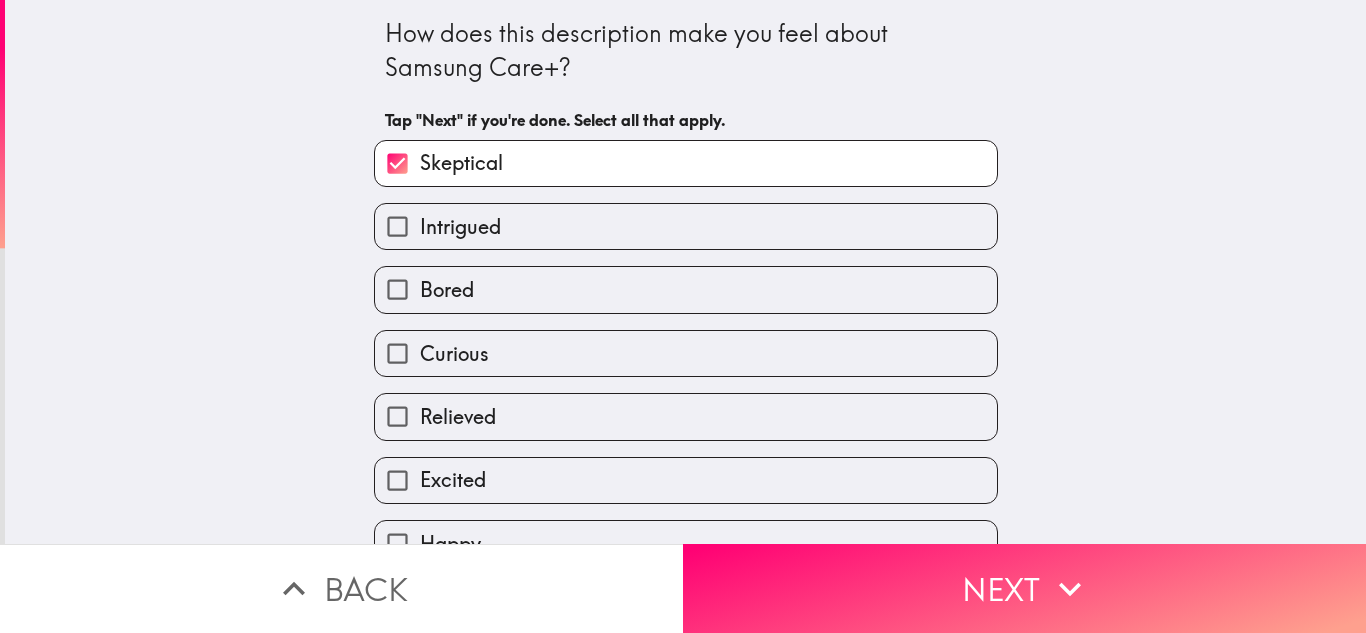 click on "Bored" at bounding box center (686, 289) 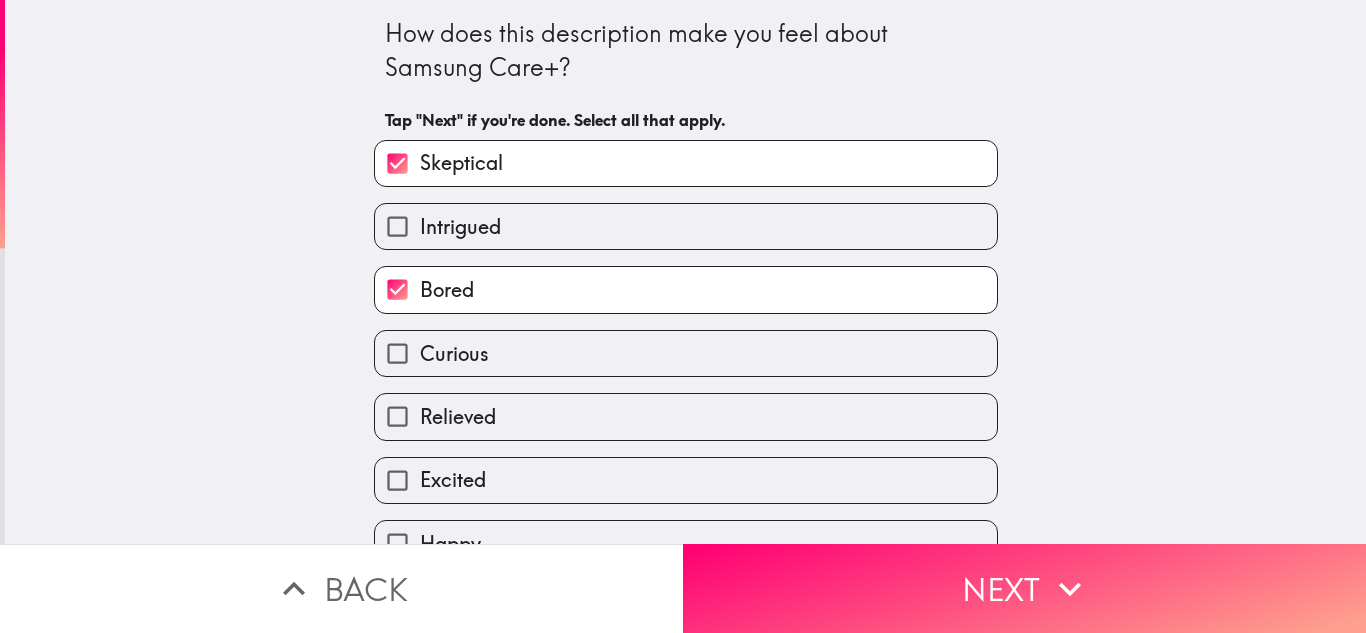 click on "Intrigued" at bounding box center (686, 226) 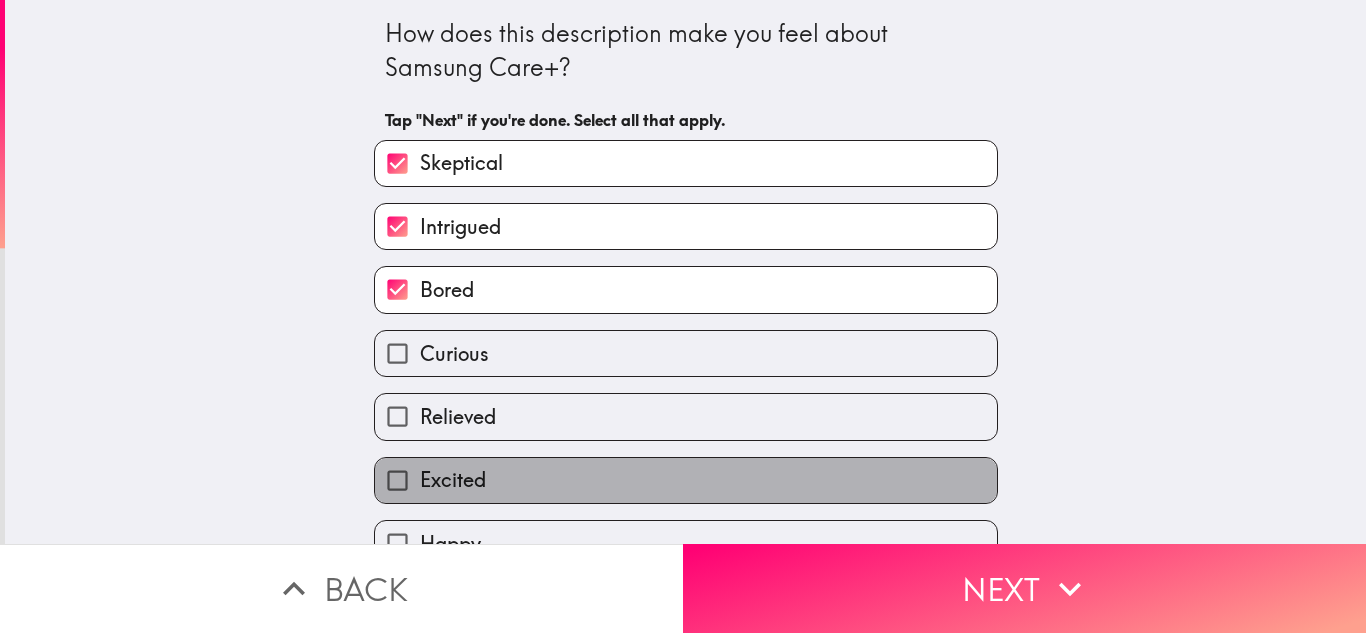 click on "Excited" at bounding box center [686, 480] 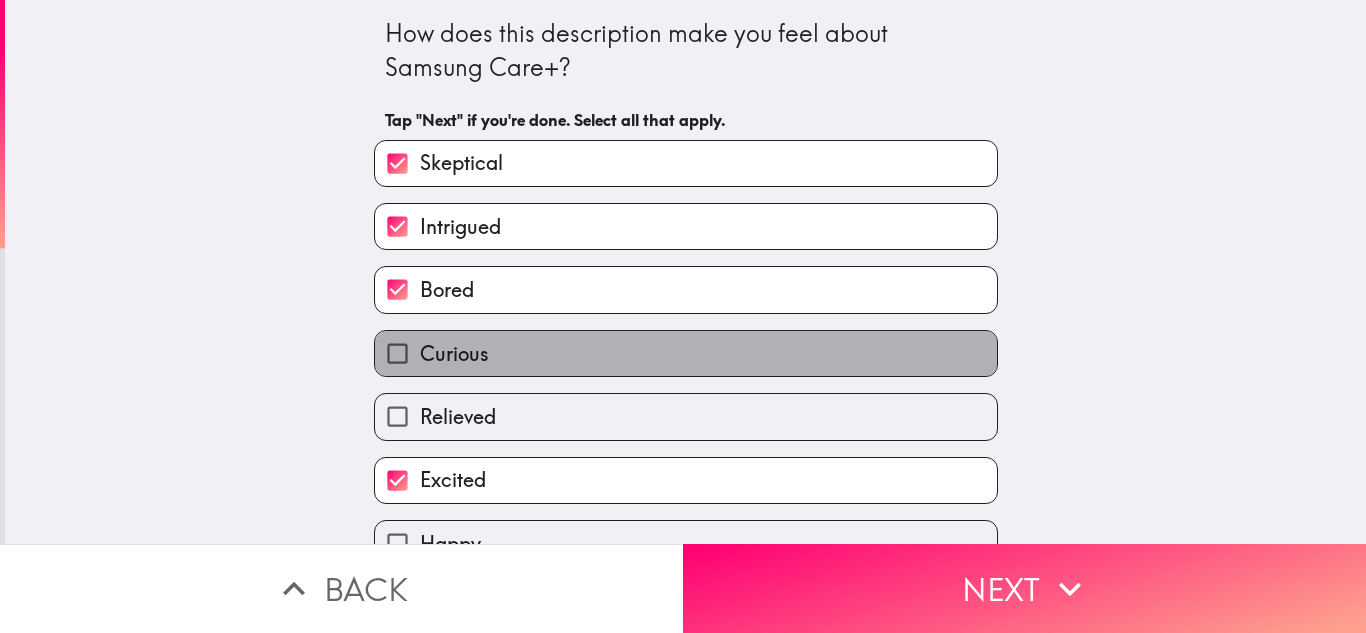 click on "Curious" at bounding box center [686, 353] 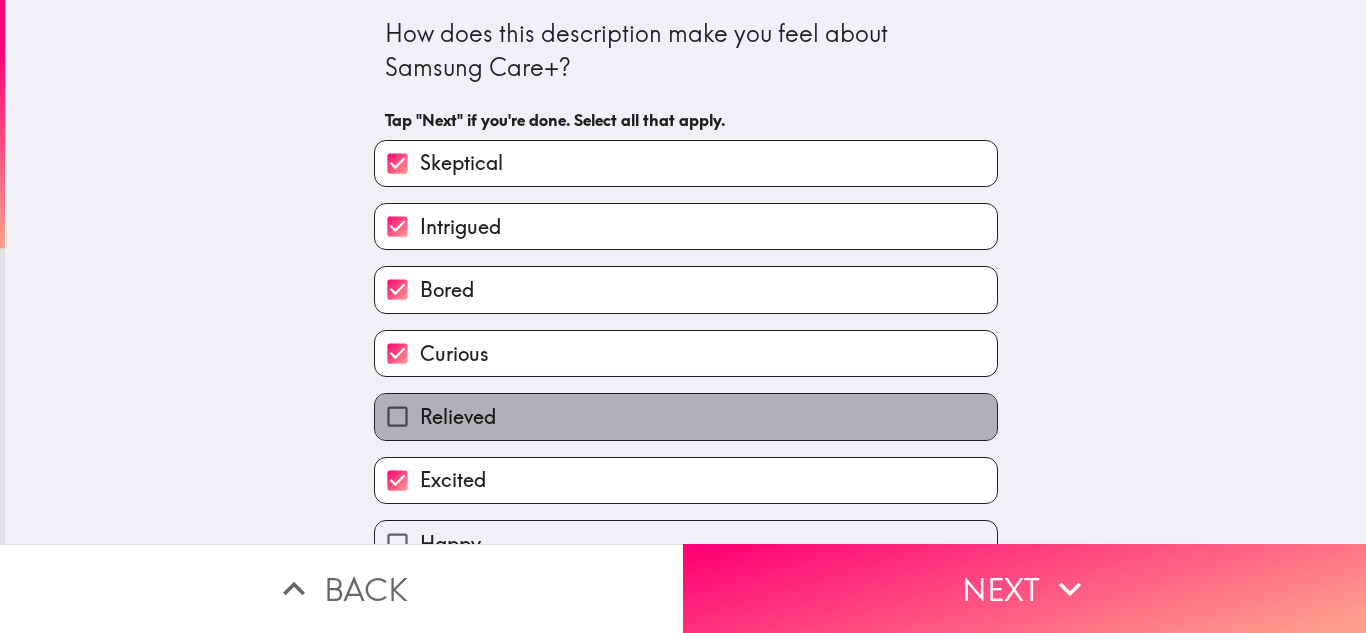 click on "Relieved" at bounding box center [686, 416] 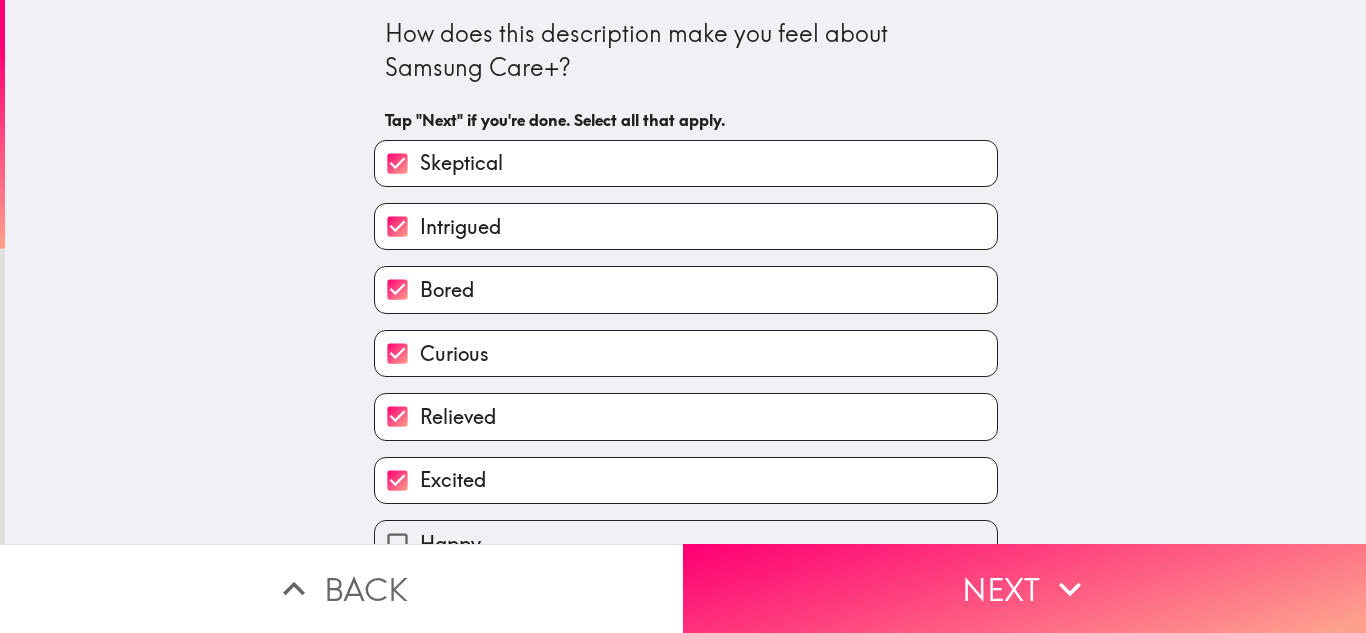 click on "How does this description make you feel about Samsung Care+? Tap "Next" if you're done.   Select all that apply. Skeptical Intrigued Bored Curious Relieved Excited Happy Annoyed Other" at bounding box center [685, 272] 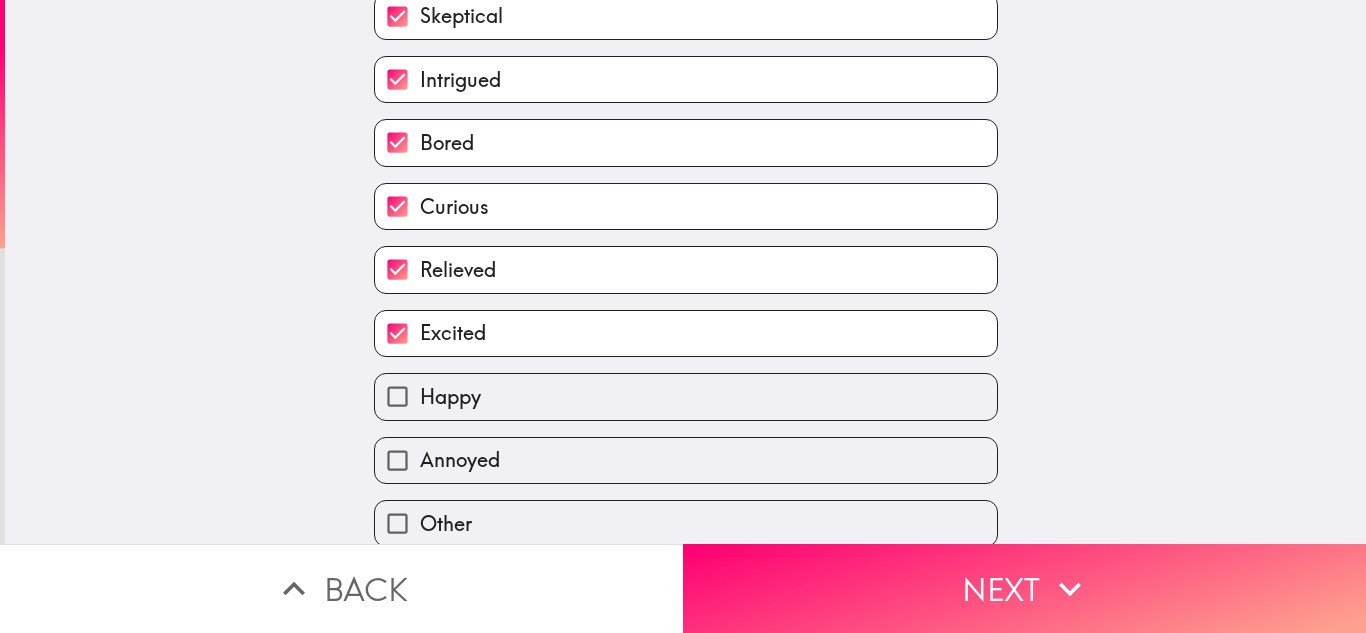scroll, scrollTop: 150, scrollLeft: 0, axis: vertical 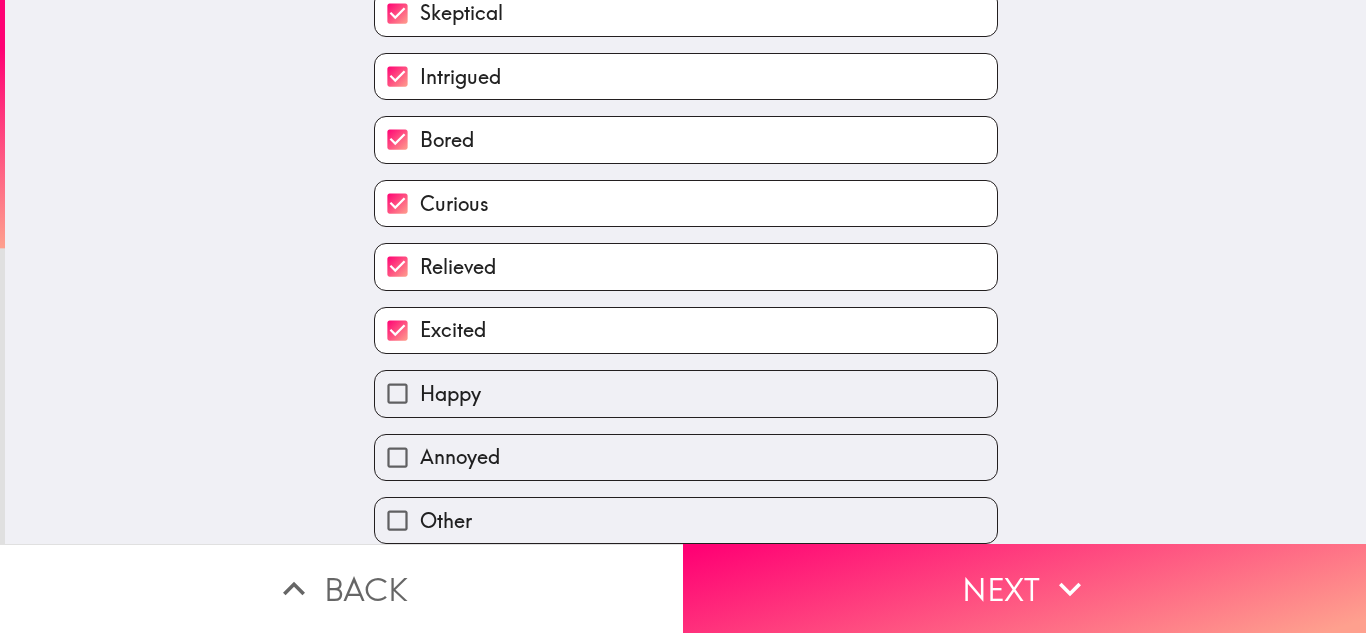 click on "Happy" at bounding box center (686, 393) 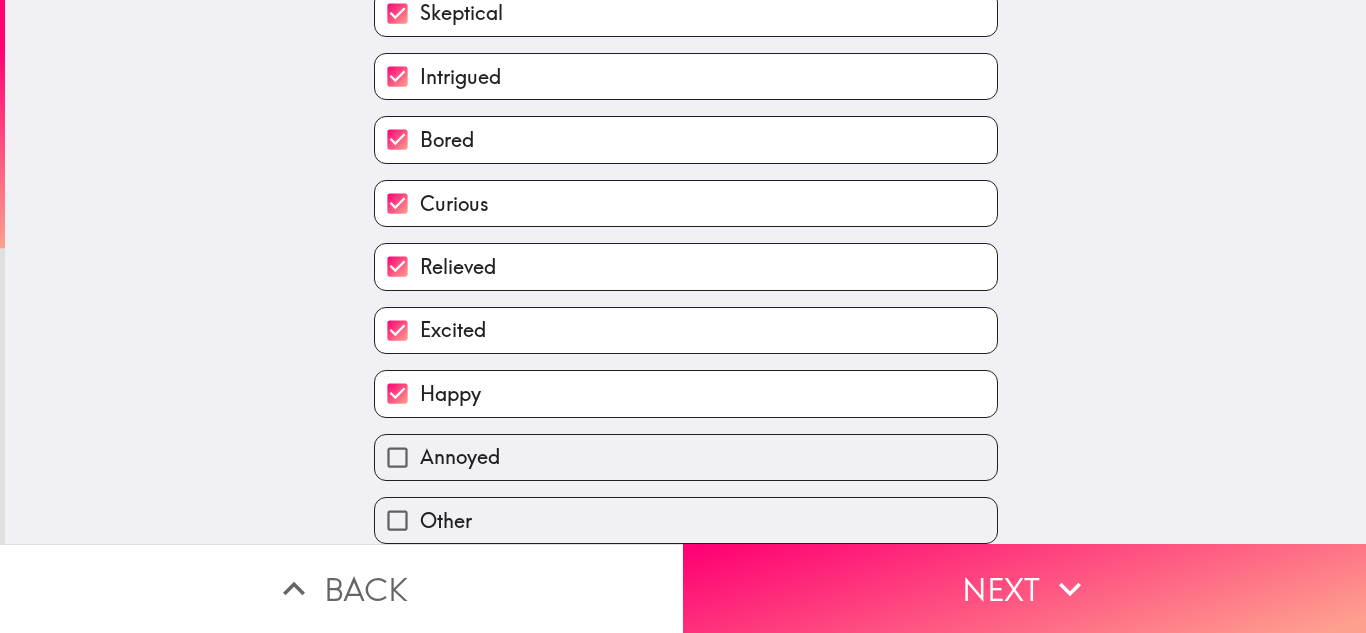 click on "Annoyed" at bounding box center [686, 457] 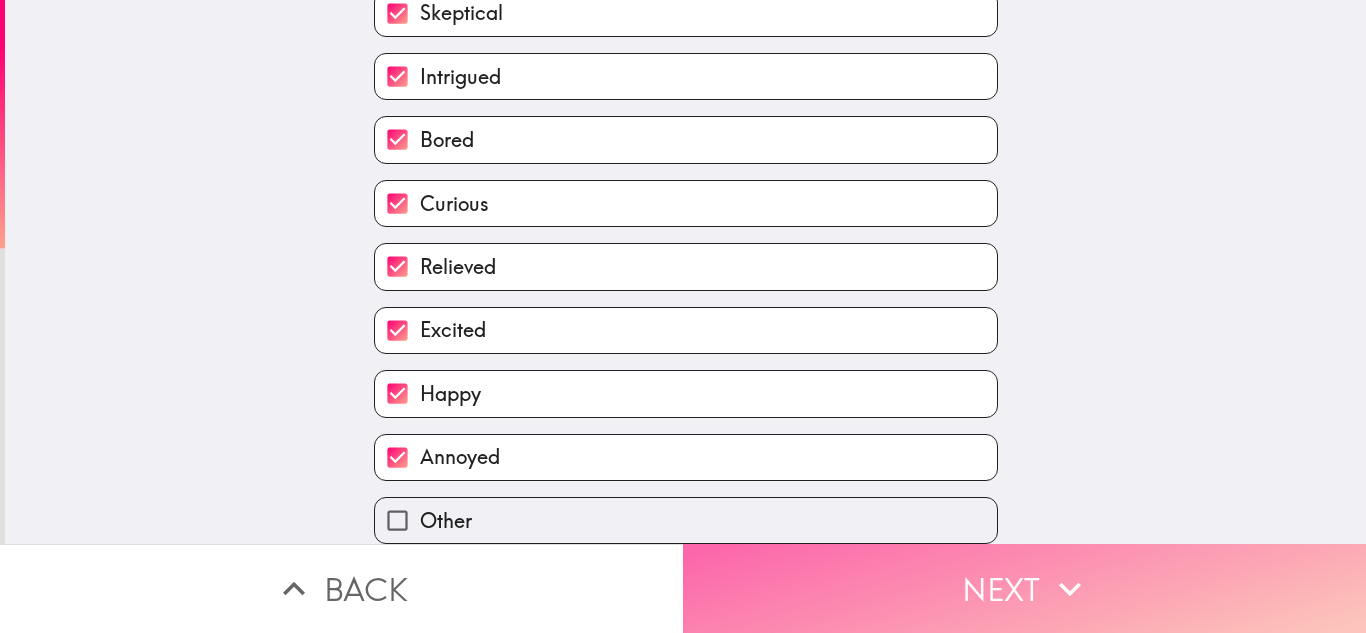 click on "Next" at bounding box center (1024, 588) 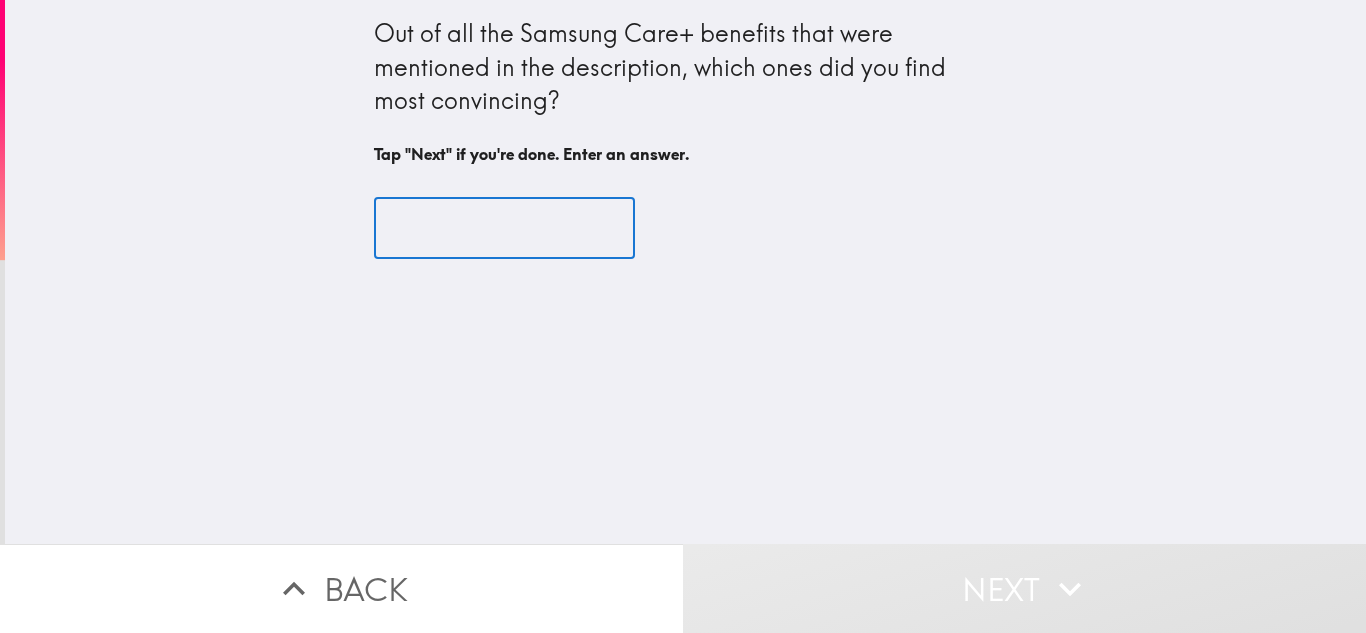 click at bounding box center (504, 228) 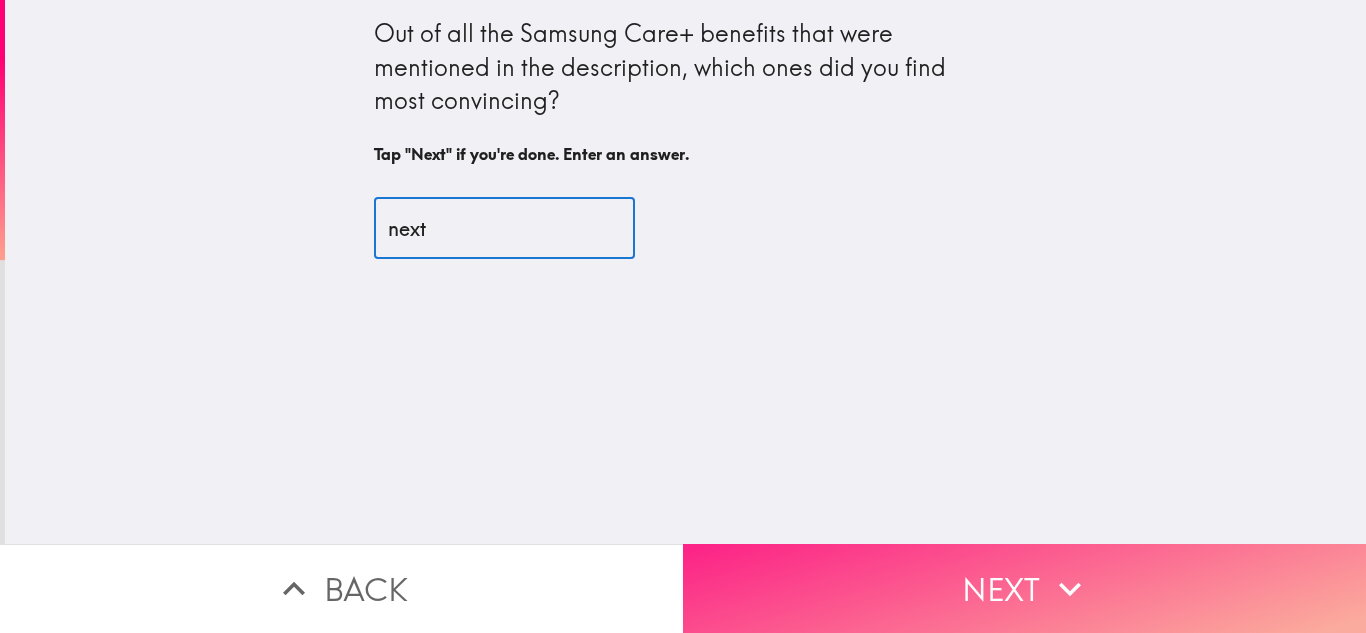 type on "next" 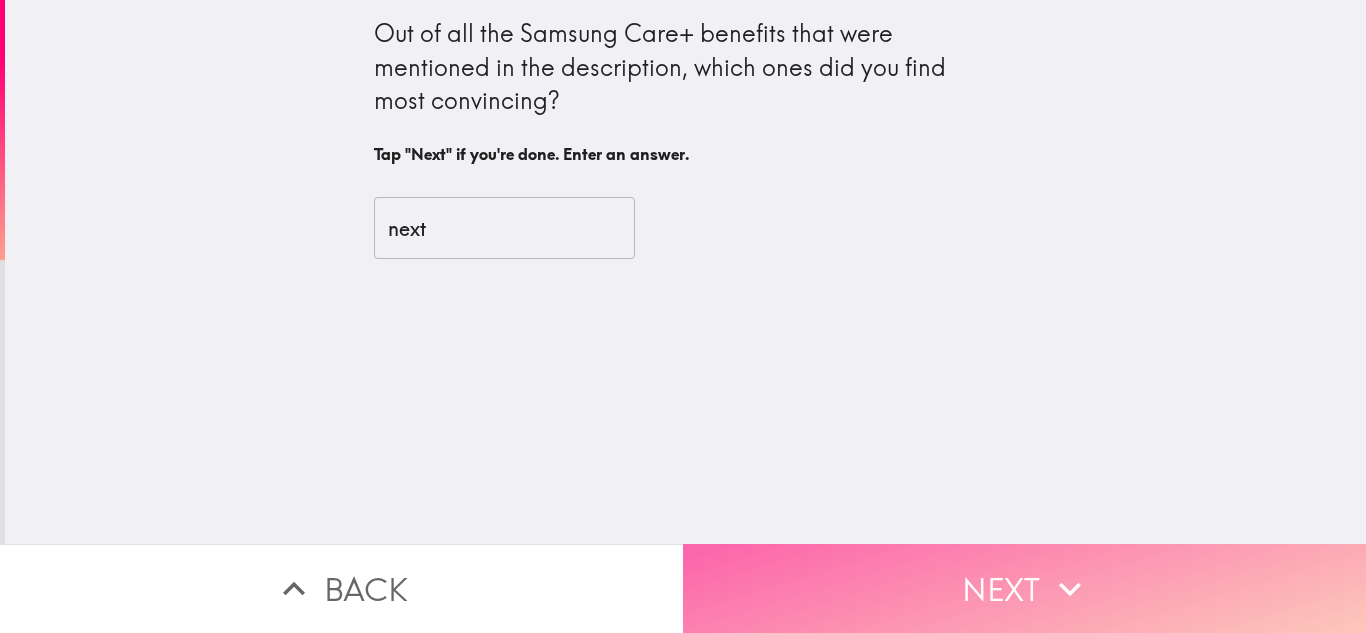 click on "Next" at bounding box center [1024, 588] 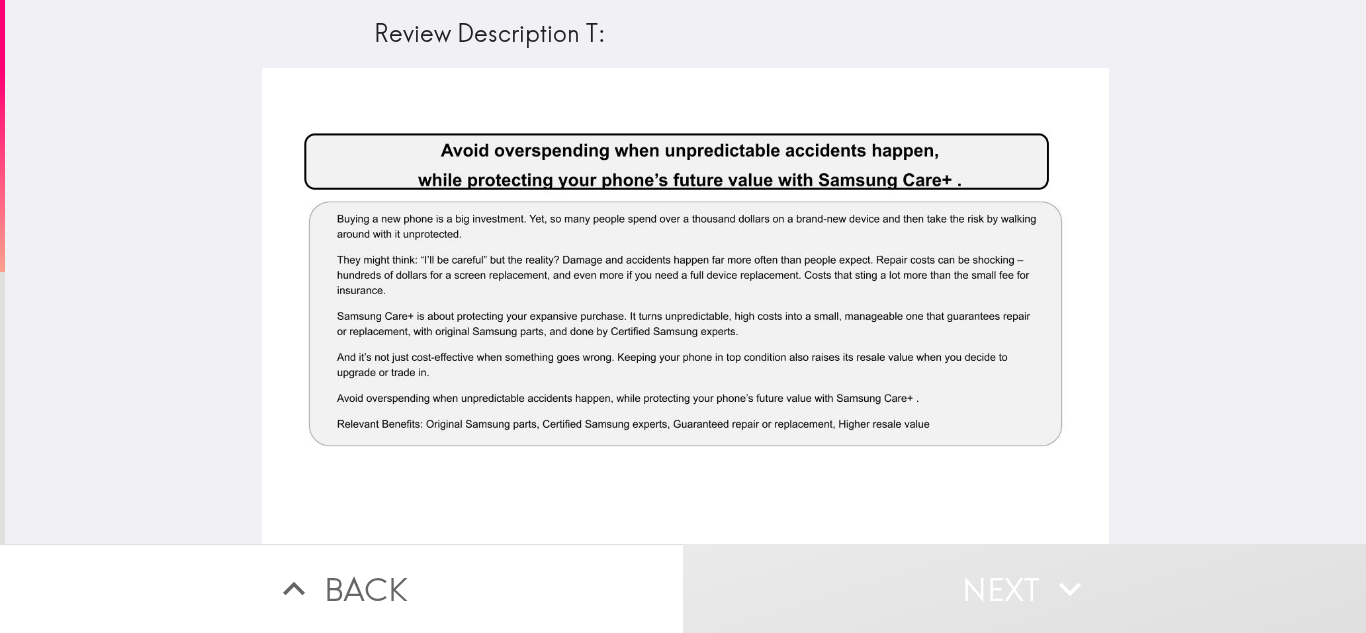 click at bounding box center [685, 306] 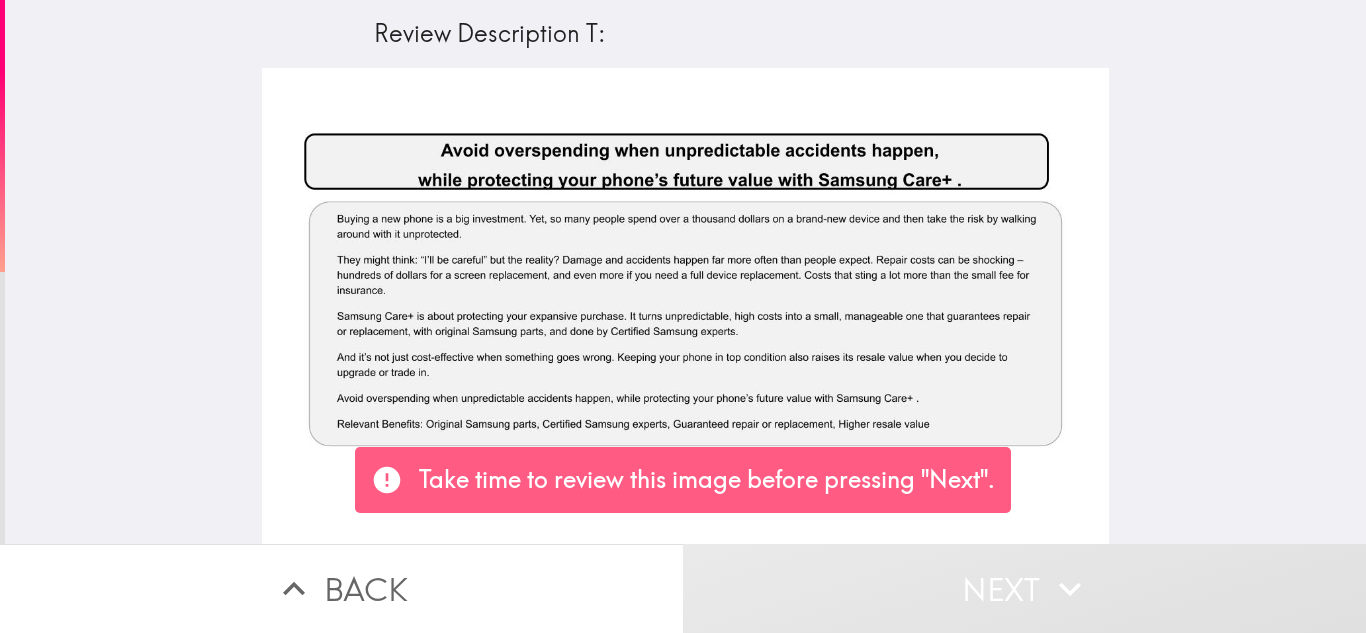 click on "Take time to review this image before pressing "Next"." at bounding box center [707, 480] 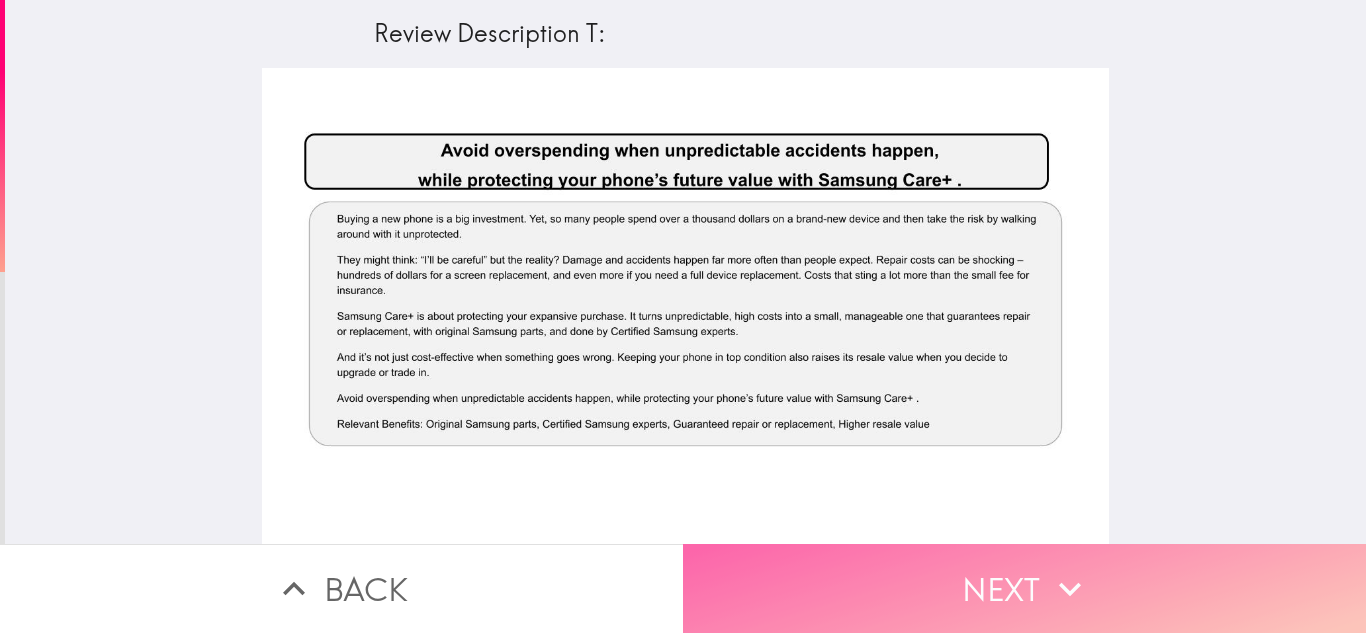 click on "Next" at bounding box center [1024, 588] 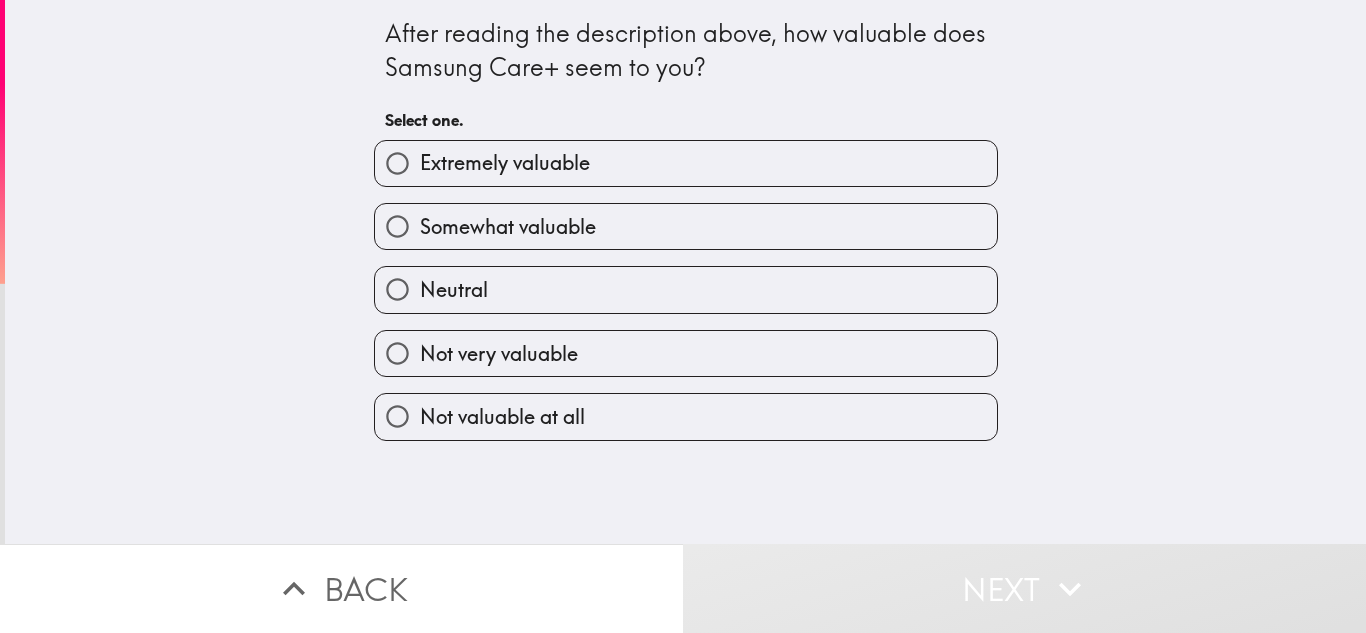 click on "Neutral" at bounding box center [686, 289] 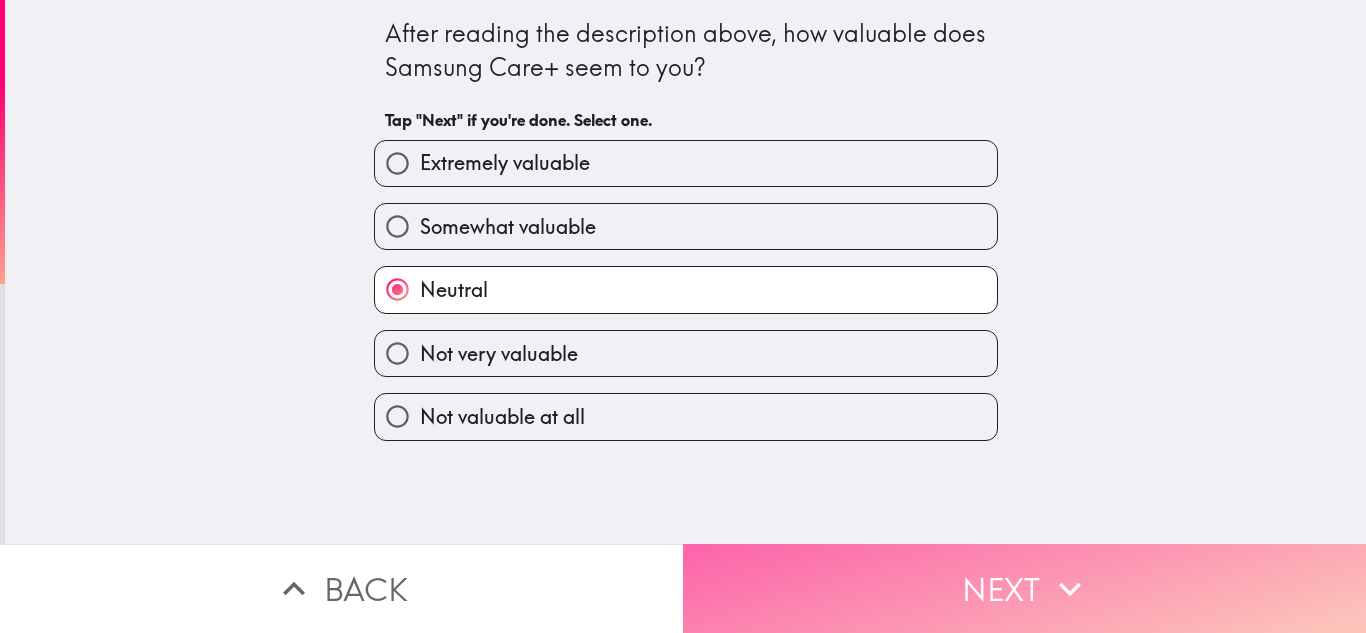 click on "Next" at bounding box center [1024, 588] 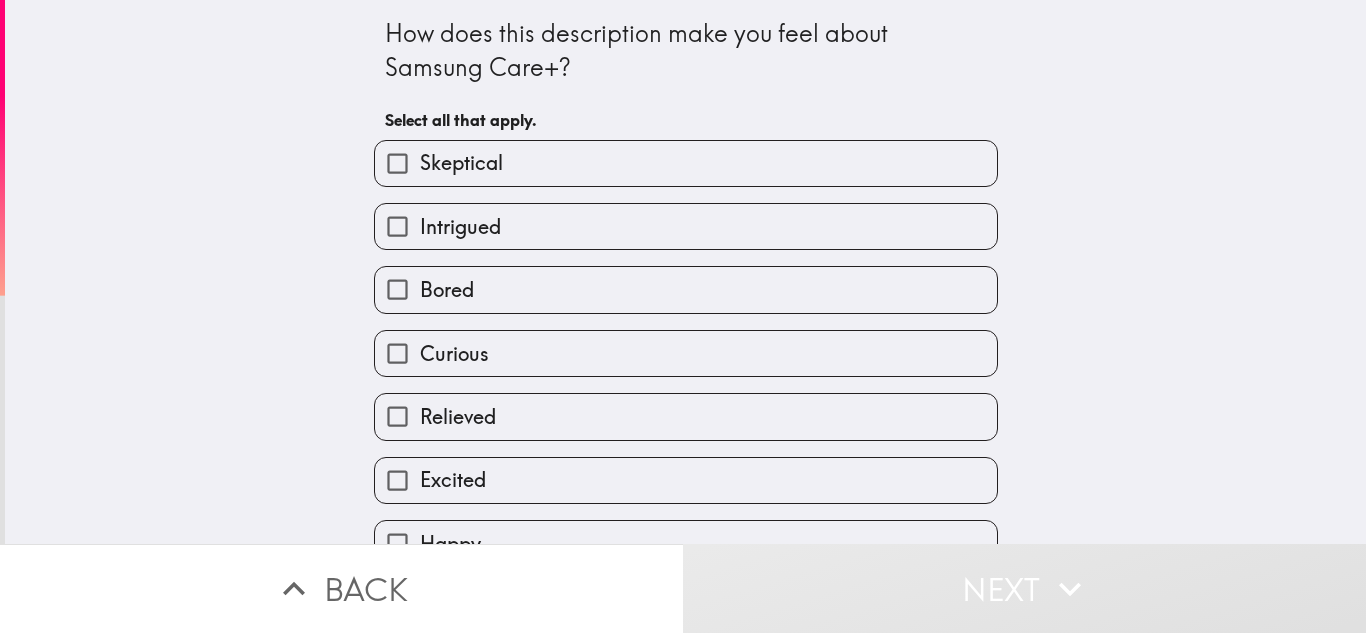 click on "Intrigued" at bounding box center (686, 226) 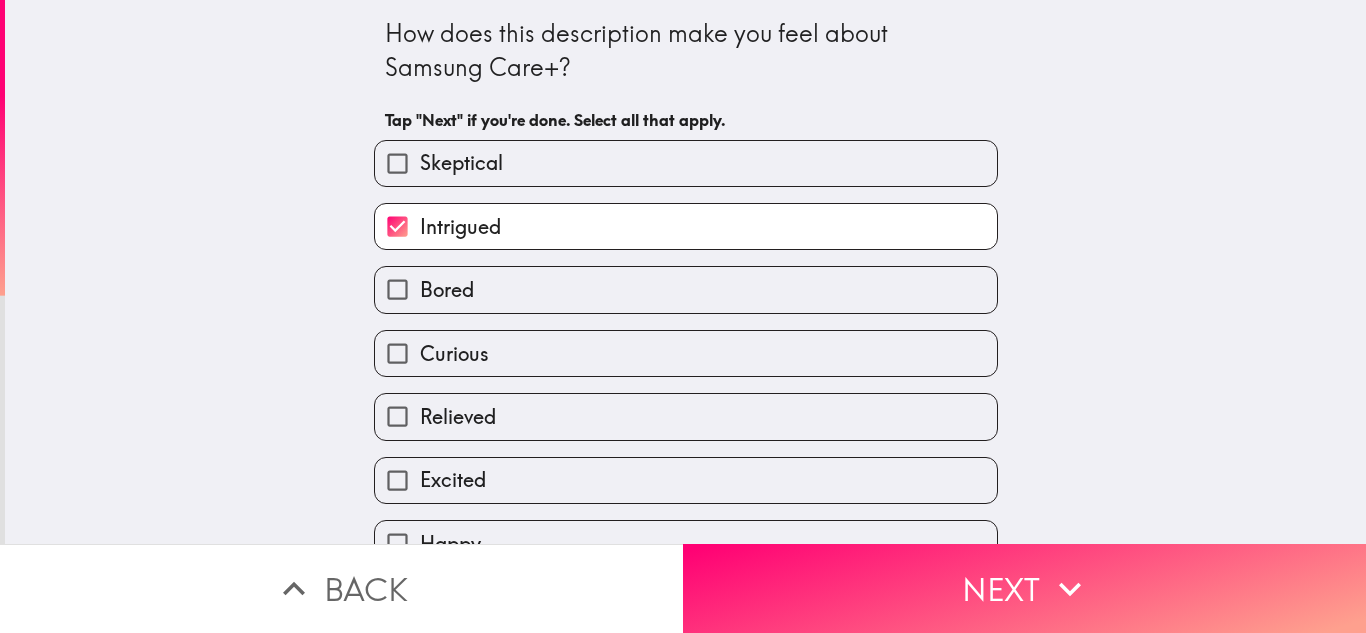 click on "Skeptical" at bounding box center (678, 155) 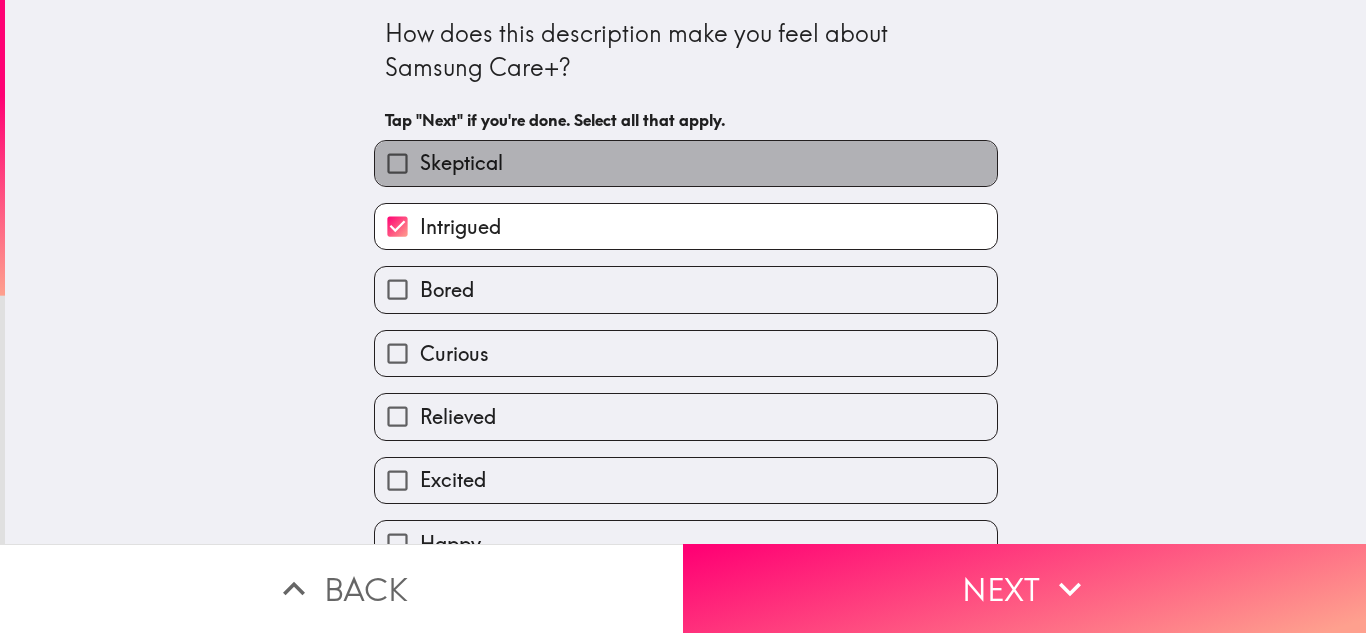 click on "Skeptical" at bounding box center [686, 163] 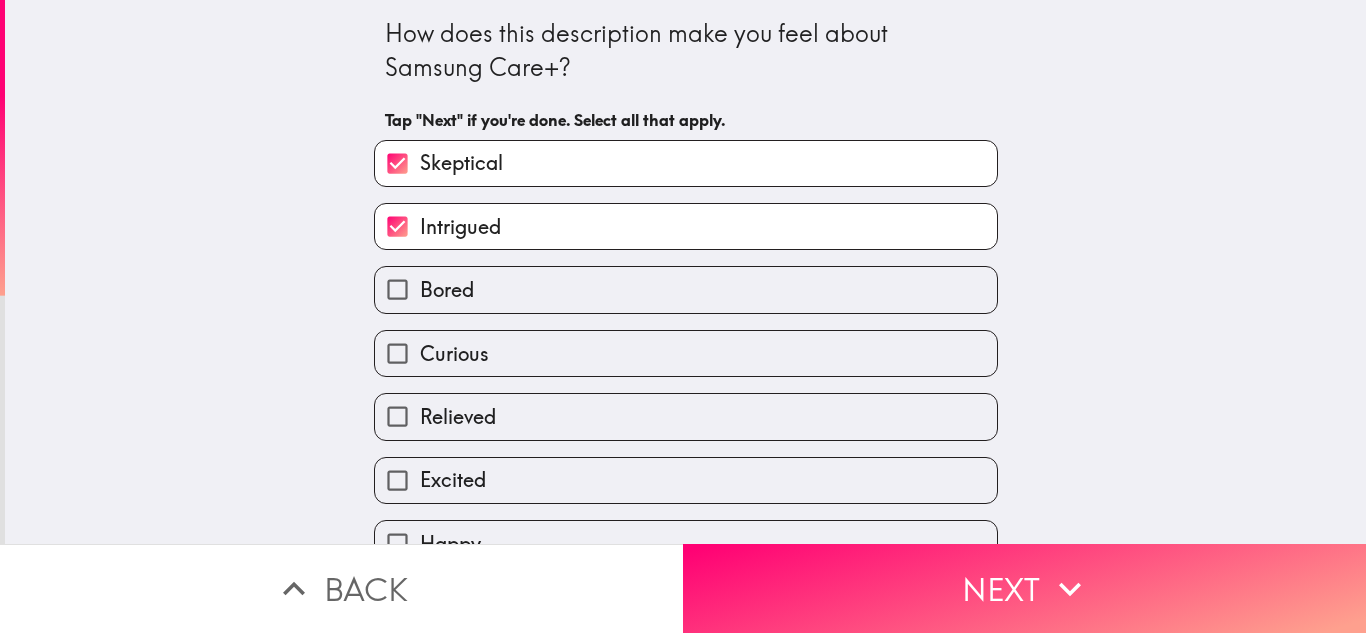 click on "Relieved" at bounding box center [686, 416] 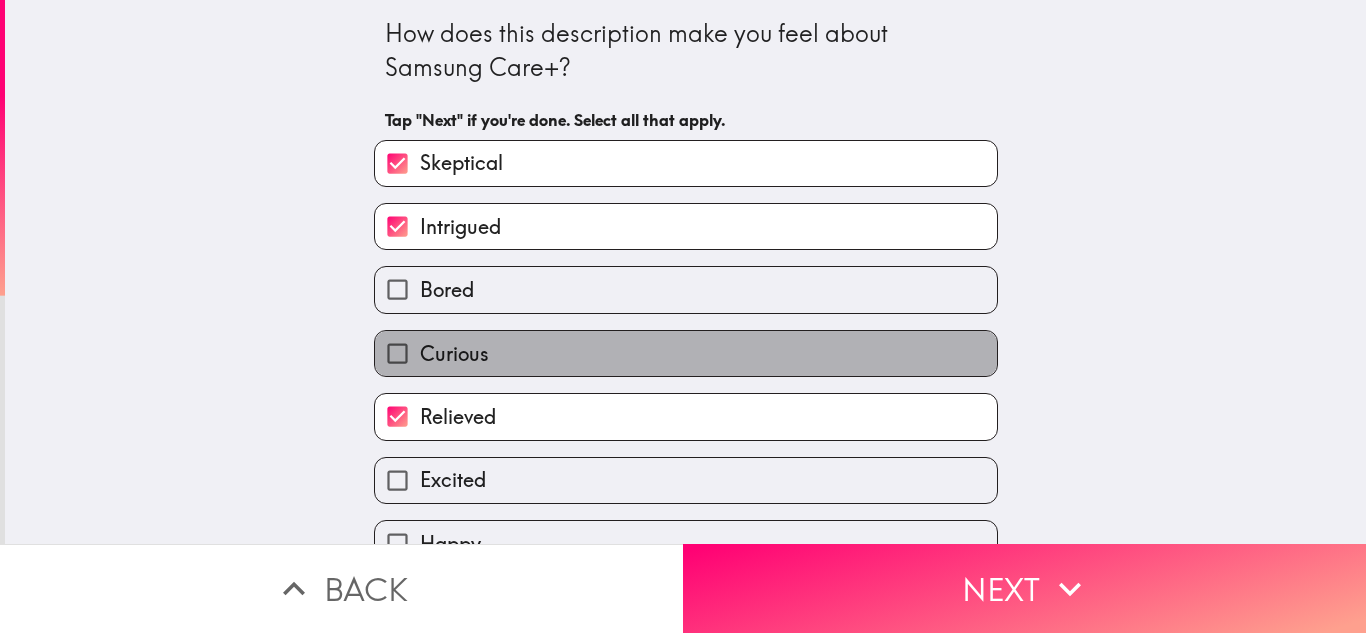 click on "Curious" at bounding box center [686, 353] 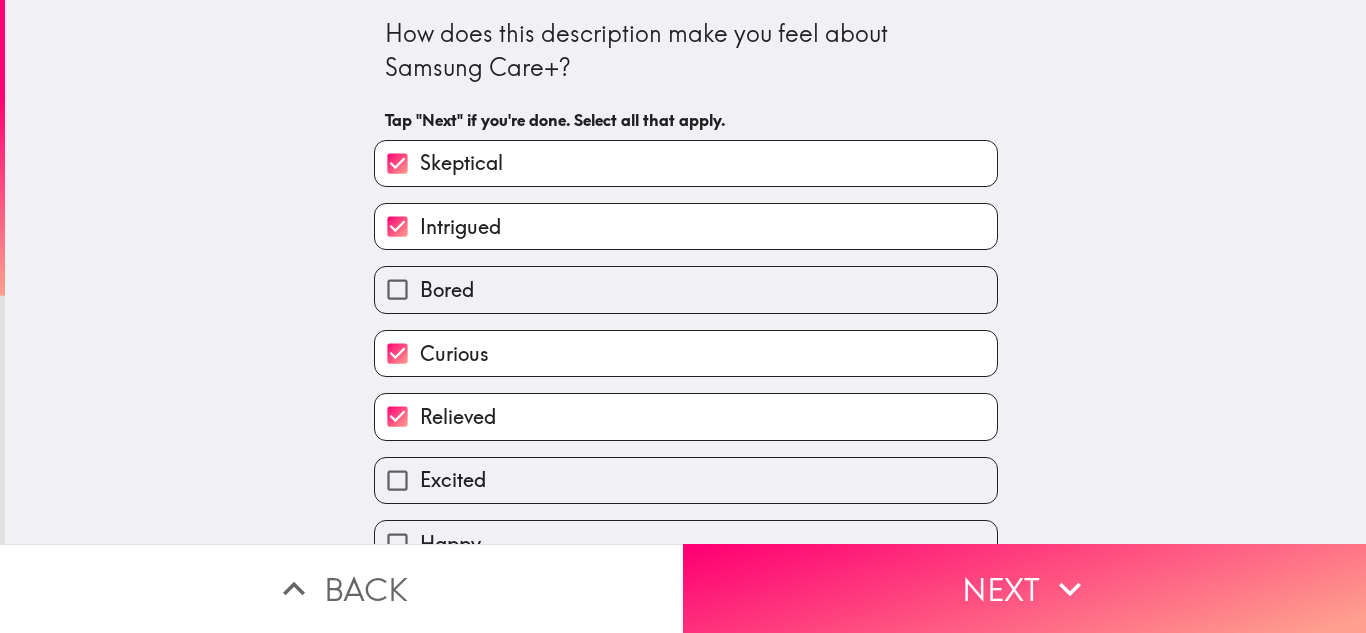 click on "Bored" at bounding box center [686, 289] 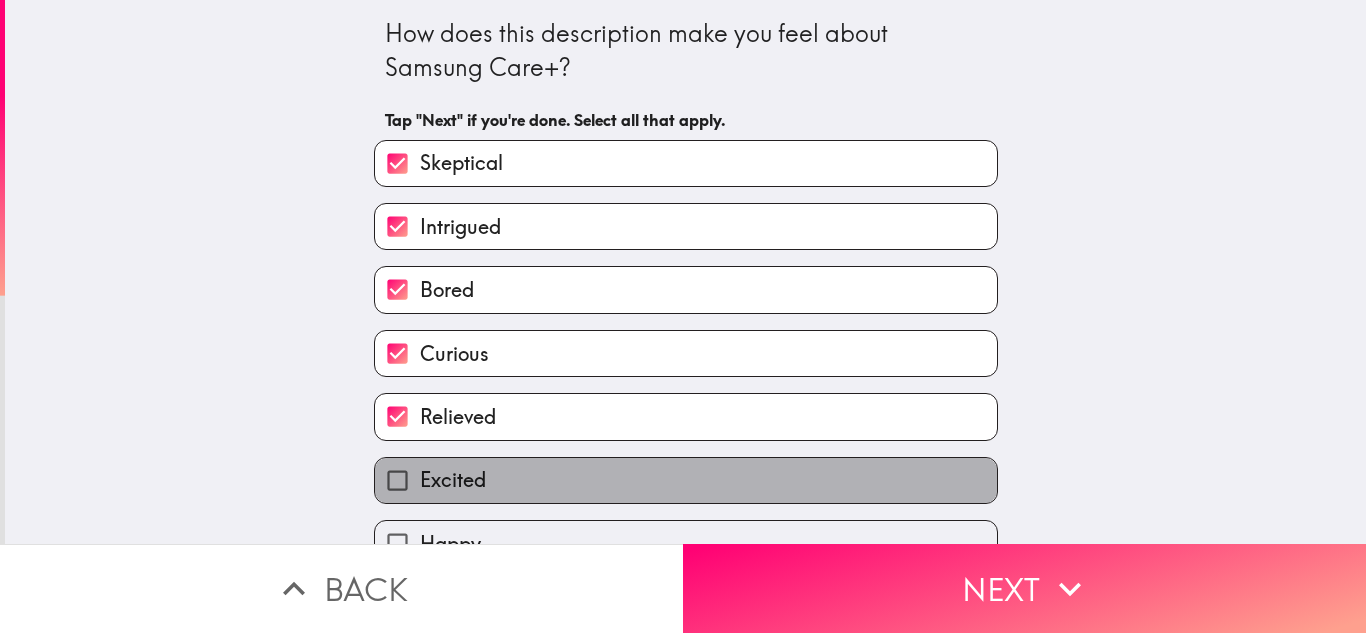 click on "Excited" at bounding box center (686, 480) 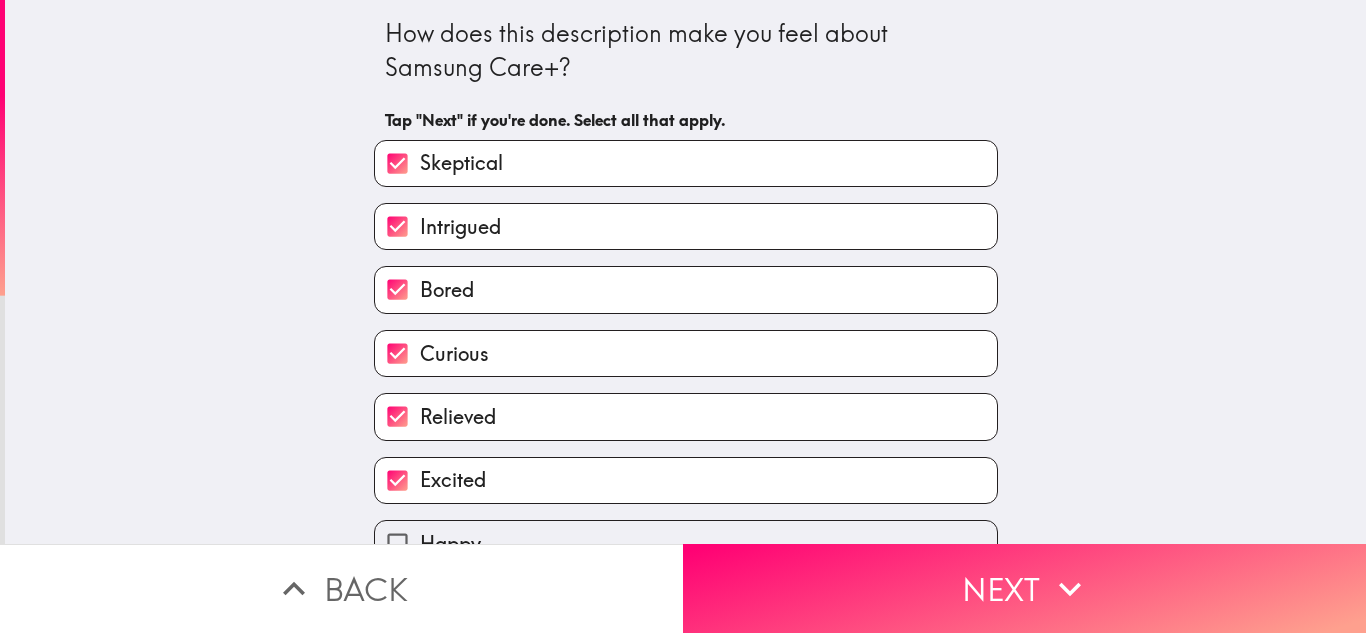 click on "Happy" at bounding box center (686, 543) 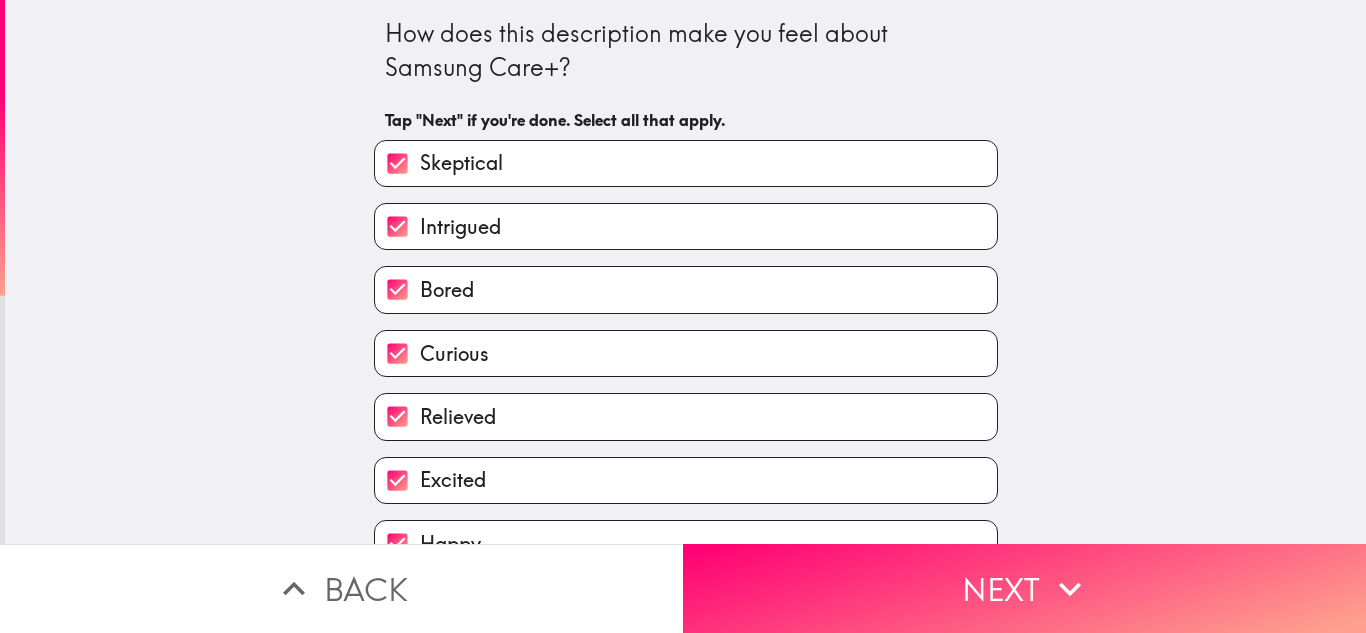 scroll, scrollTop: 23, scrollLeft: 0, axis: vertical 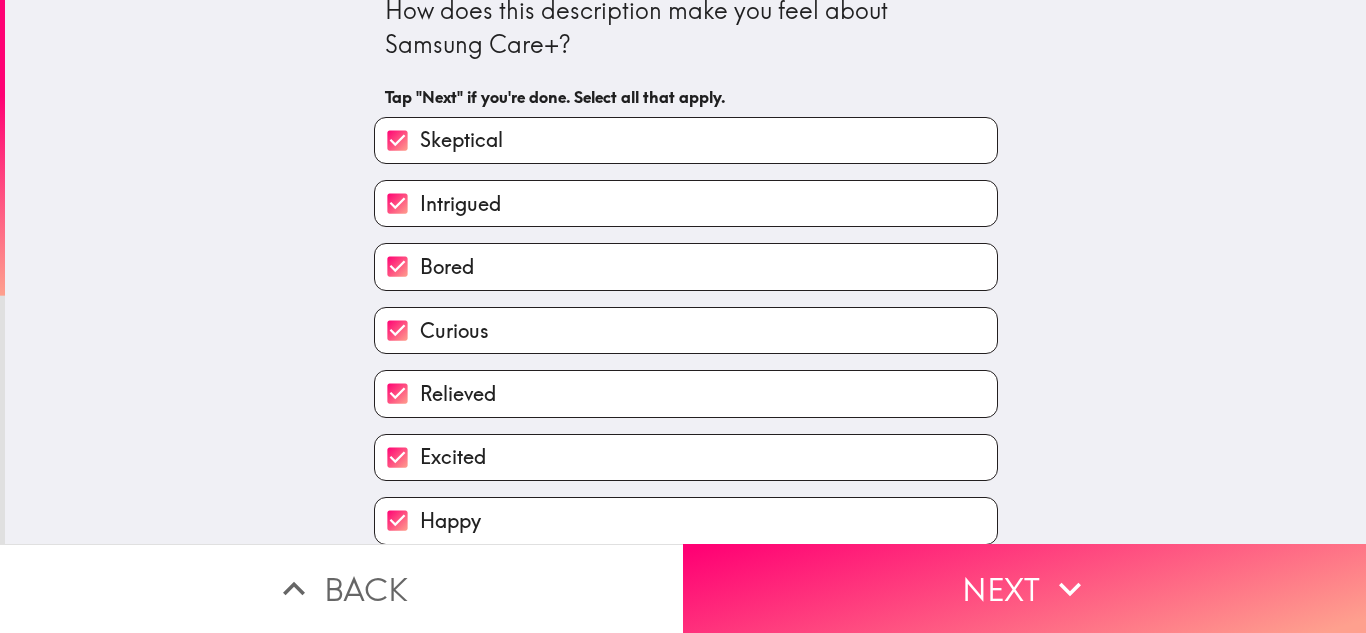 click on "How does this description make you feel about Samsung Care+? Tap "Next" if you're done.   Select all that apply. Skeptical Intrigued Bored Curious Relieved Excited Happy Annoyed Other" at bounding box center (685, 249) 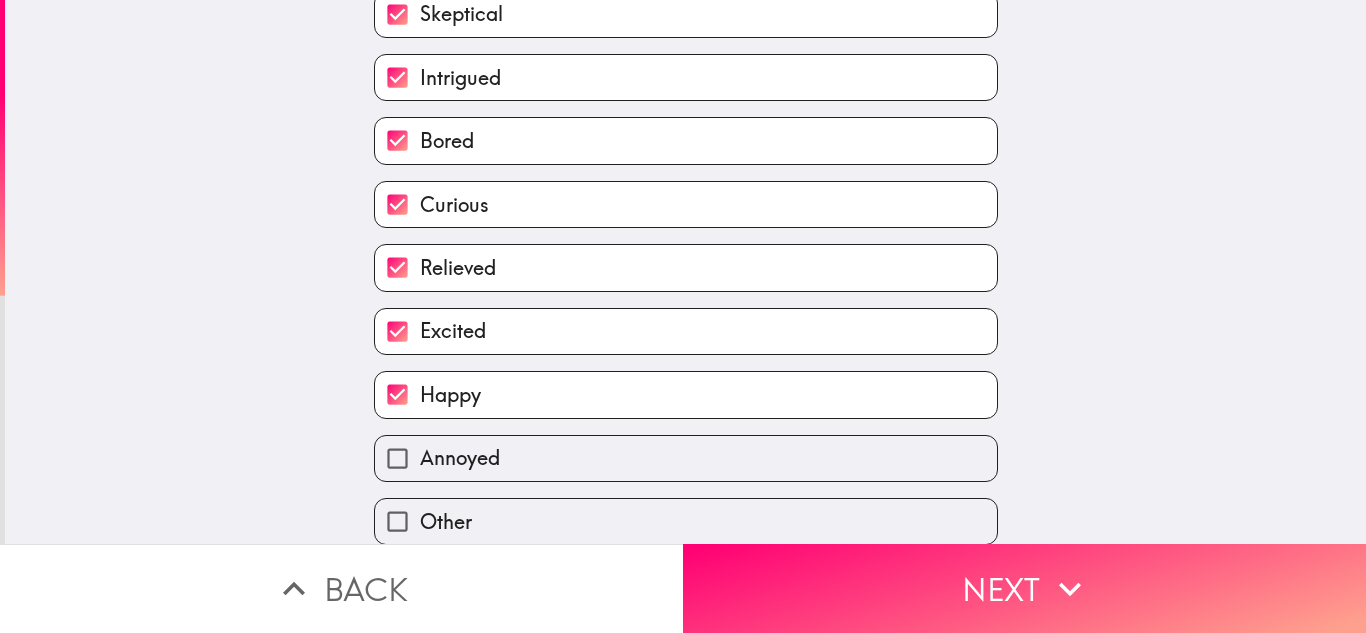 scroll, scrollTop: 150, scrollLeft: 0, axis: vertical 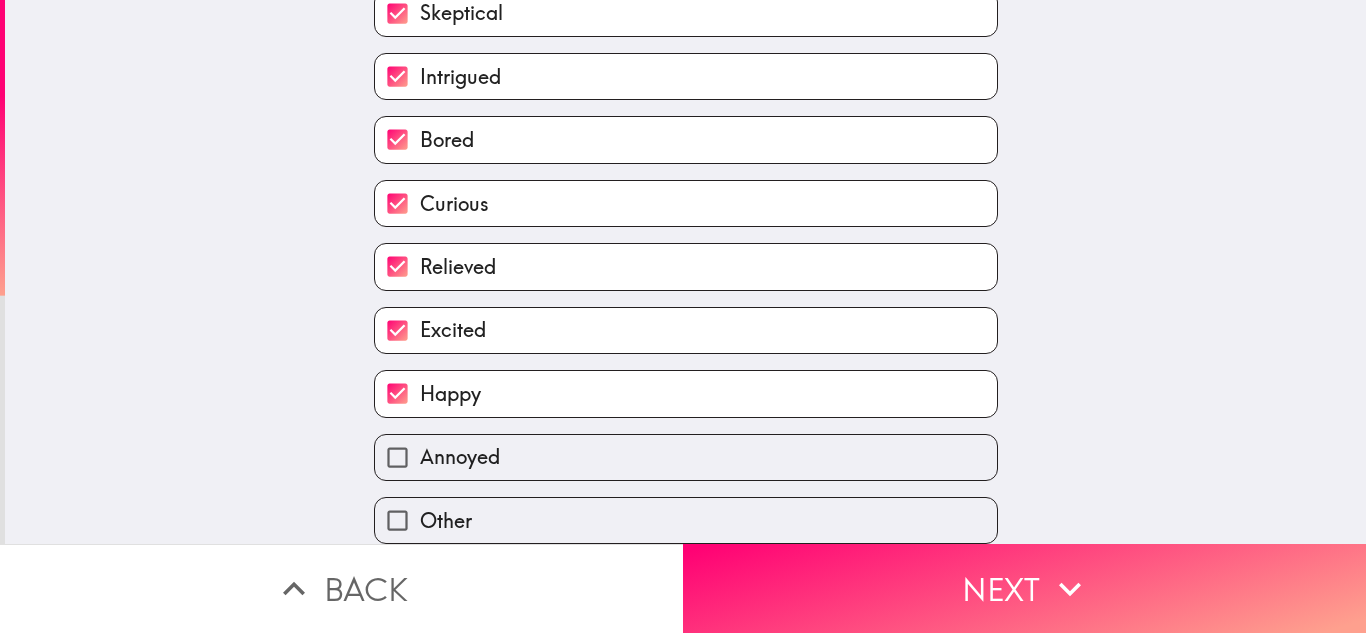 click on "Annoyed" at bounding box center [686, 457] 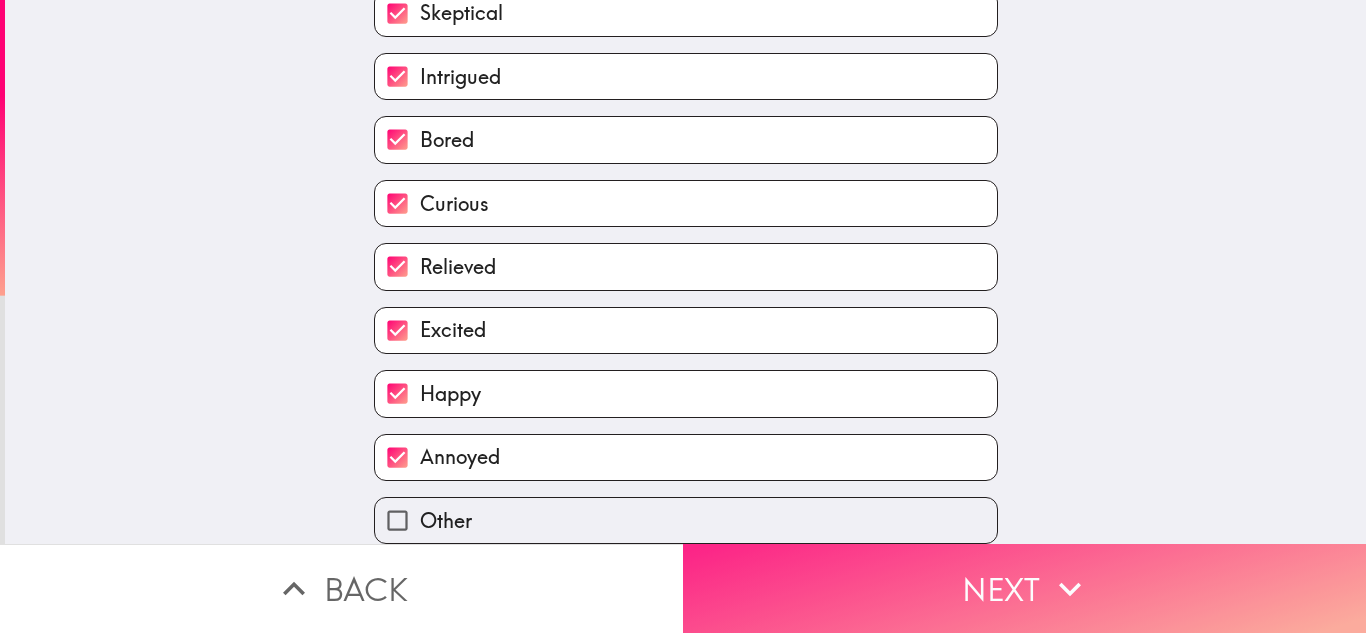 click on "Next" at bounding box center (1024, 588) 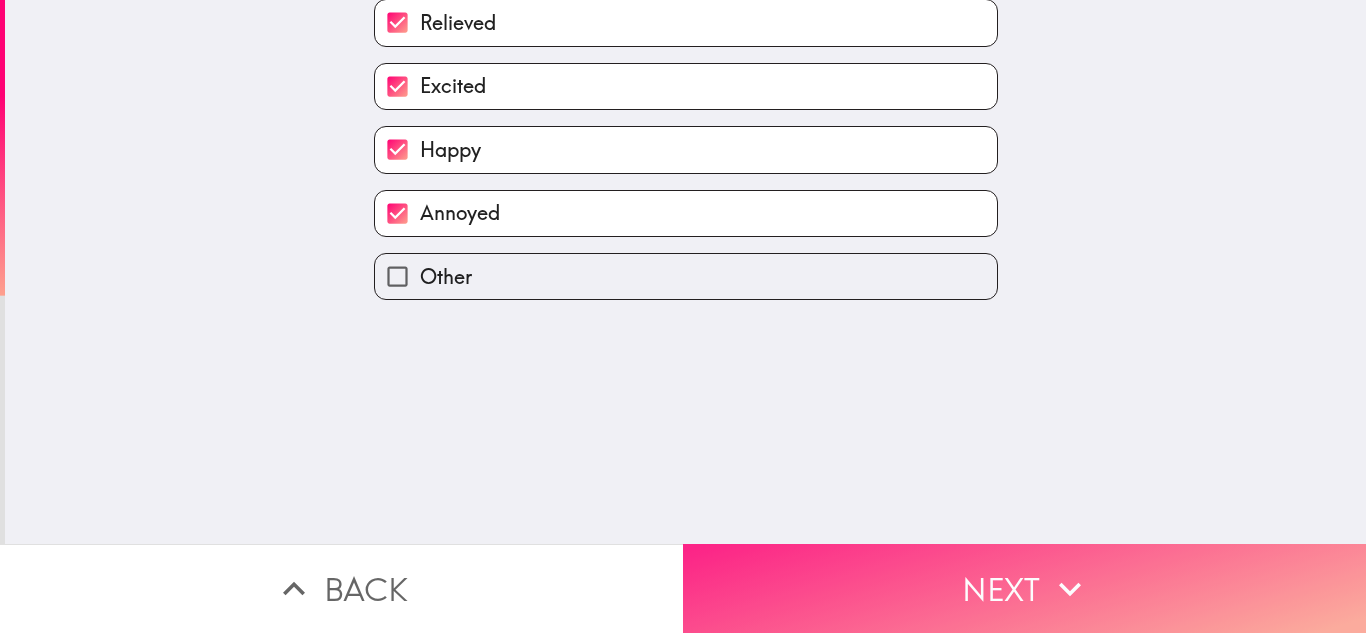 scroll, scrollTop: 0, scrollLeft: 0, axis: both 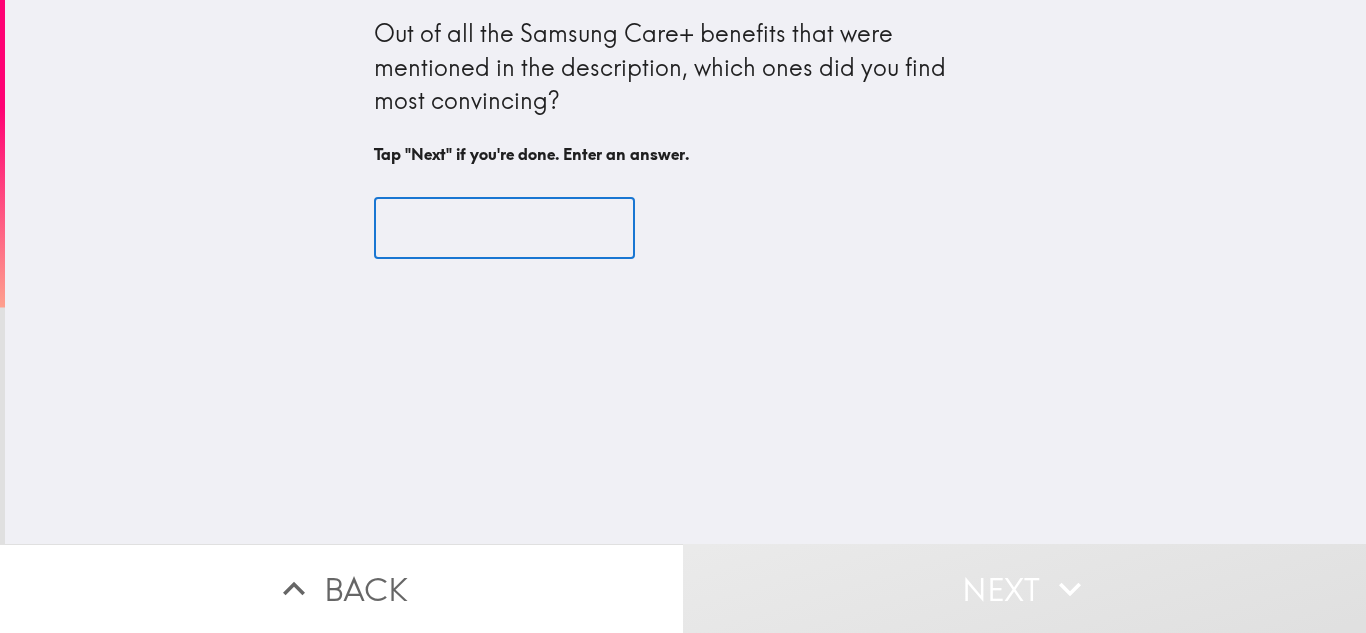 click at bounding box center (504, 228) 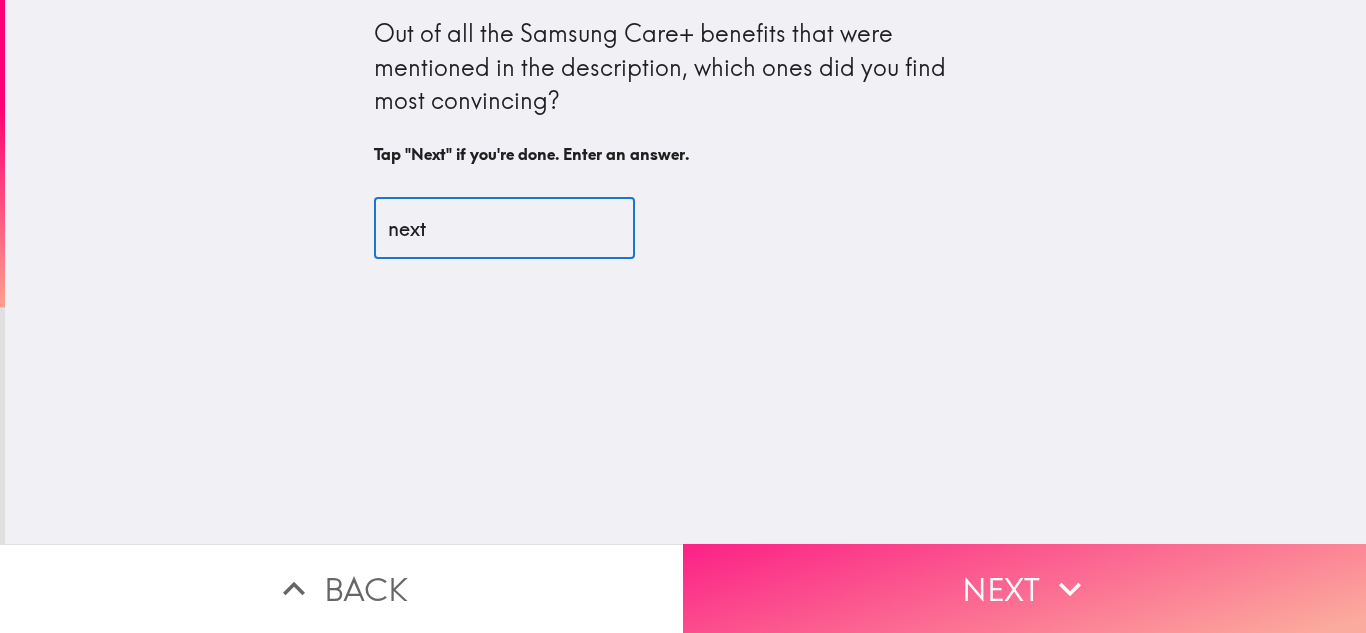 type on "next" 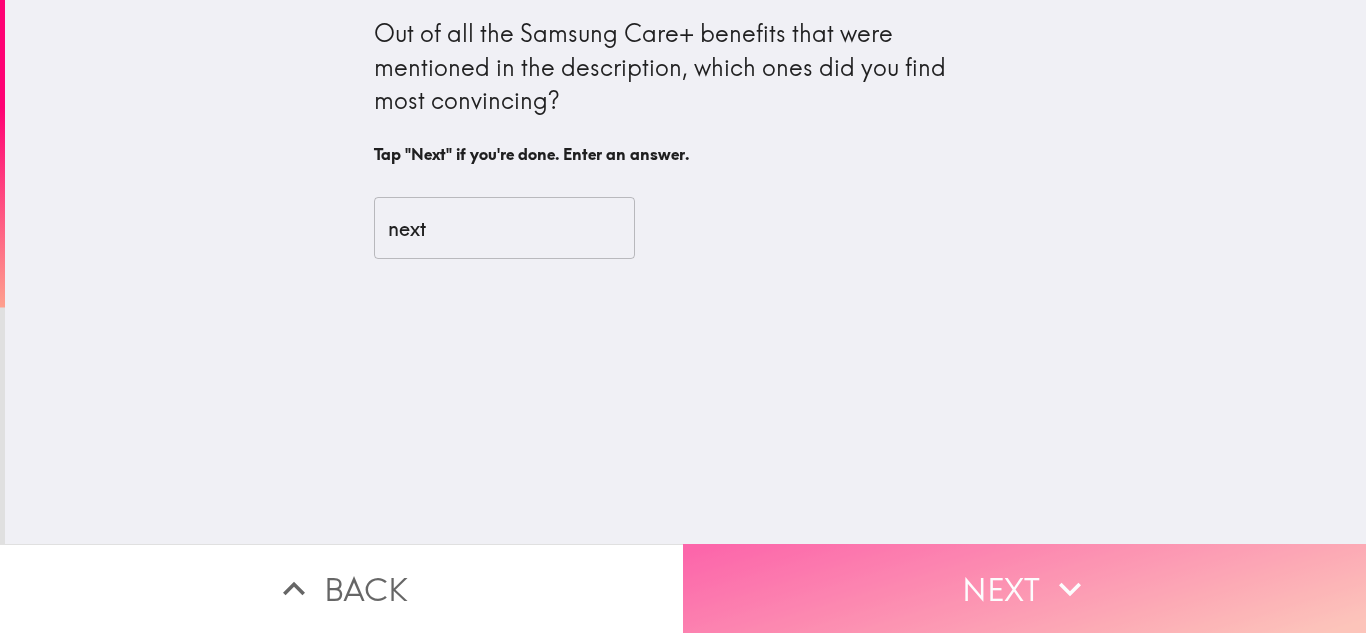 click on "Next" at bounding box center [1024, 588] 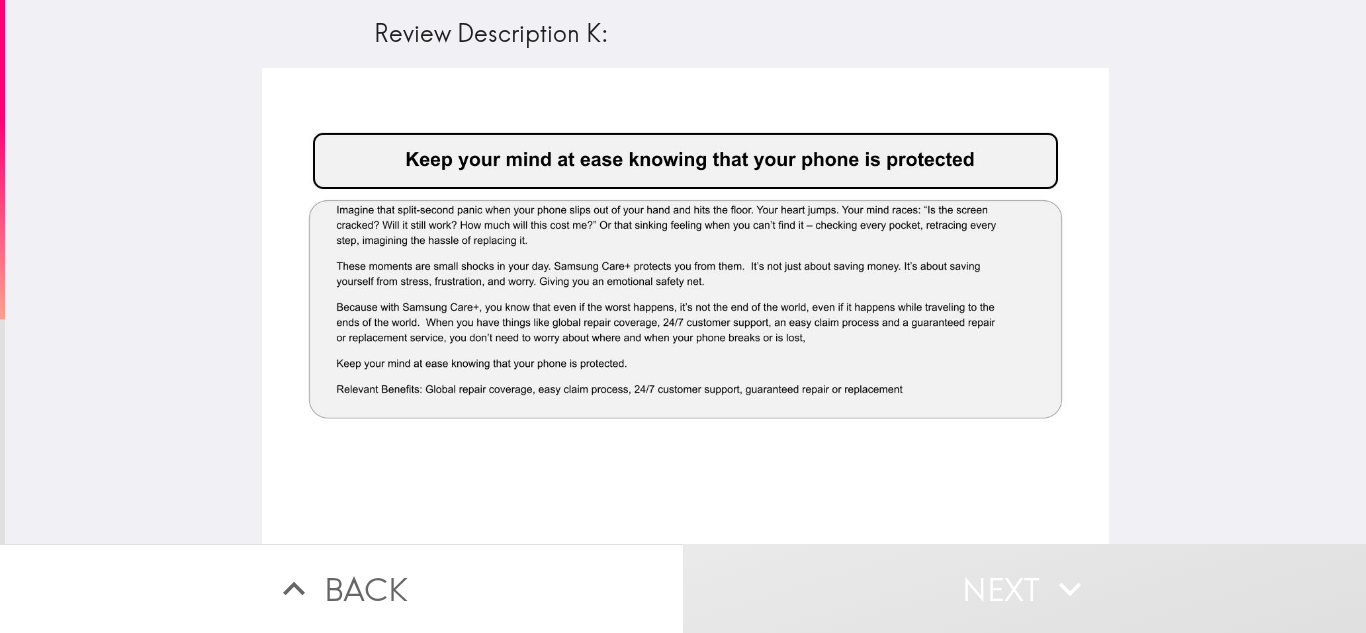 click at bounding box center [685, 306] 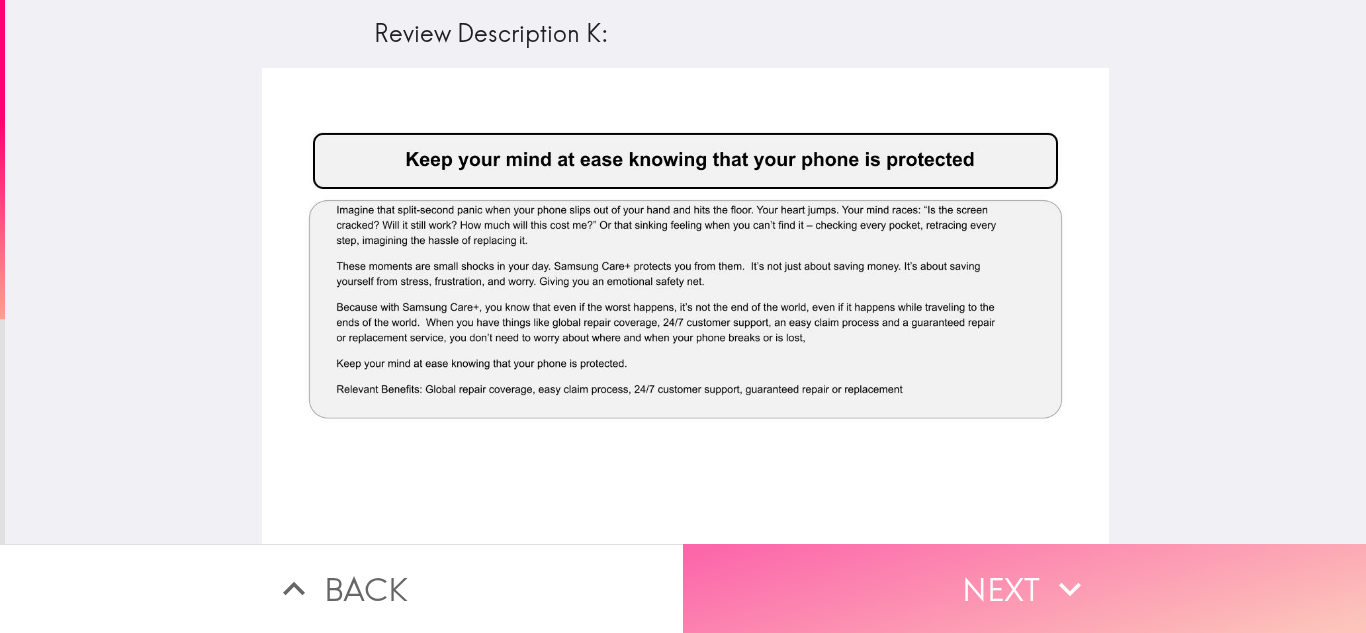 click on "Next" at bounding box center (1024, 588) 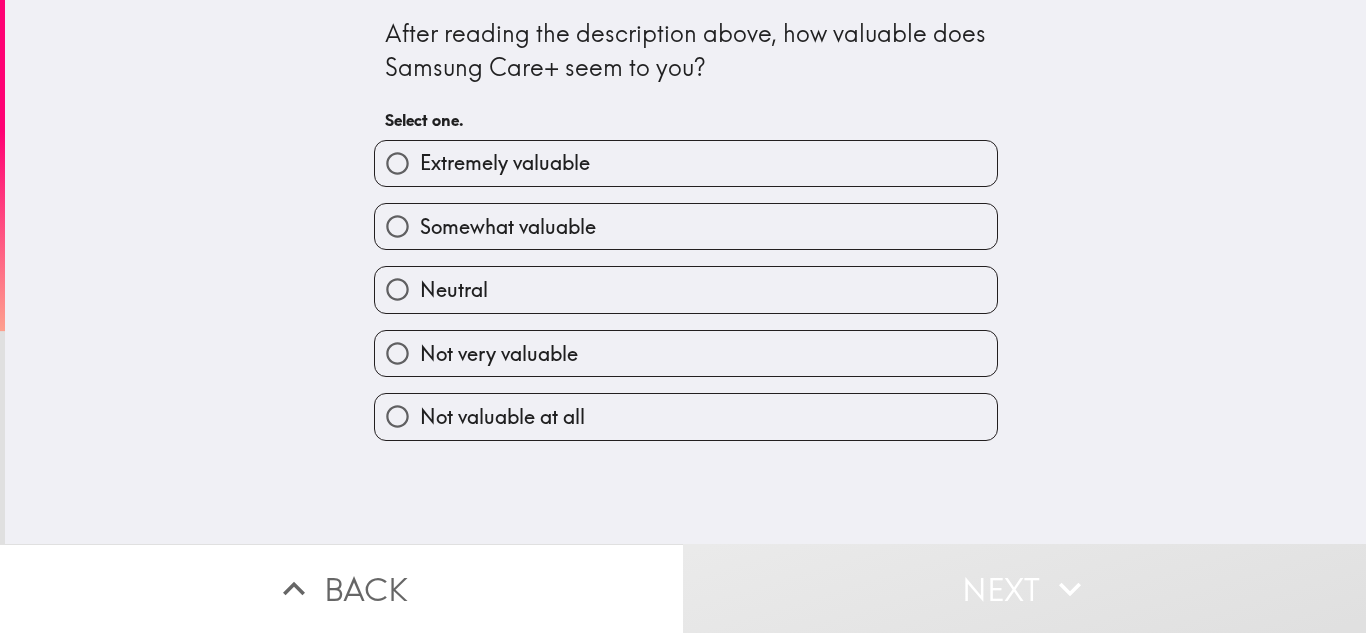 click on "Somewhat valuable" at bounding box center [686, 226] 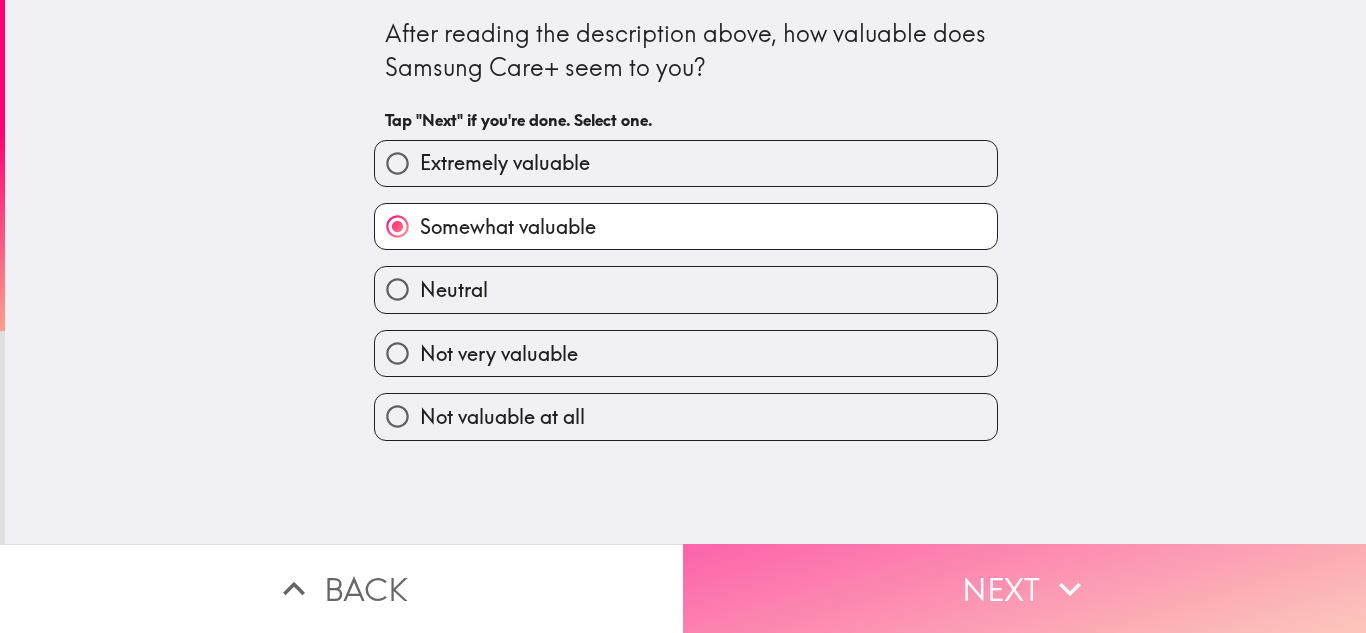 click on "Next" at bounding box center (1024, 588) 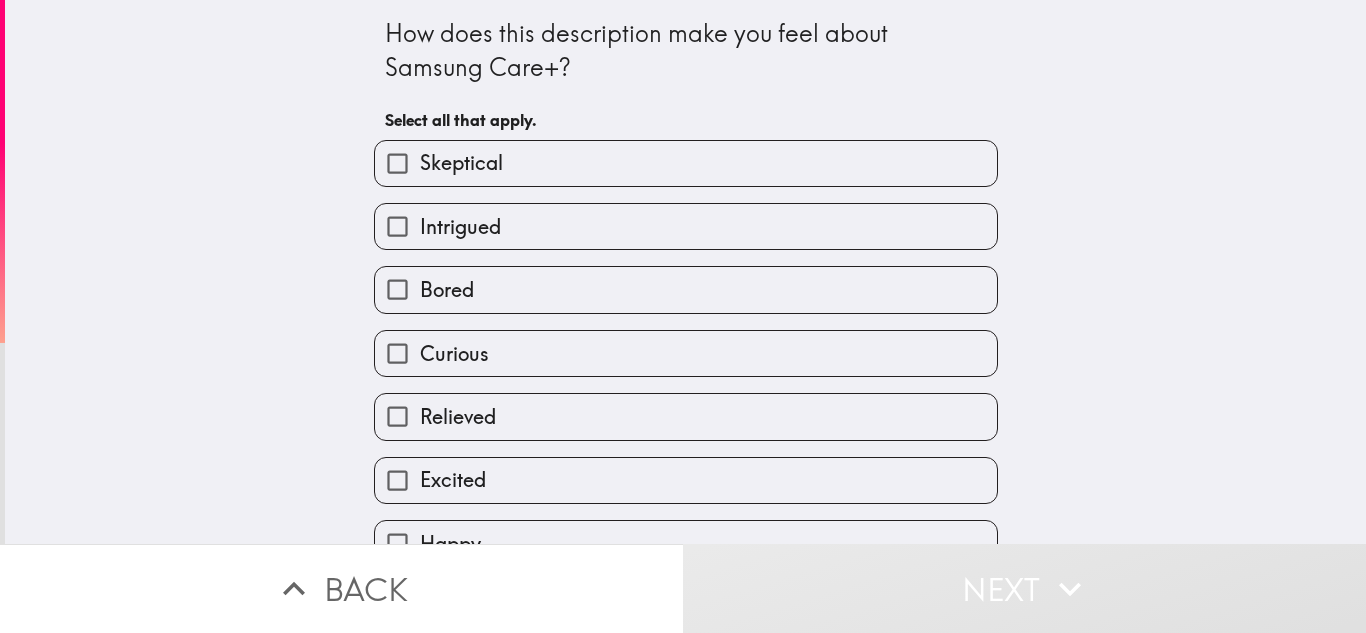 click on "Intrigued" at bounding box center [686, 226] 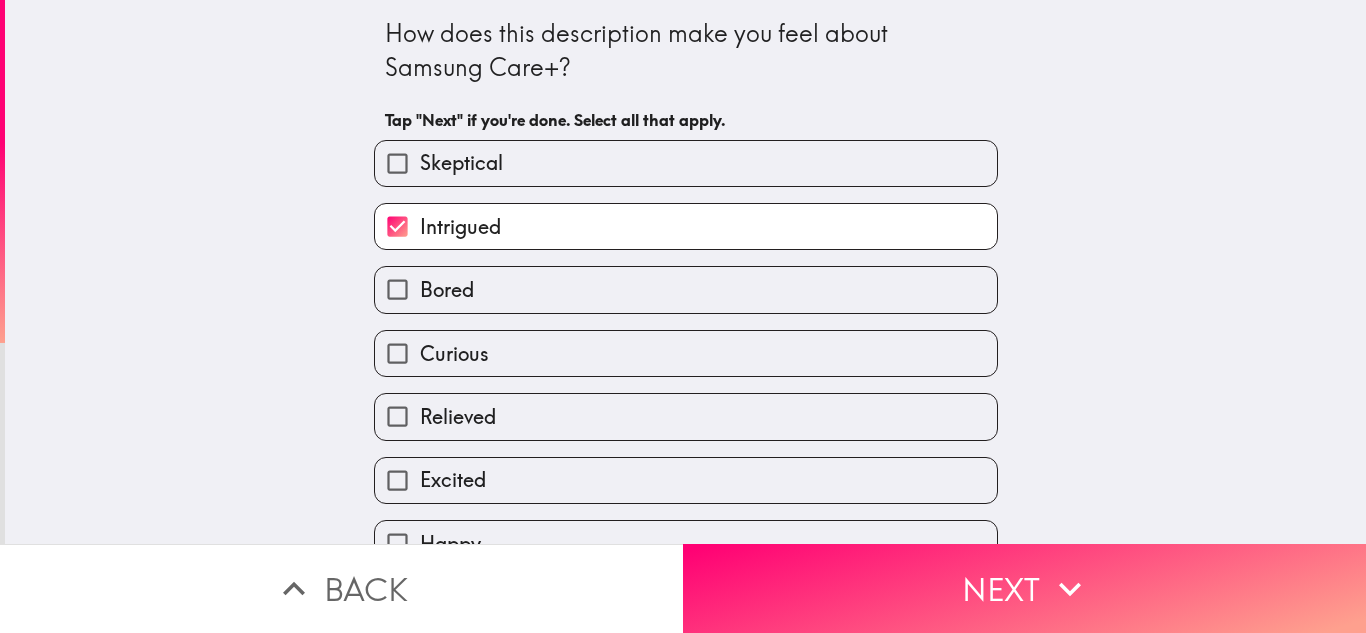 click on "Skeptical" at bounding box center [686, 163] 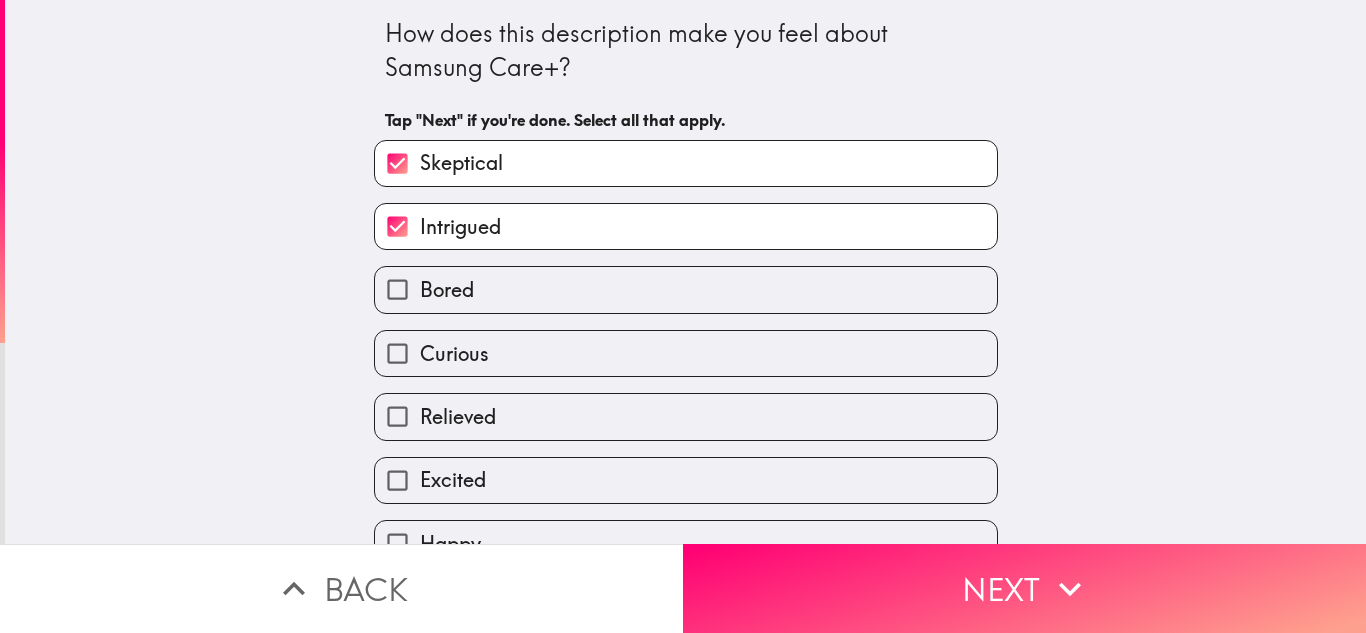 click on "Relieved" at bounding box center (678, 408) 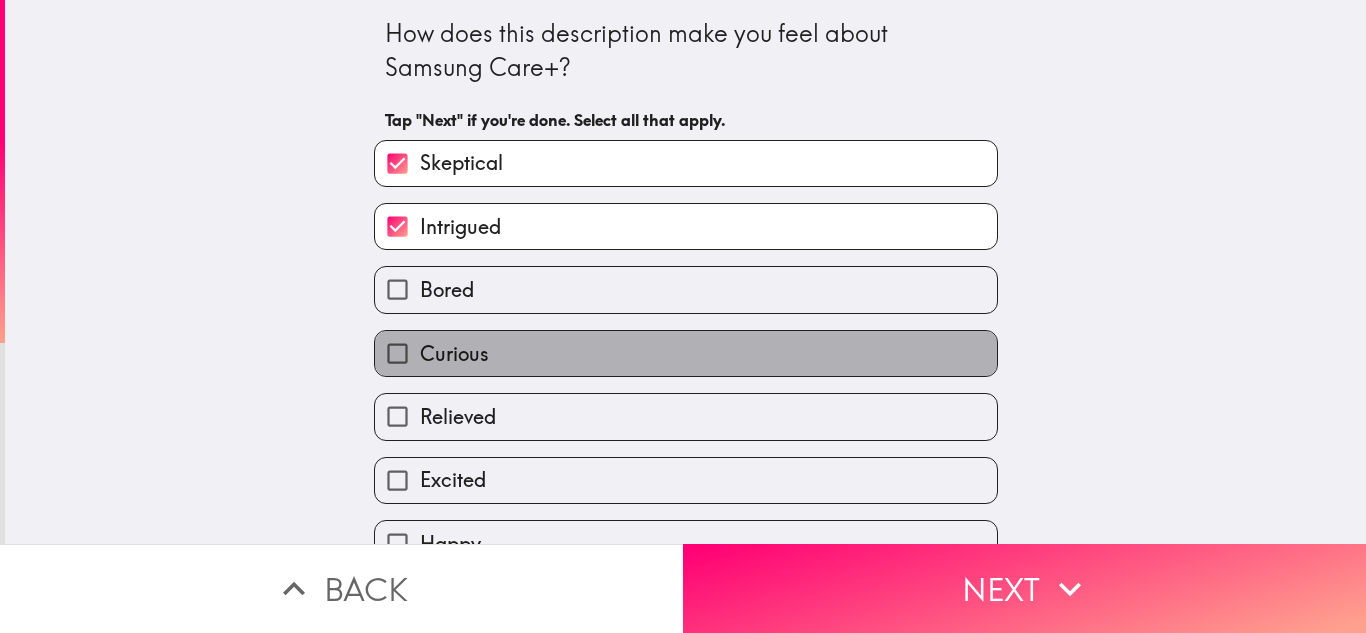 click on "Curious" at bounding box center [686, 353] 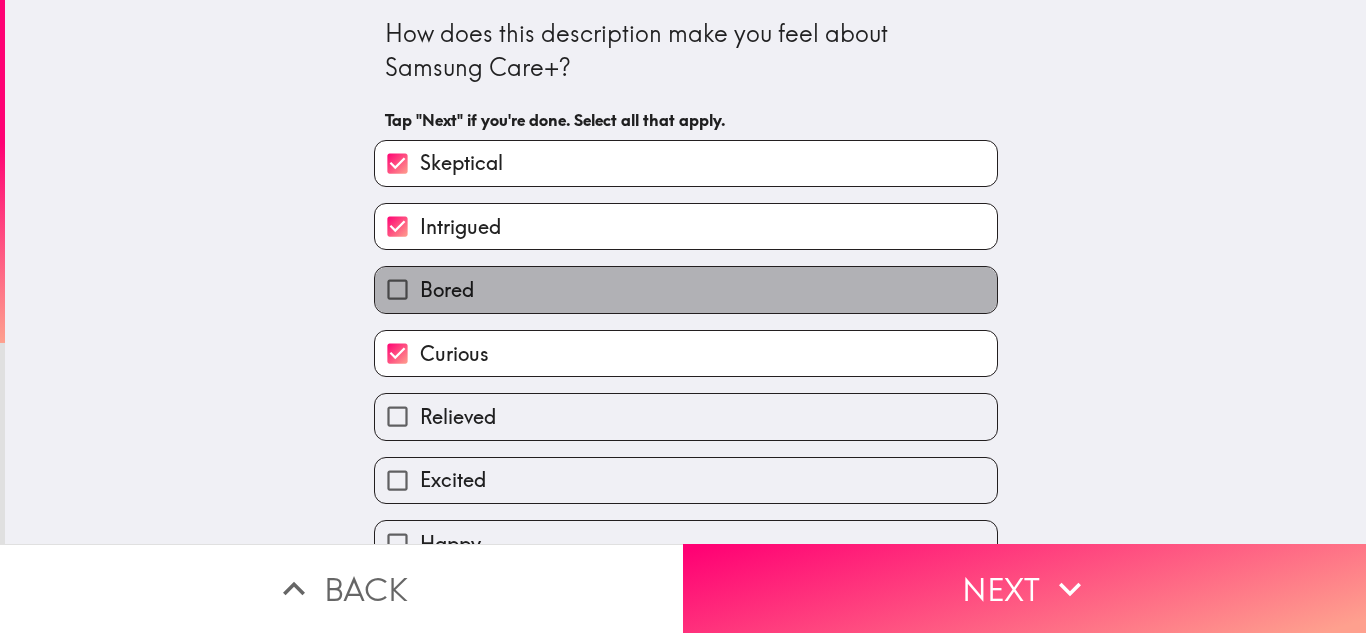 click on "Bored" at bounding box center [686, 289] 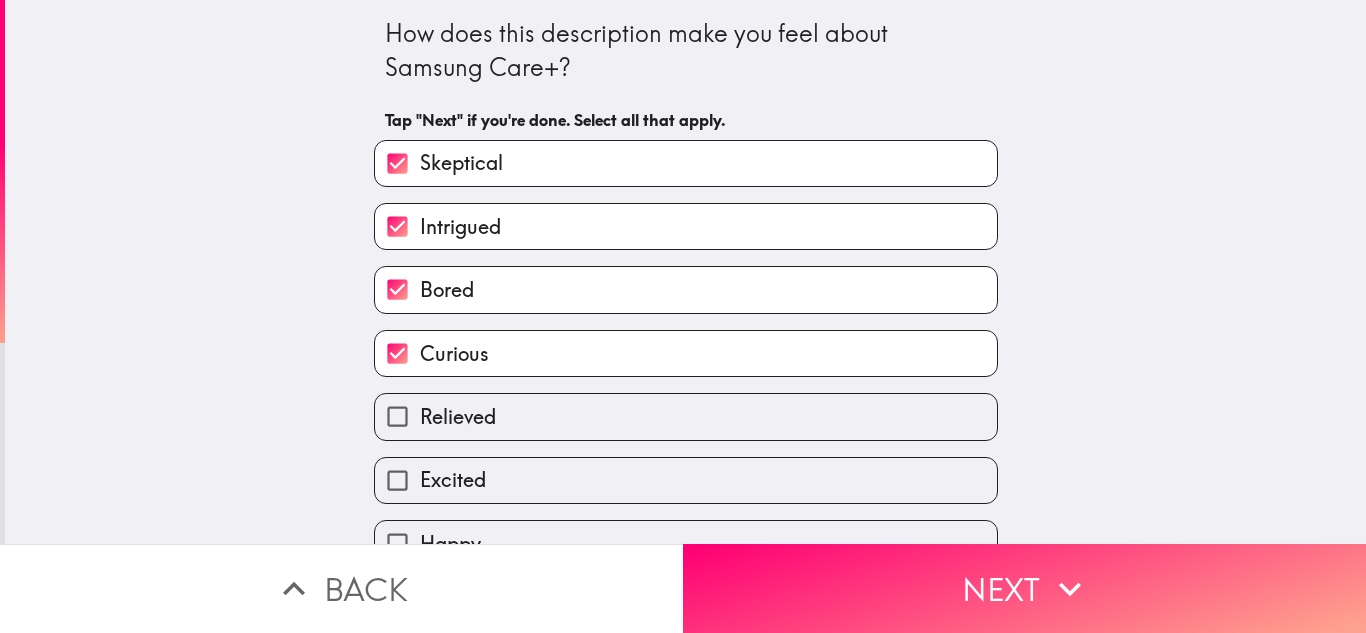 click on "Excited" at bounding box center [686, 480] 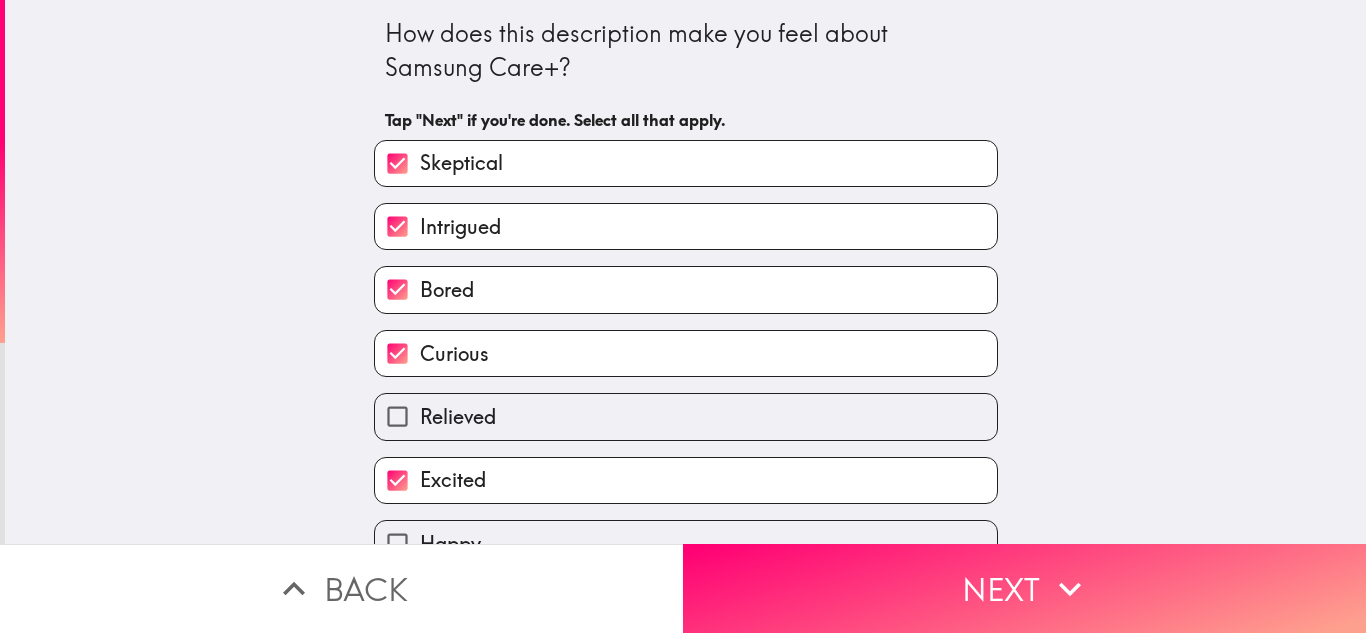 click on "Relieved" at bounding box center [686, 416] 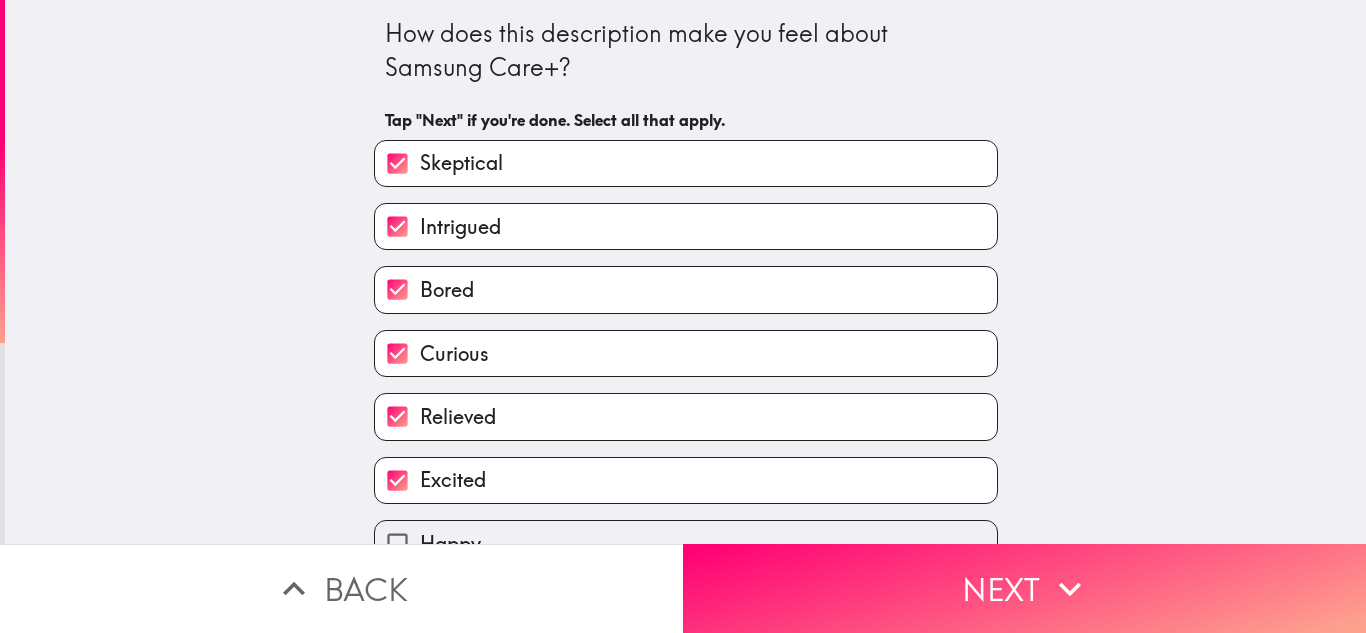 click on "How does this description make you feel about Samsung Care+? Tap "Next" if you're done.   Select all that apply. Skeptical Intrigued Bored Curious Relieved Excited Happy Annoyed Other" at bounding box center [685, 272] 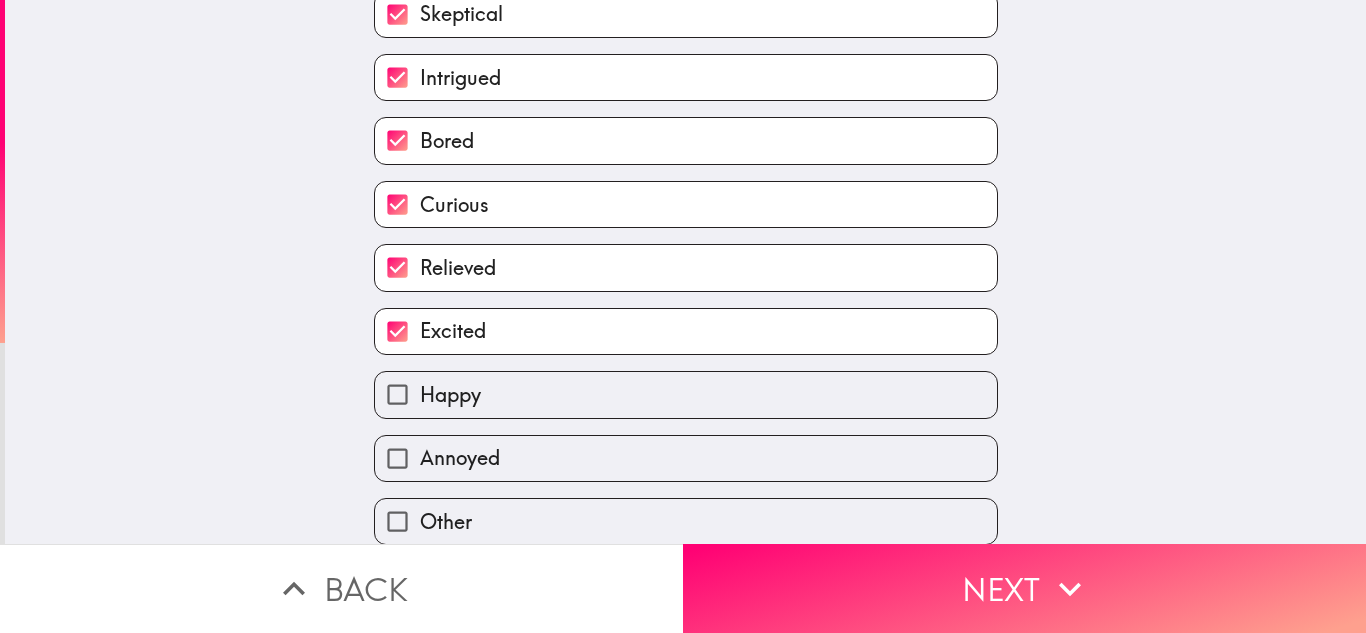 scroll, scrollTop: 150, scrollLeft: 0, axis: vertical 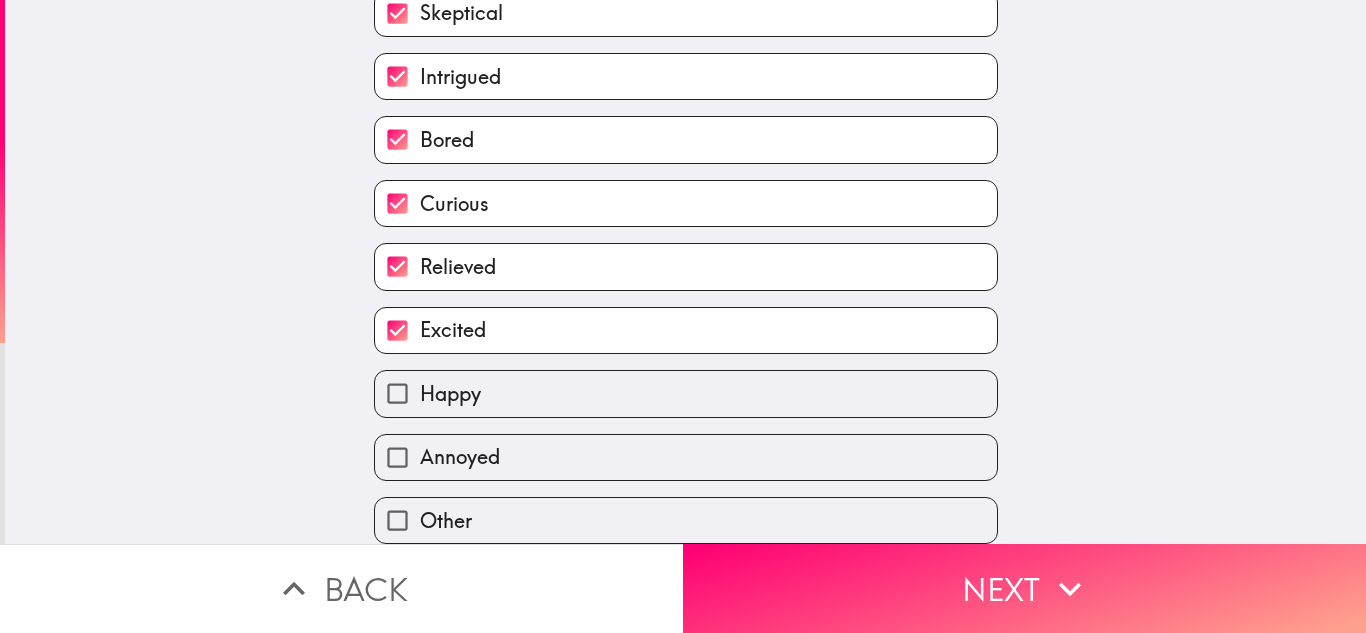 click on "Happy" at bounding box center [686, 393] 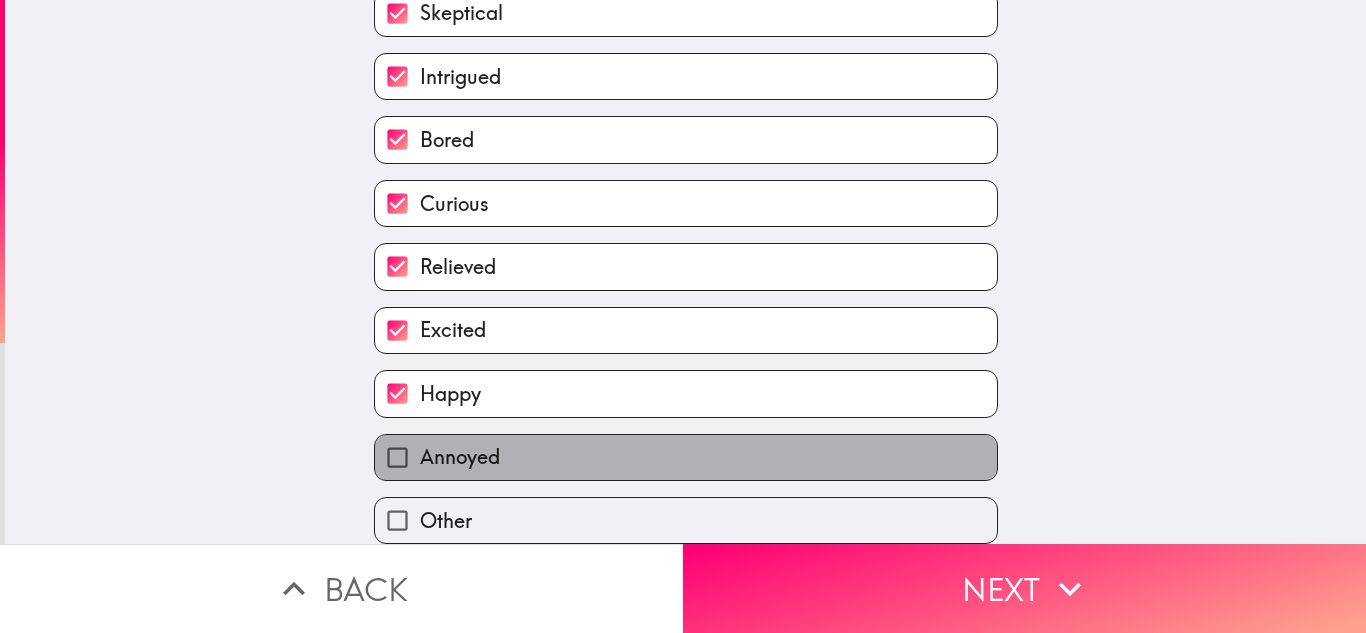 click on "Annoyed" at bounding box center [686, 457] 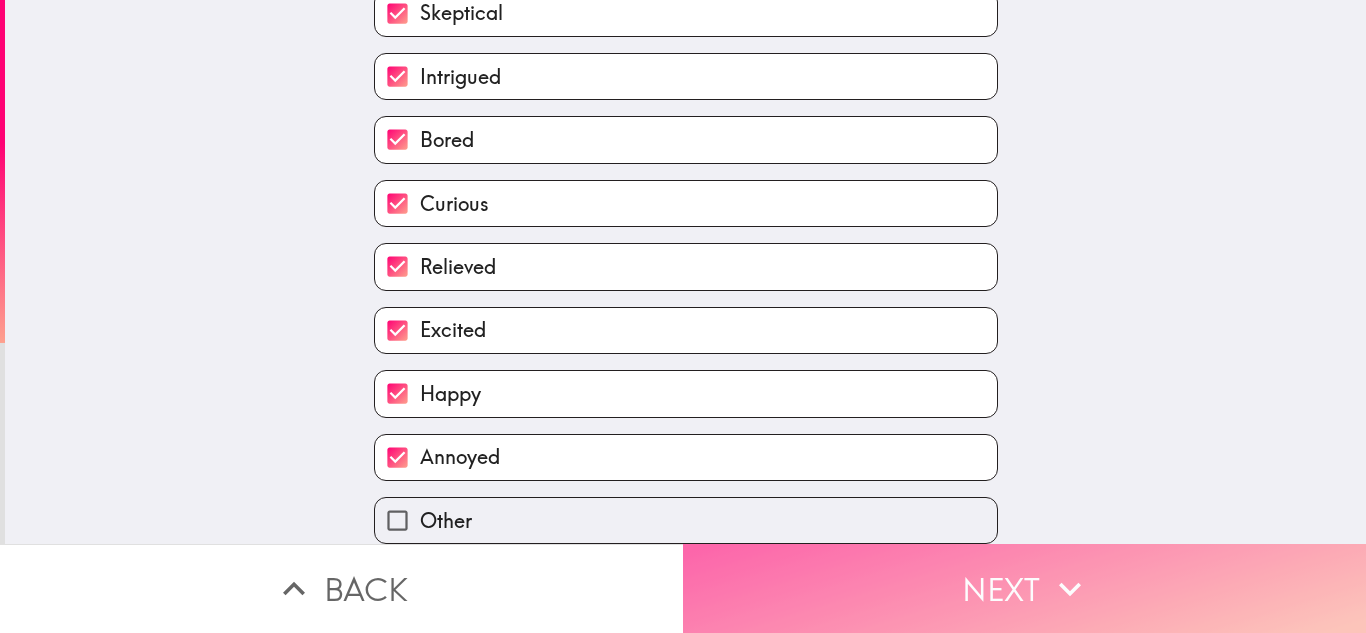click on "Next" at bounding box center [1024, 588] 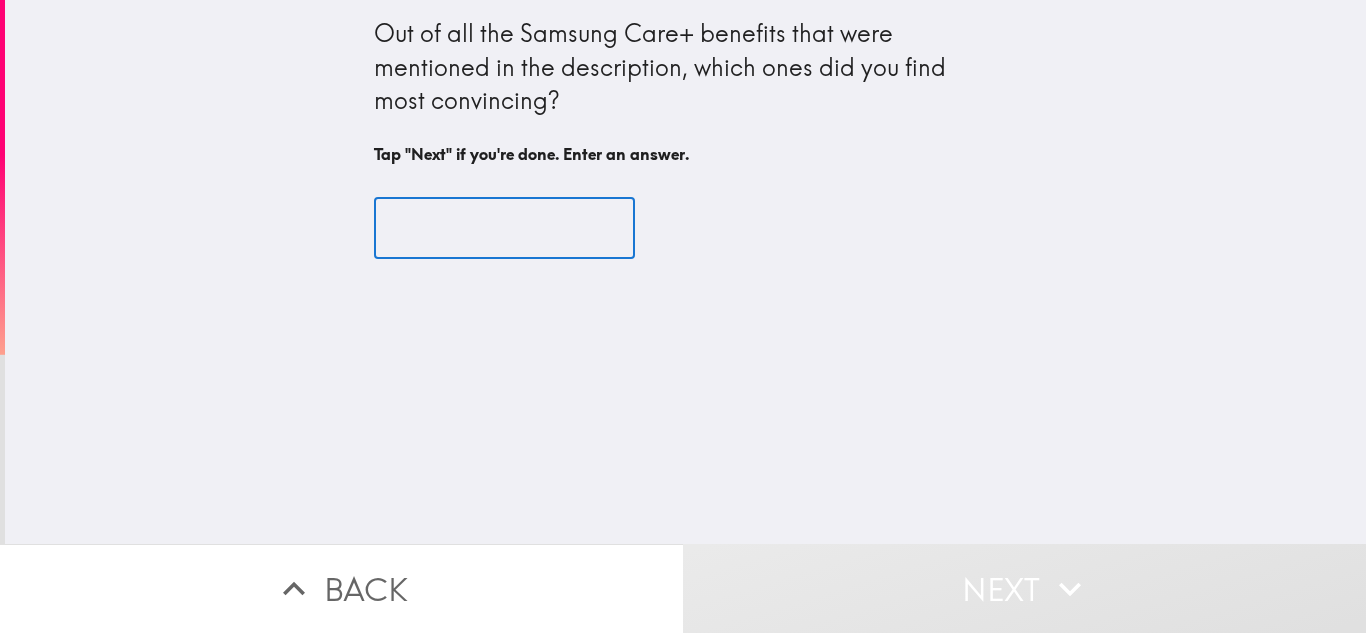 click at bounding box center [504, 228] 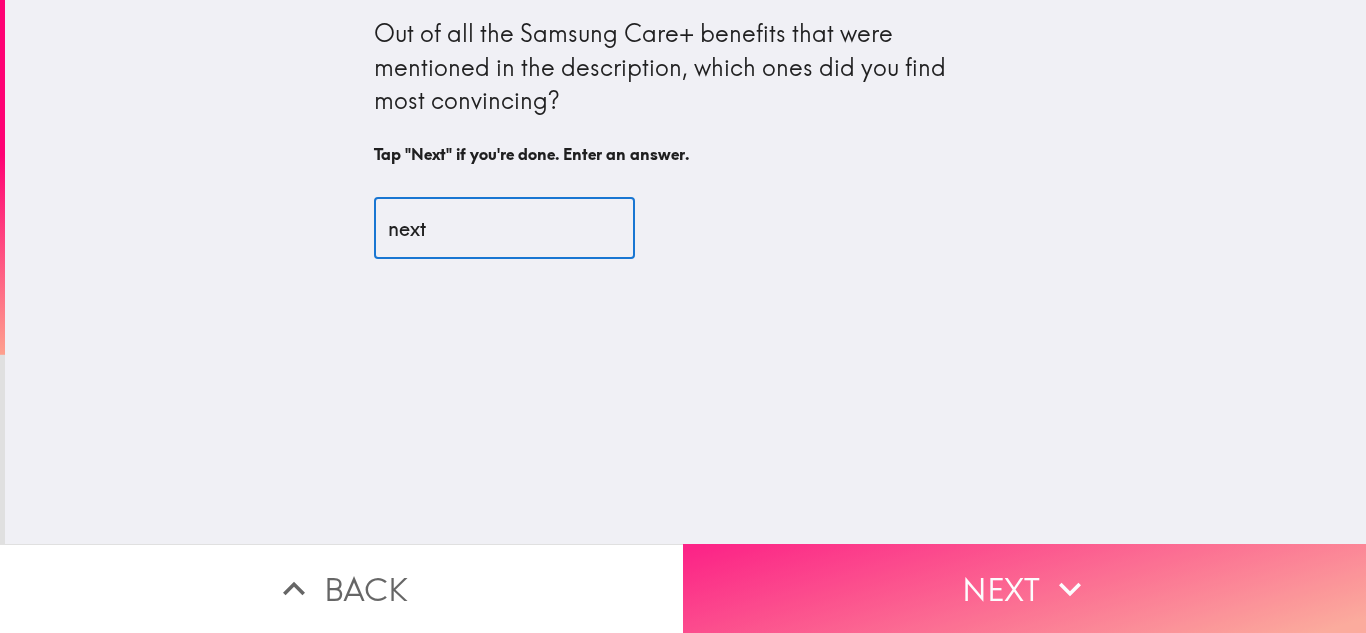 type on "next" 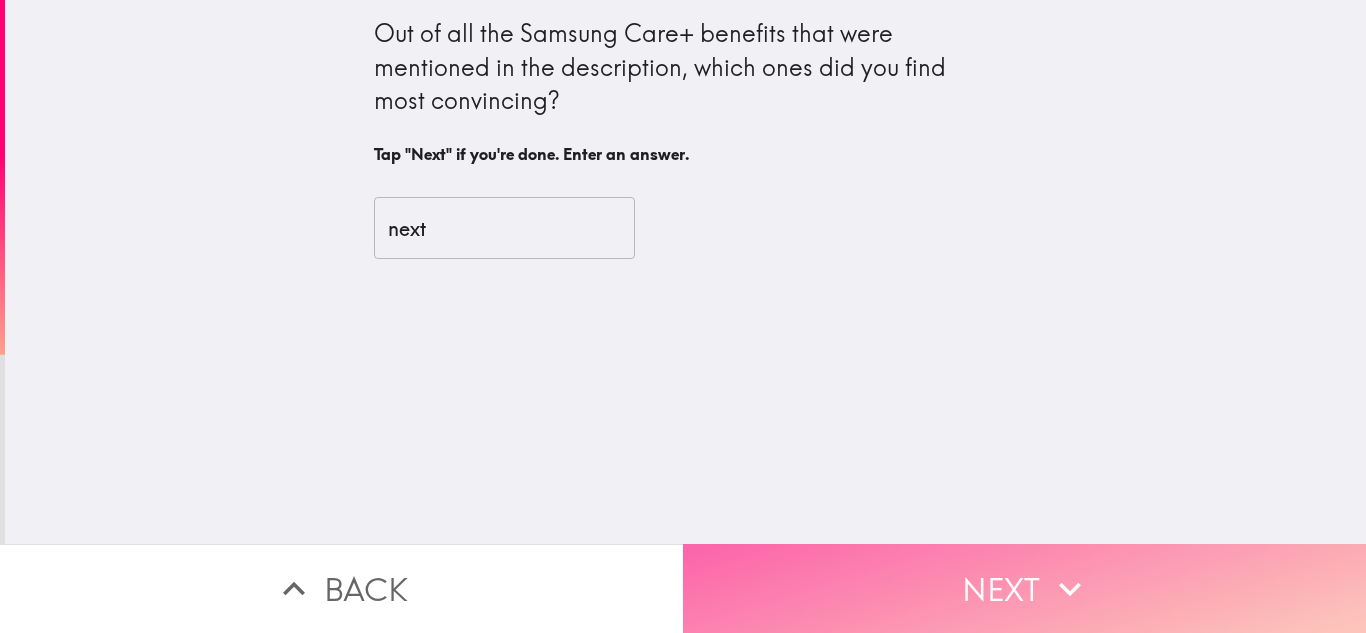click on "Next" at bounding box center (1024, 588) 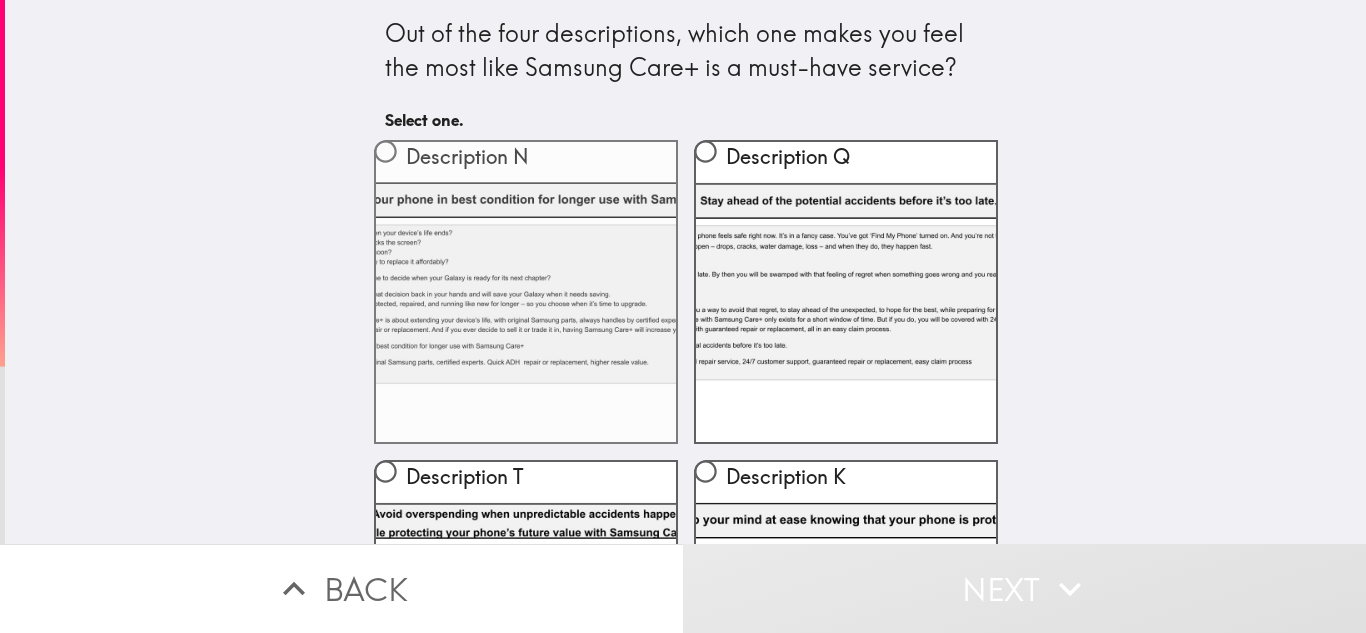 click on "Description N" at bounding box center [526, 292] 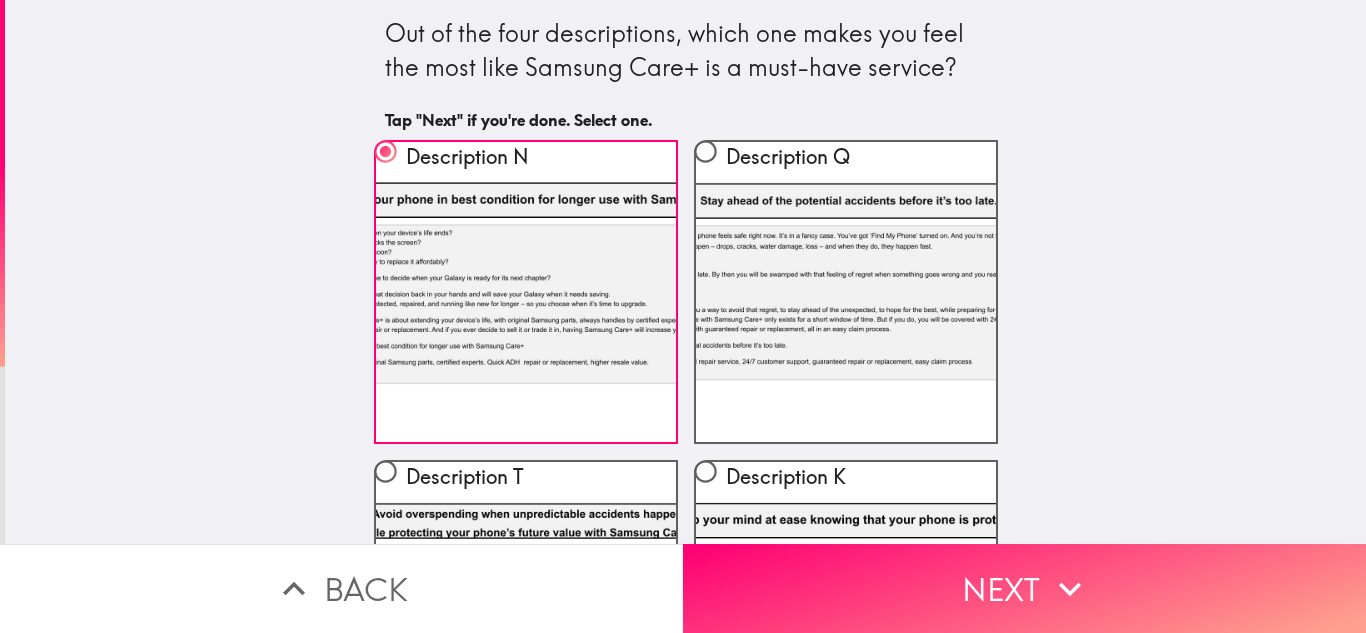 click on "Out of the four descriptions, which one makes you feel the most like Samsung Care+ is a must-have service? Tap "Next" if you're done.   Select one. Description N Description Q Description T Description K" at bounding box center [685, 272] 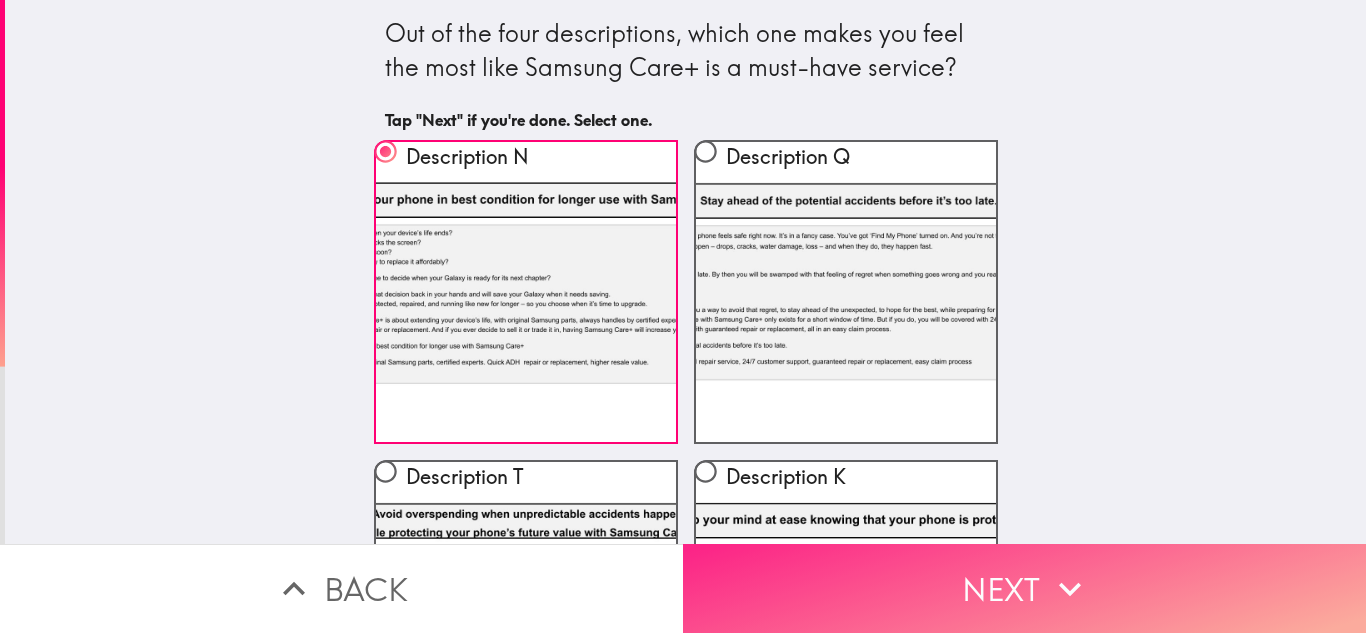 click on "Next" at bounding box center [1024, 588] 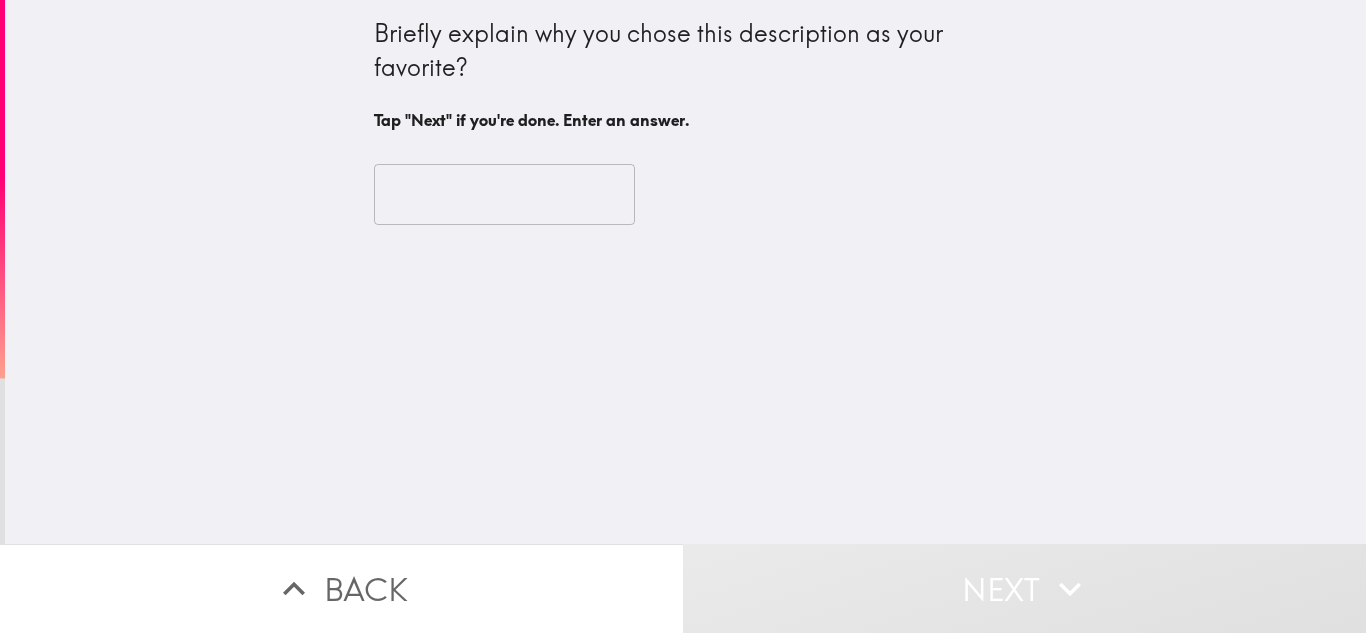 click at bounding box center (504, 195) 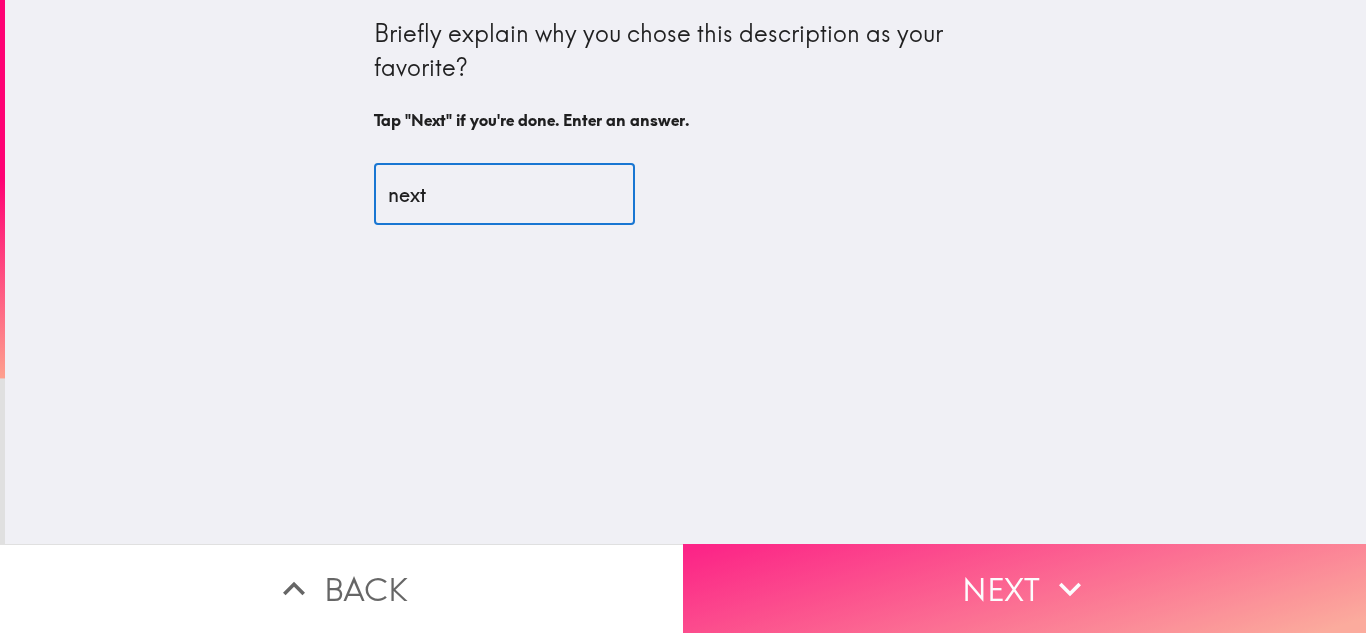 type on "next" 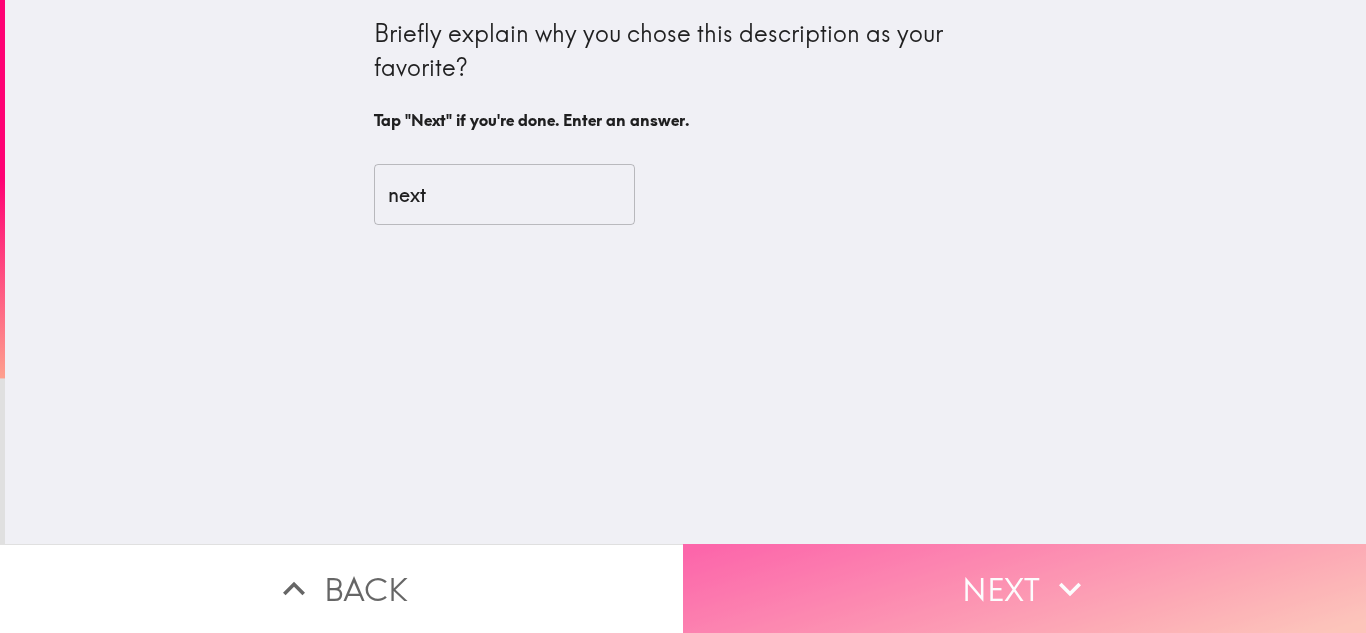 click on "Next" at bounding box center (1024, 588) 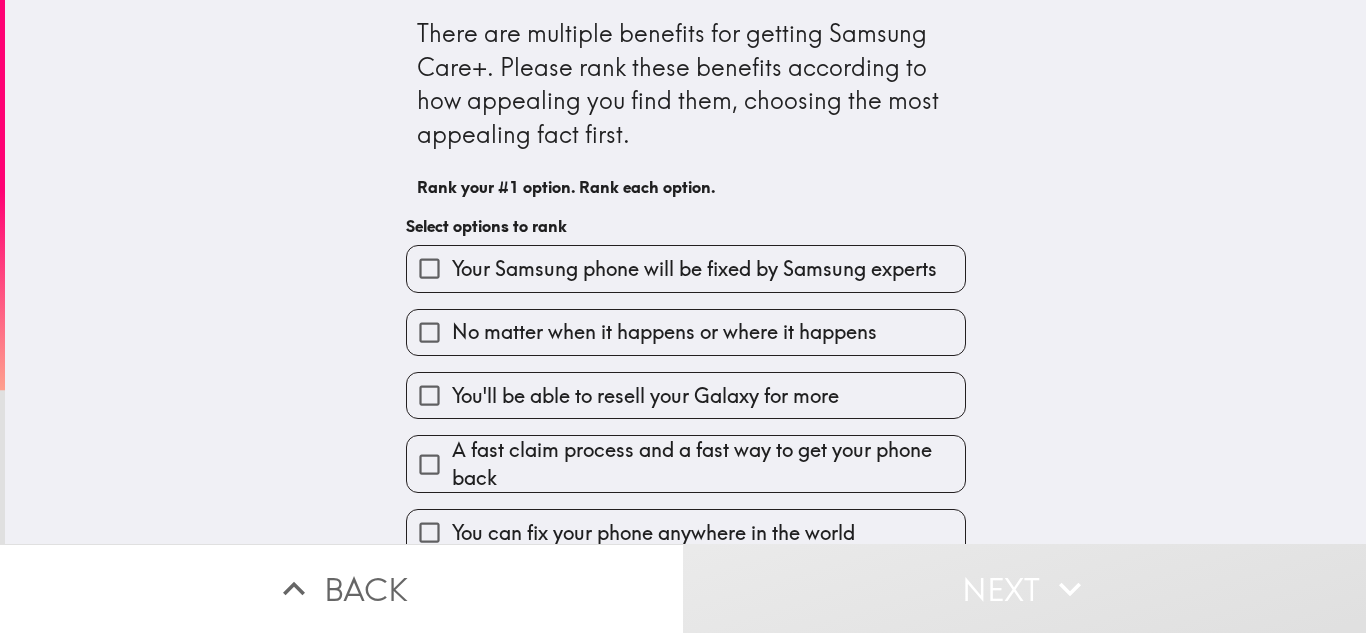 click on "No matter when it happens or where it happens" at bounding box center [664, 332] 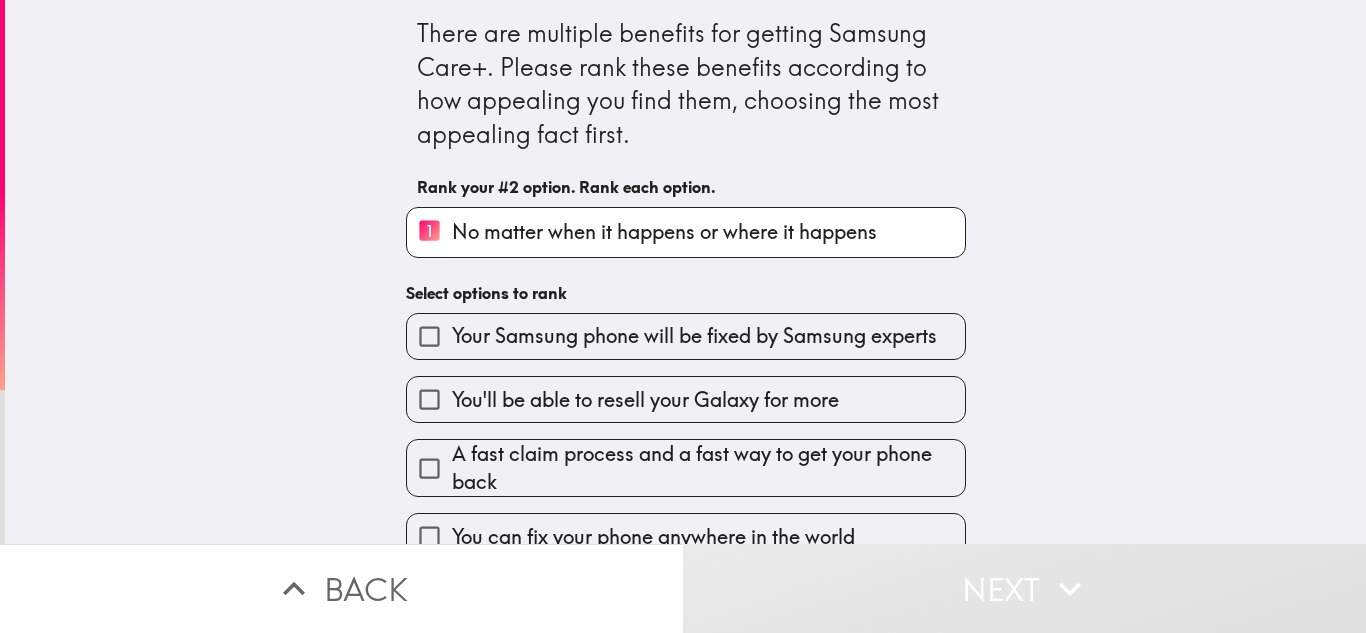 click on "Your Samsung phone will be fixed by Samsung experts" at bounding box center (694, 336) 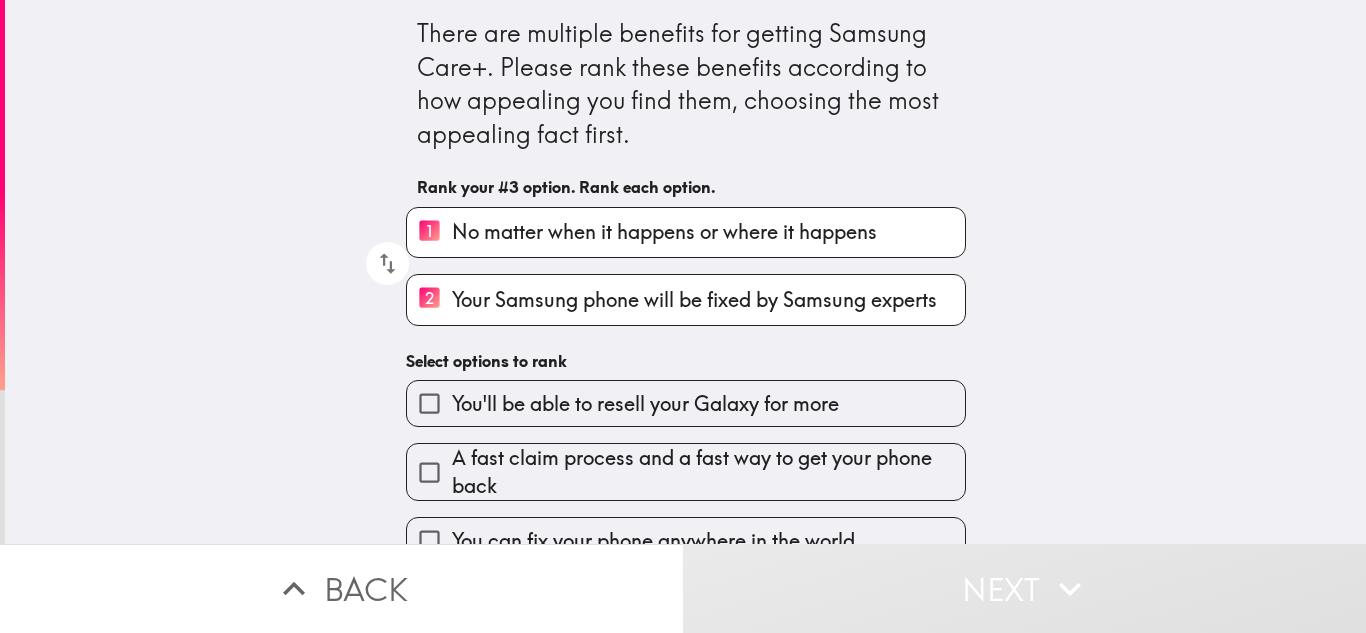 click on "You'll be able to resell your Galaxy for more" at bounding box center (645, 404) 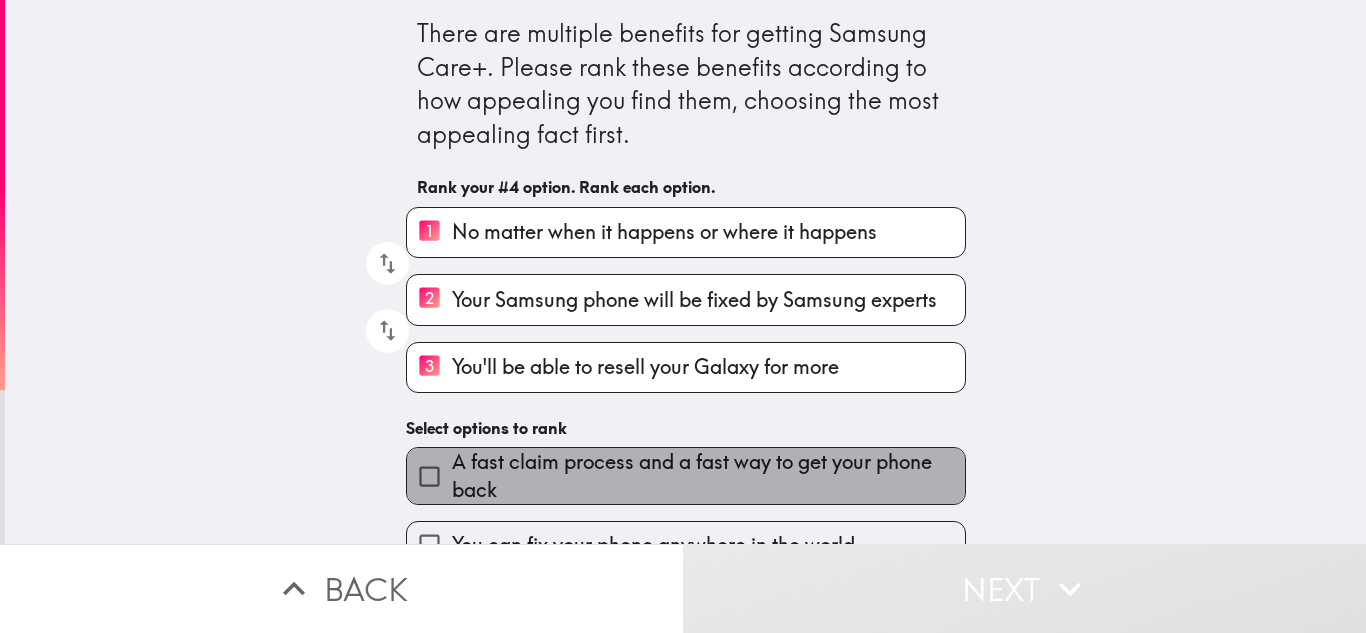 click on "A fast claim process and a fast way to get your phone back" at bounding box center (708, 476) 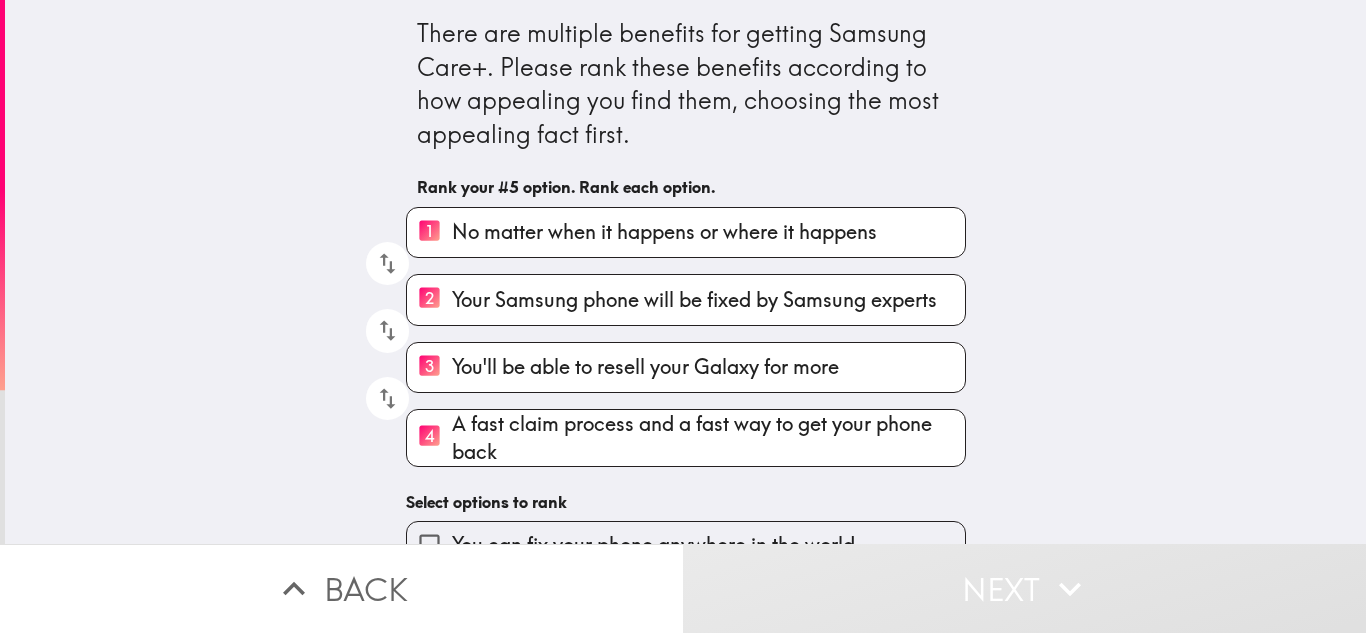 click on "You can fix your phone anywhere in the world" at bounding box center [686, 544] 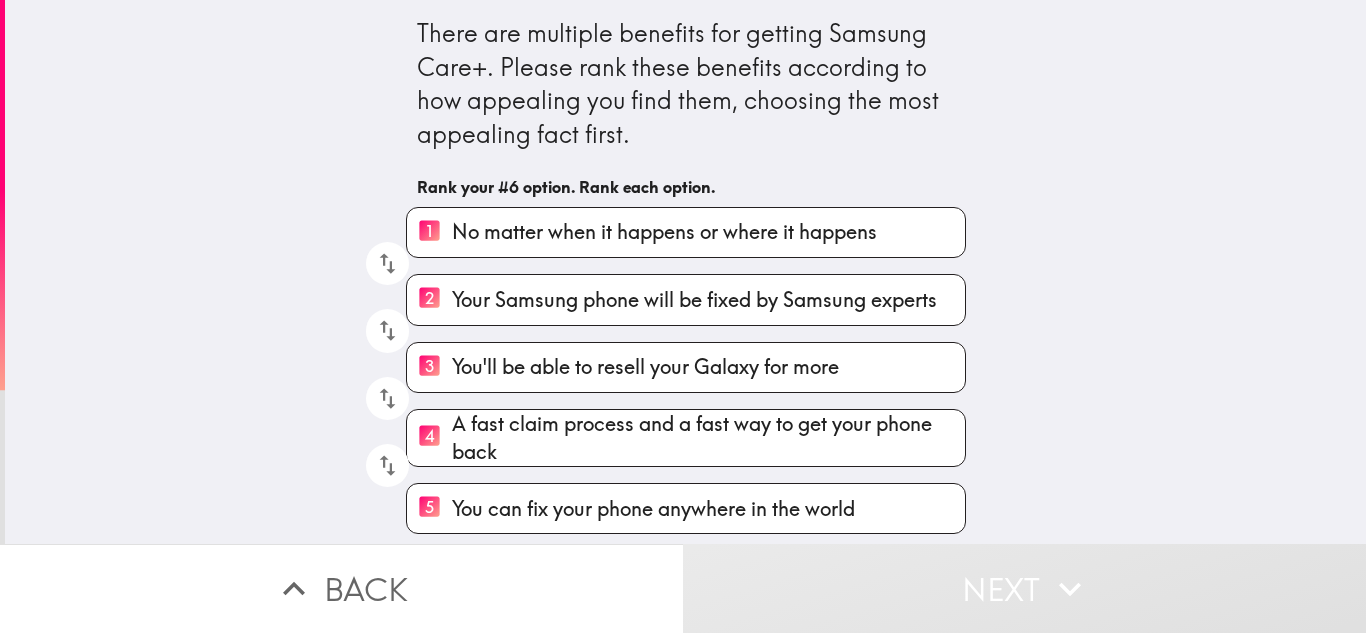 scroll, scrollTop: 24, scrollLeft: 0, axis: vertical 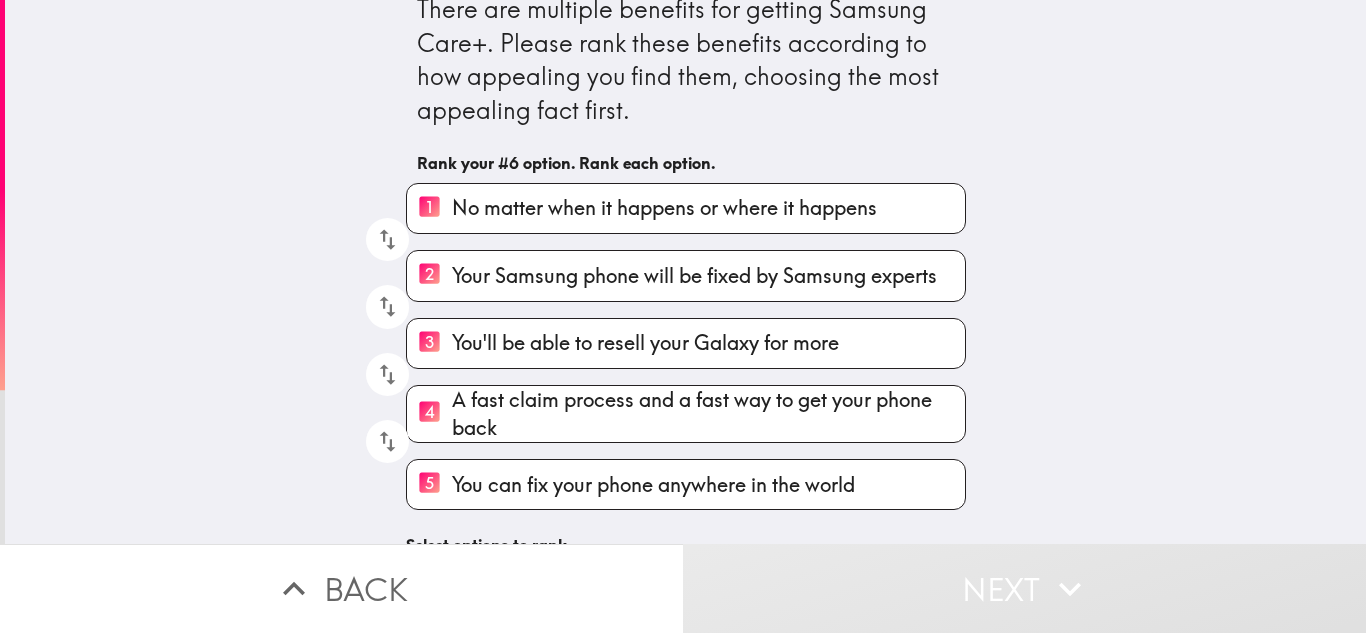 click on "There are multiple benefits for getting Samsung Care+. Please rank these benefits according to how appealing you find them, choosing the most appealing fact first. Rank your #6 option.   Rank each option. 1 No matter when it happens or where it happens 2 Your Samsung phone will be fixed by Samsung experts 3 You'll be able to resell your Galaxy for more 4 A fast claim process and a fast way to get your phone back 5 You can fix your phone anywhere in the world Select options to rank For a small monthly cost, you'll save a lot of money in the long term The repair is guaranteed or you'll get a replacement All the repairs will be made with original Samsung parts Care+ will make sure your new Galaxy is either fixable or replaceable" at bounding box center (685, 248) 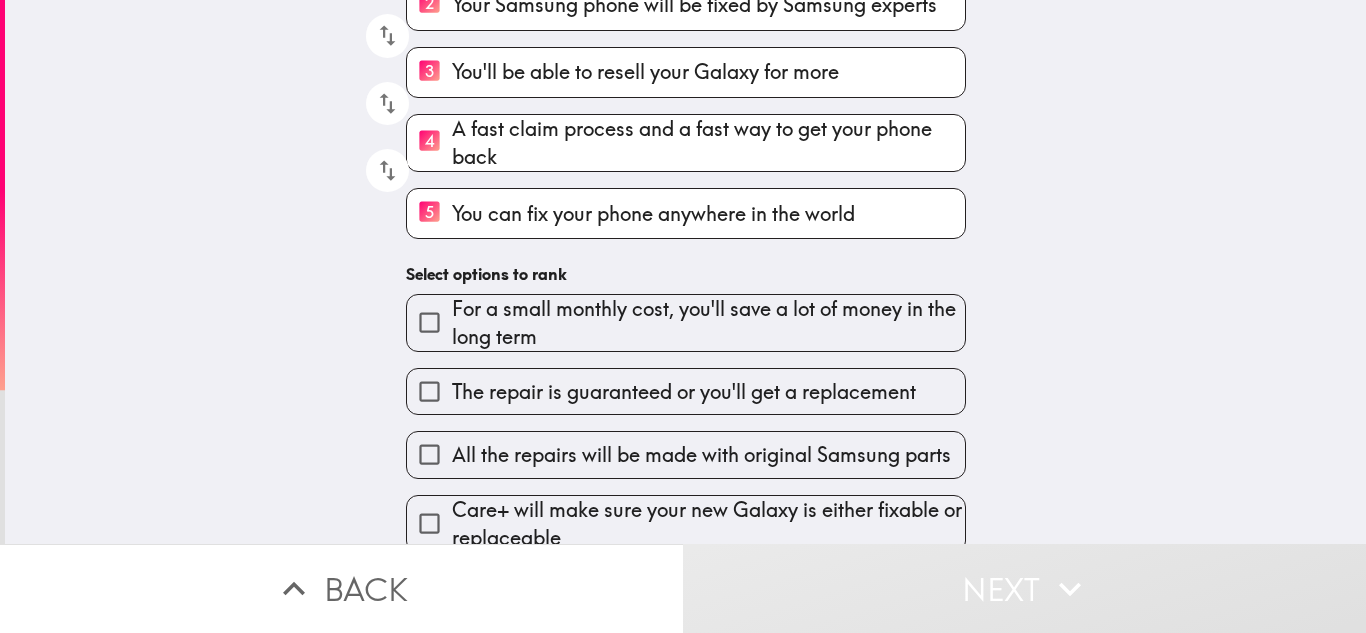 scroll, scrollTop: 304, scrollLeft: 0, axis: vertical 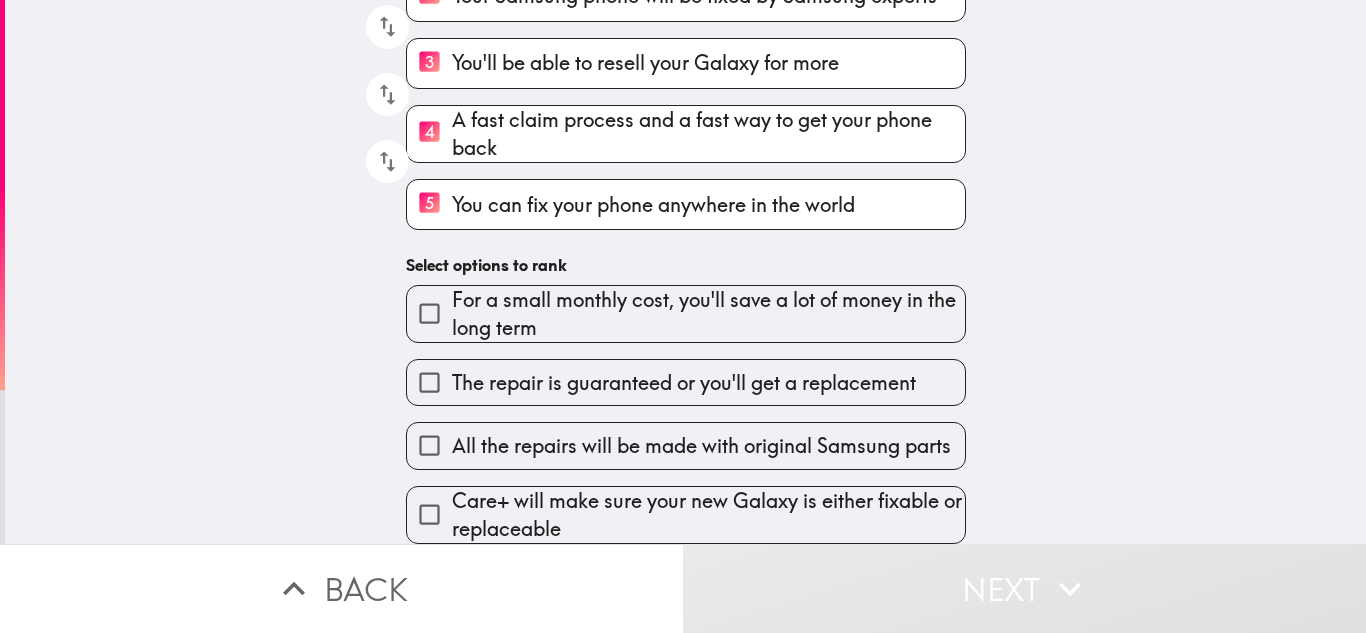 click on "All the repairs will be made with original Samsung parts" at bounding box center [678, 437] 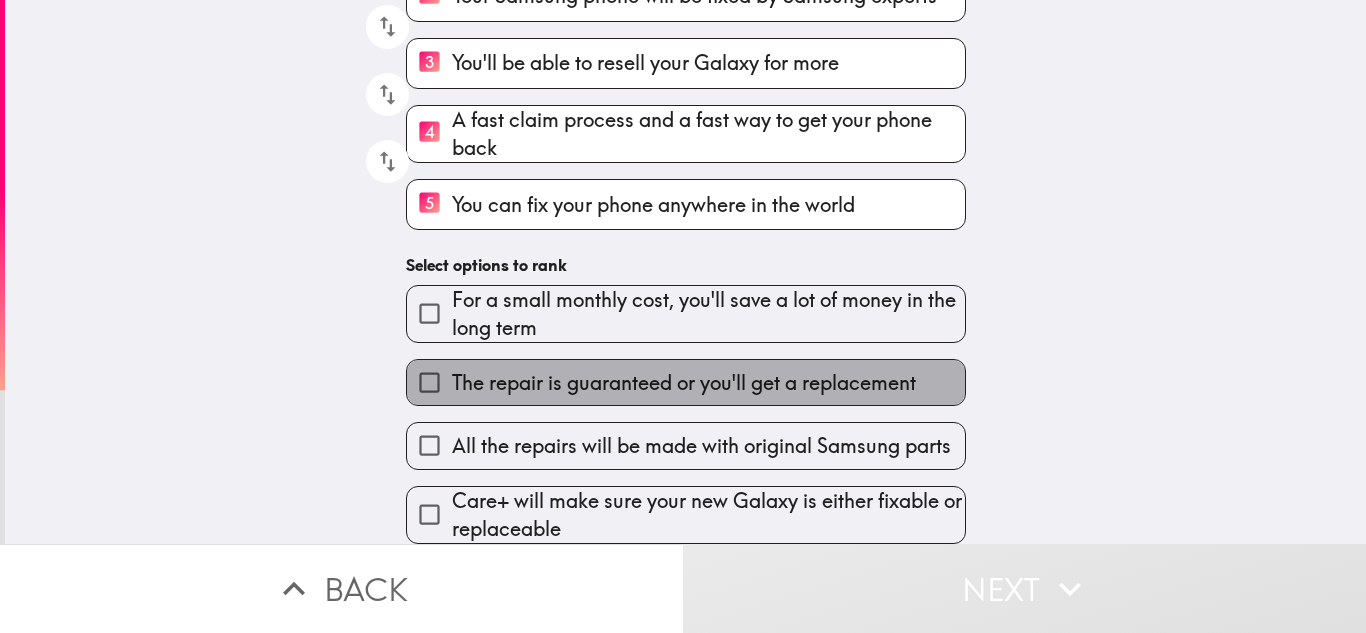 click on "The repair is guaranteed or you'll get a replacement" at bounding box center [686, 382] 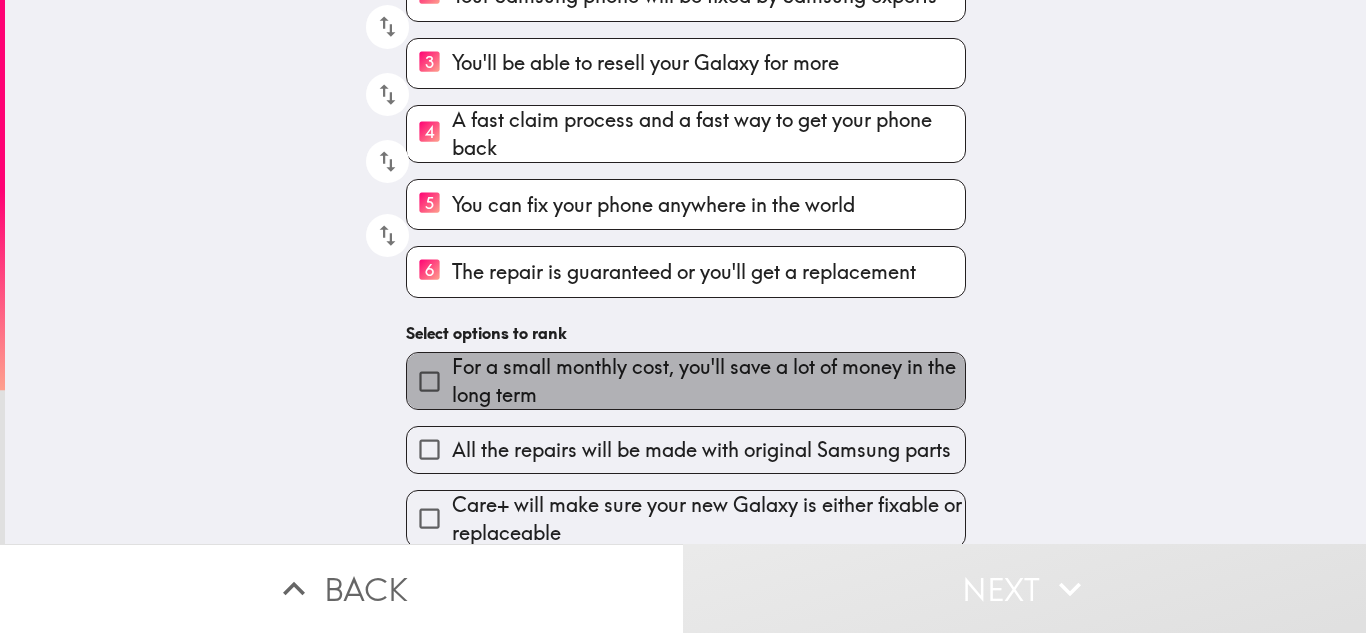 click on "For a small monthly cost, you'll save a lot of money in the long term" at bounding box center [708, 381] 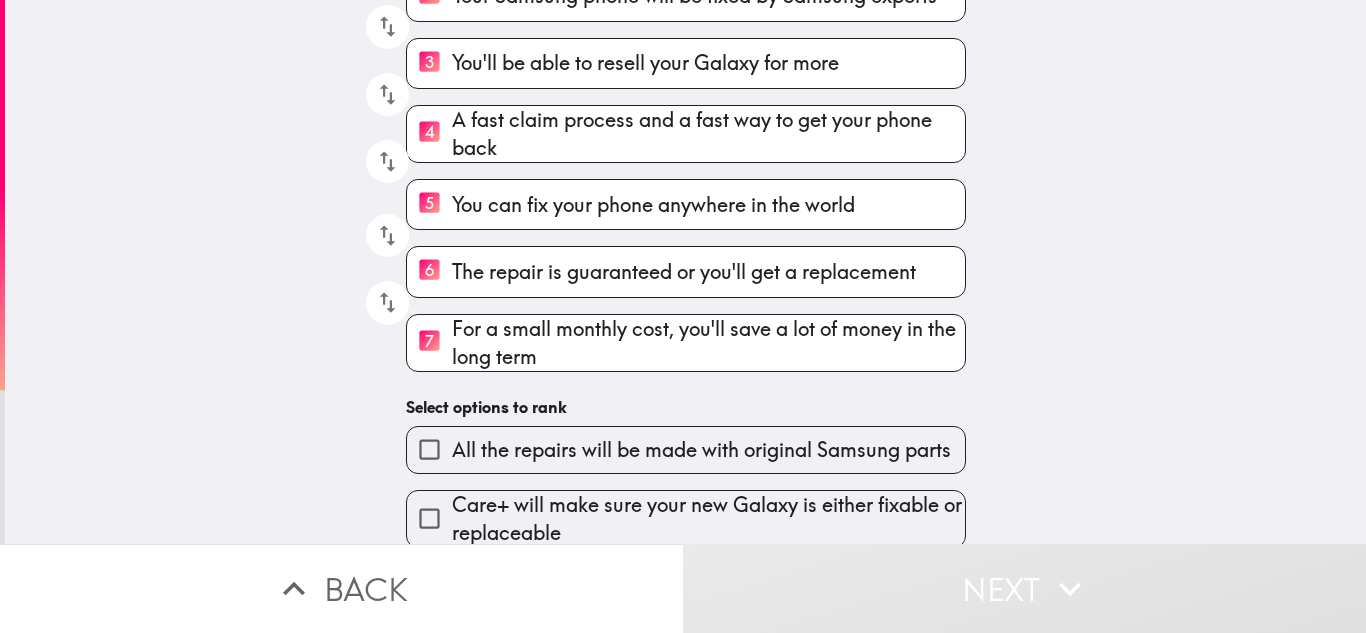 click on "All the repairs will be made with original Samsung parts" at bounding box center (686, 449) 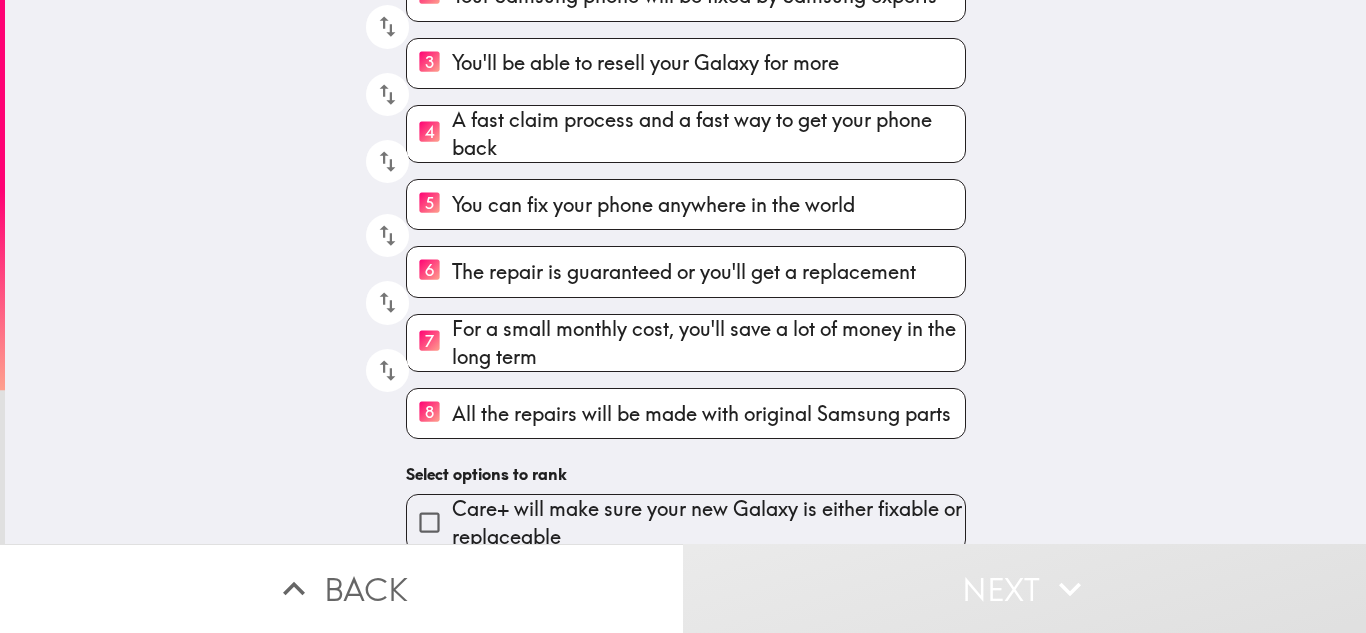 click on "Care+ will make sure your new Galaxy is either fixable or replaceable" at bounding box center [678, 515] 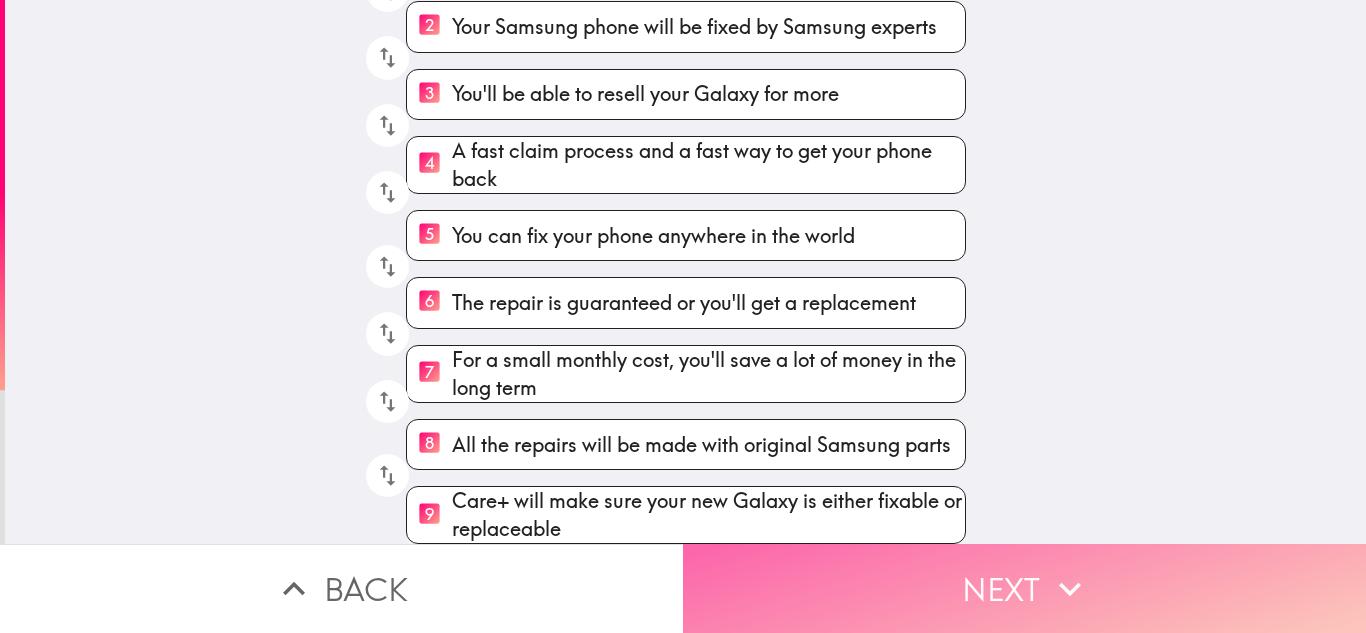 click on "Next" at bounding box center (1024, 588) 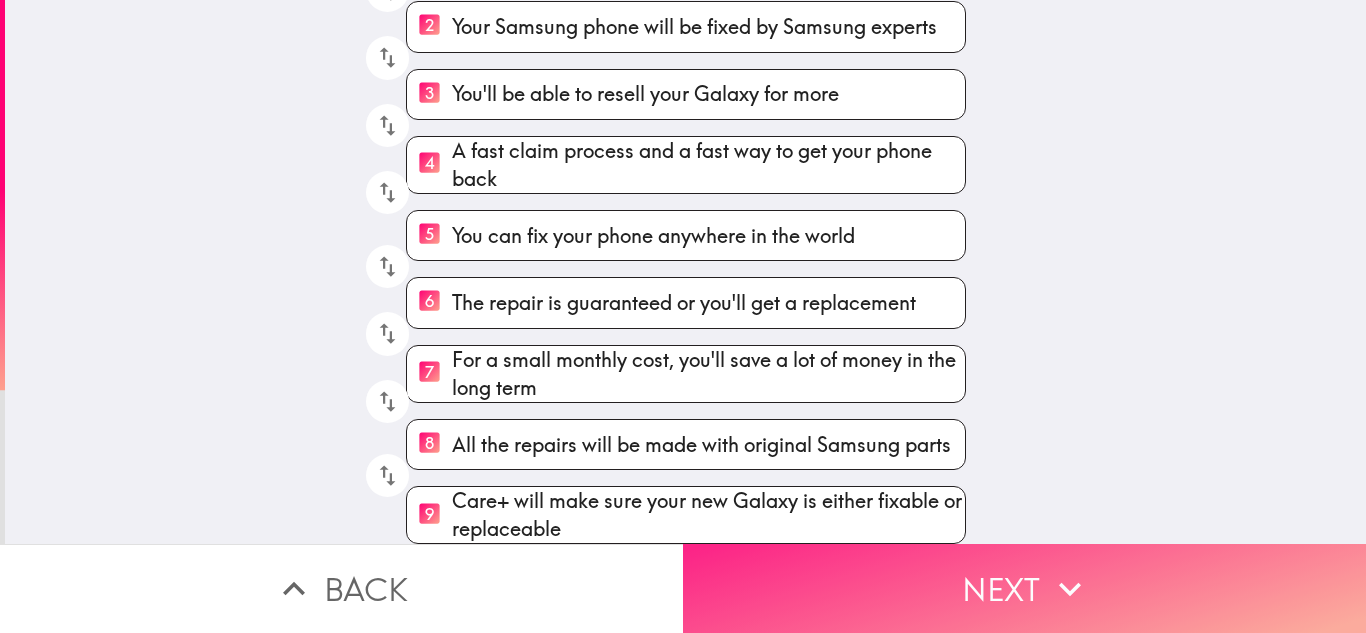 scroll, scrollTop: 9, scrollLeft: 0, axis: vertical 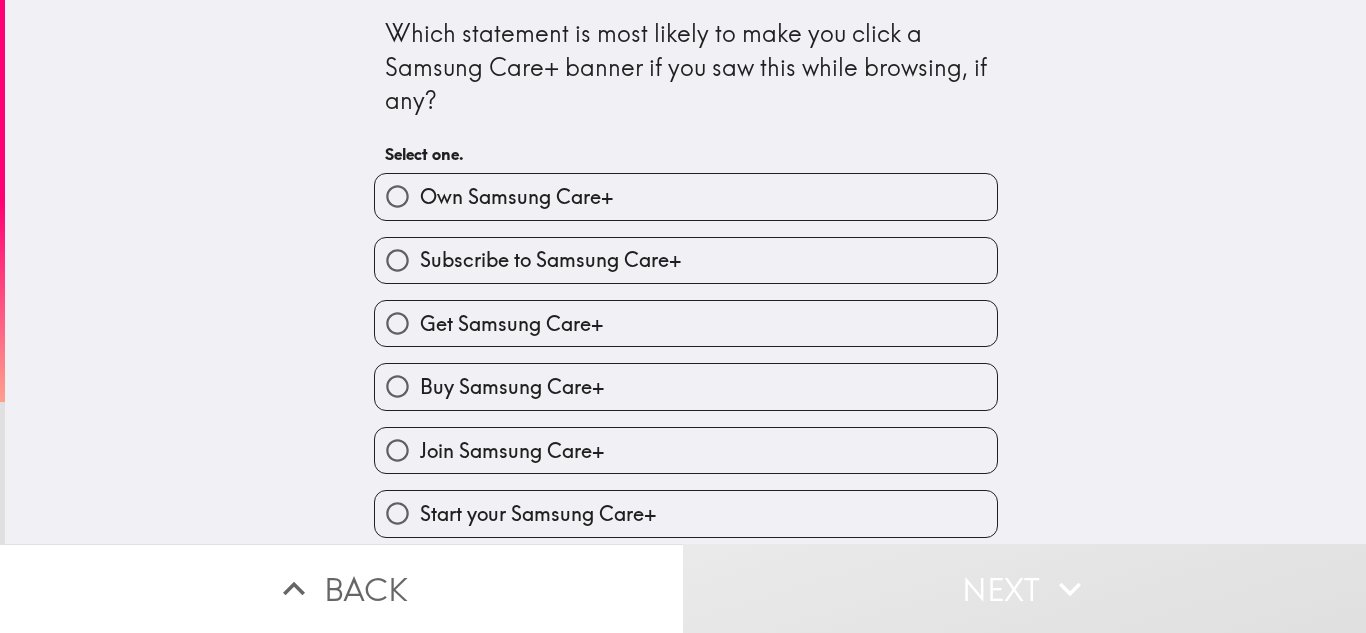 click on "Subscribe to Samsung Care+" at bounding box center [550, 260] 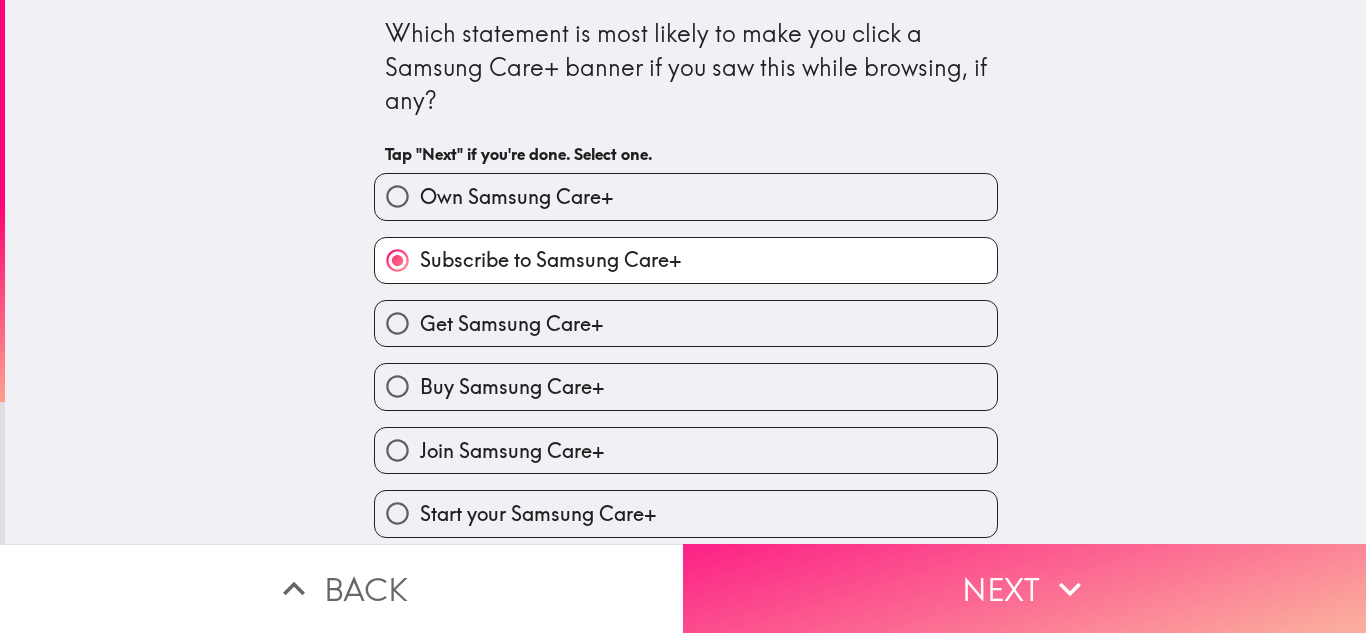 click on "Next" at bounding box center [1024, 588] 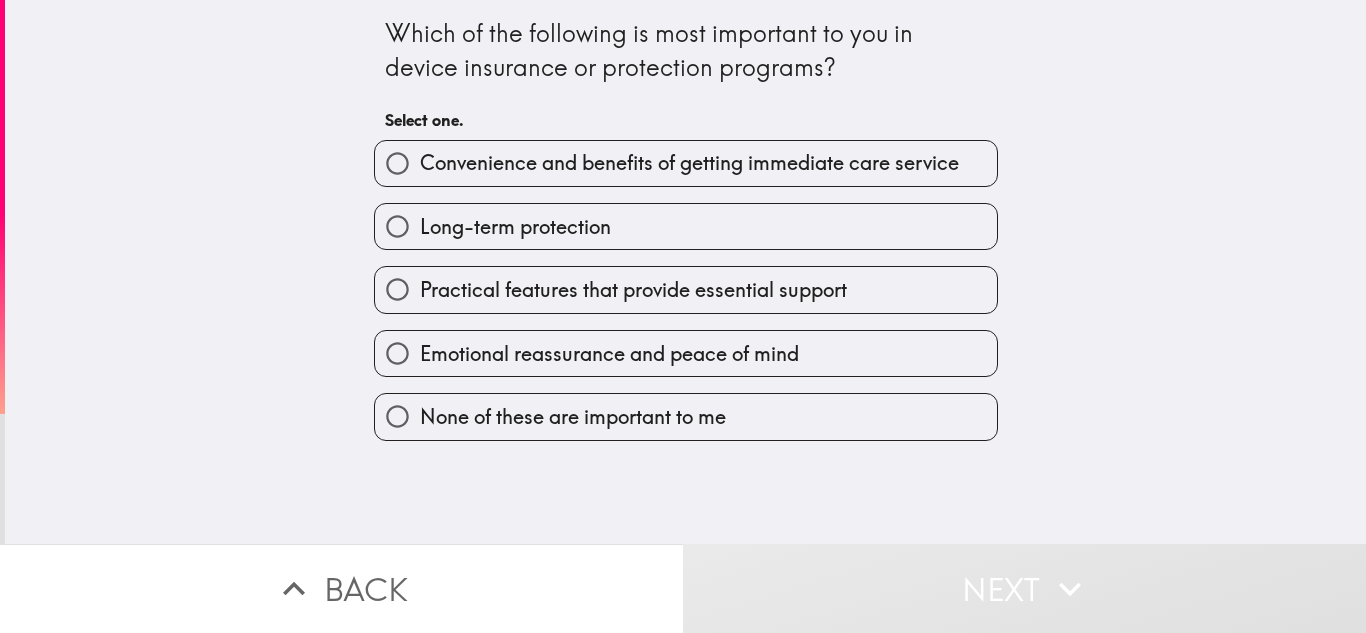 click on "Practical features that provide essential support" at bounding box center [678, 281] 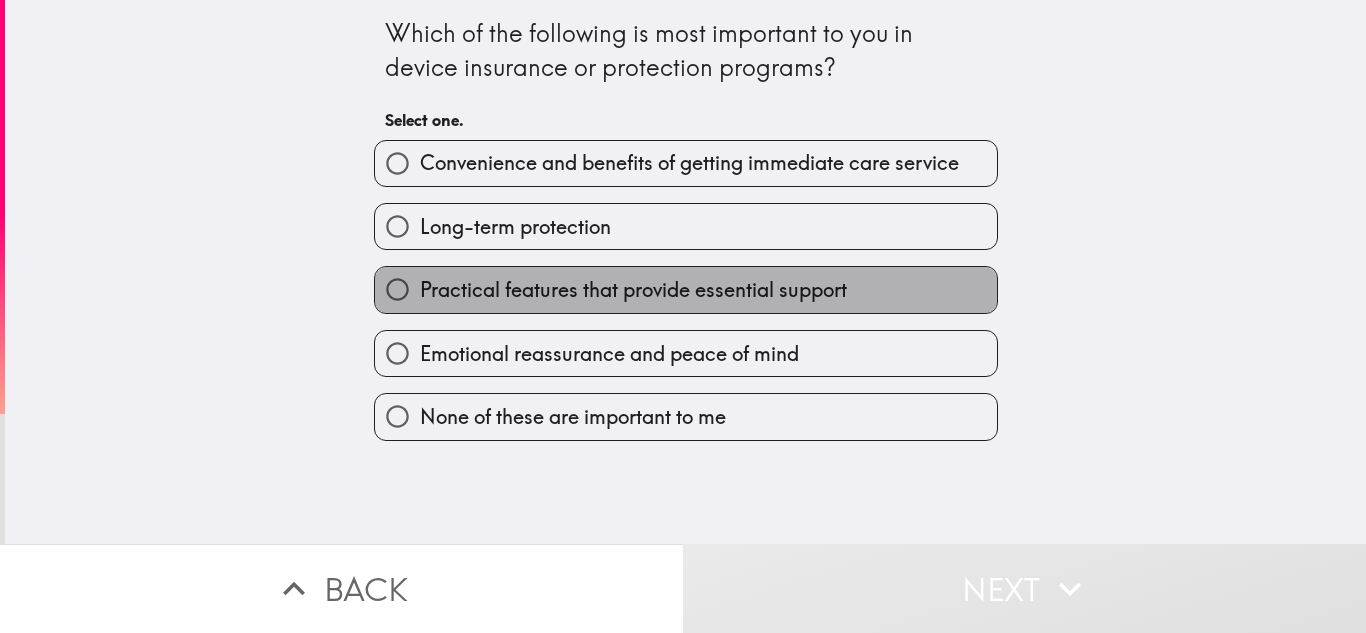 click on "Practical features that provide essential support" at bounding box center (686, 289) 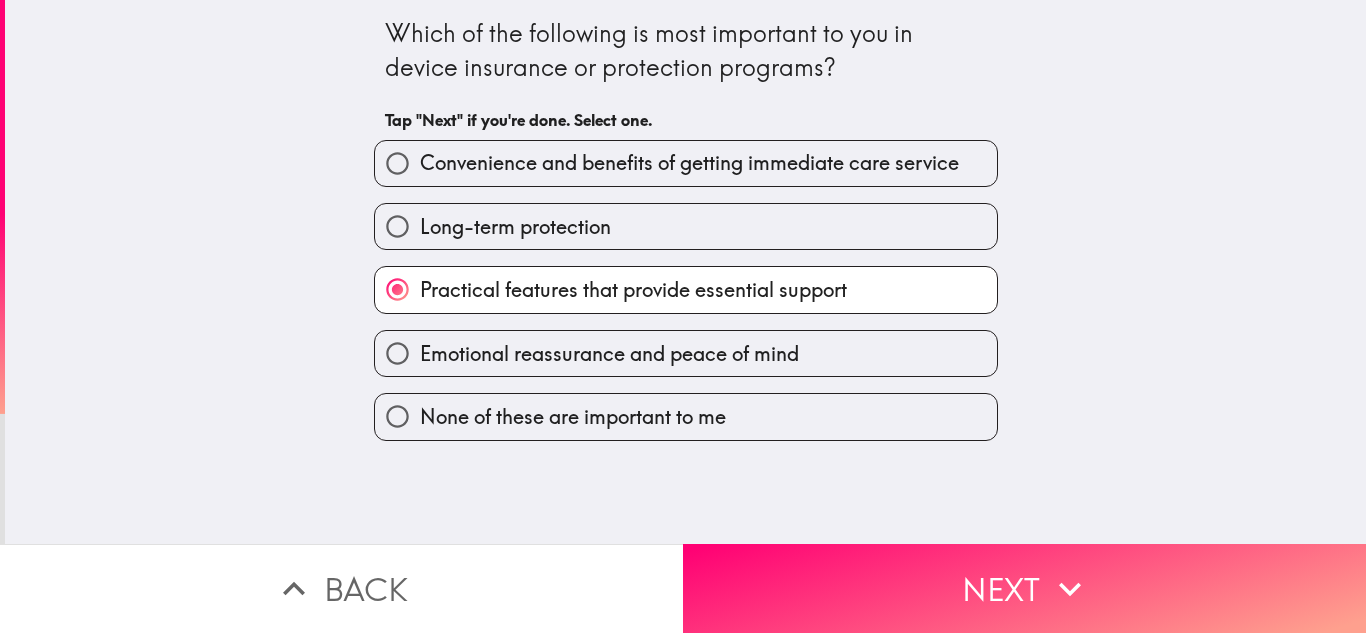 click on "Emotional reassurance and peace of mind" at bounding box center [678, 345] 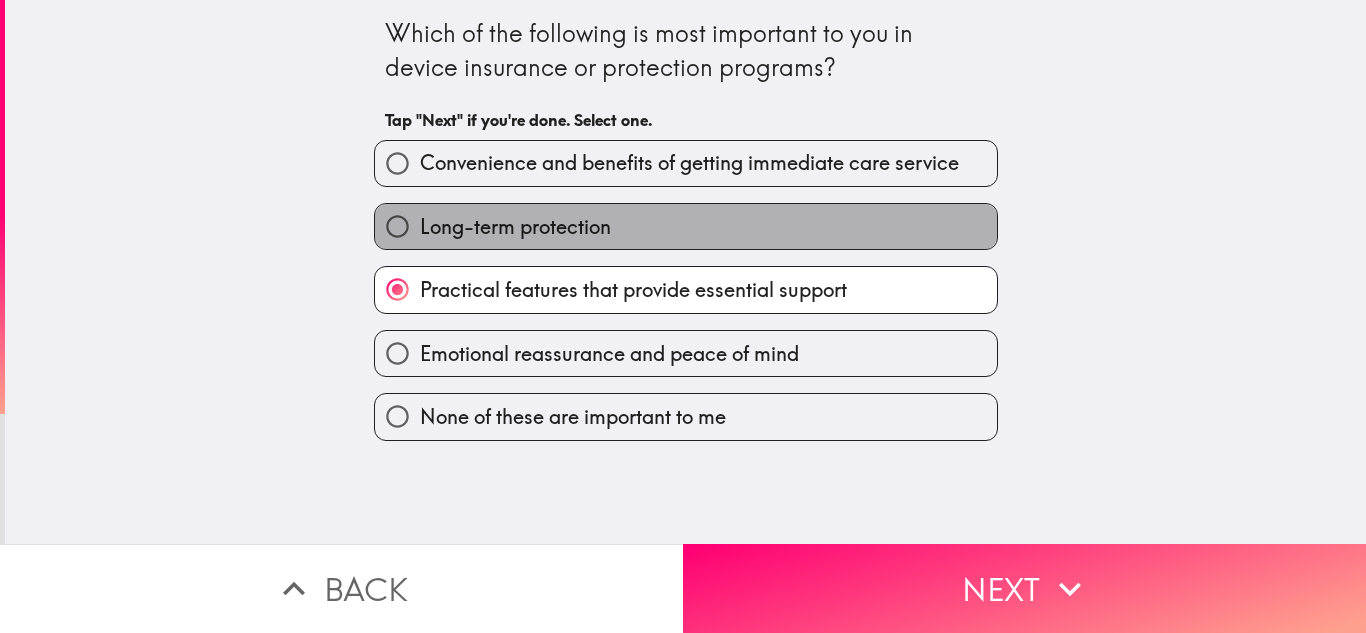 click on "Long-term protection" at bounding box center (686, 226) 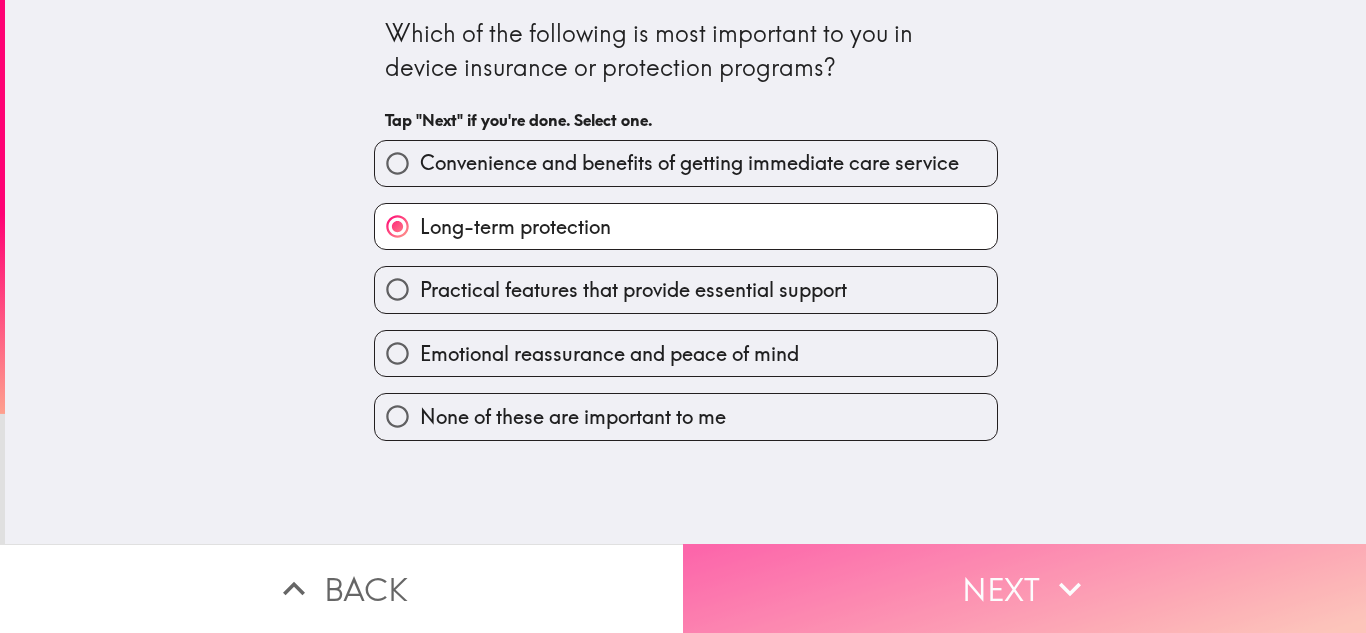 click on "Next" at bounding box center (1024, 588) 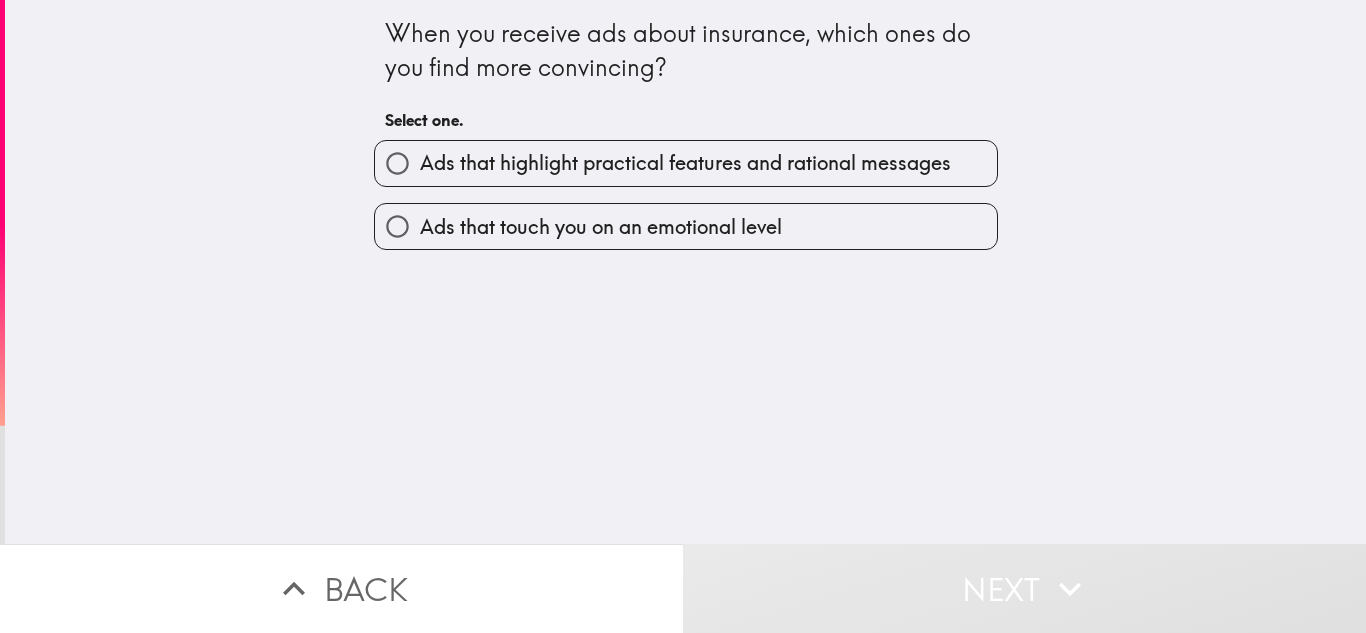 click on "Ads that highlight practical features and rational messages" at bounding box center [685, 163] 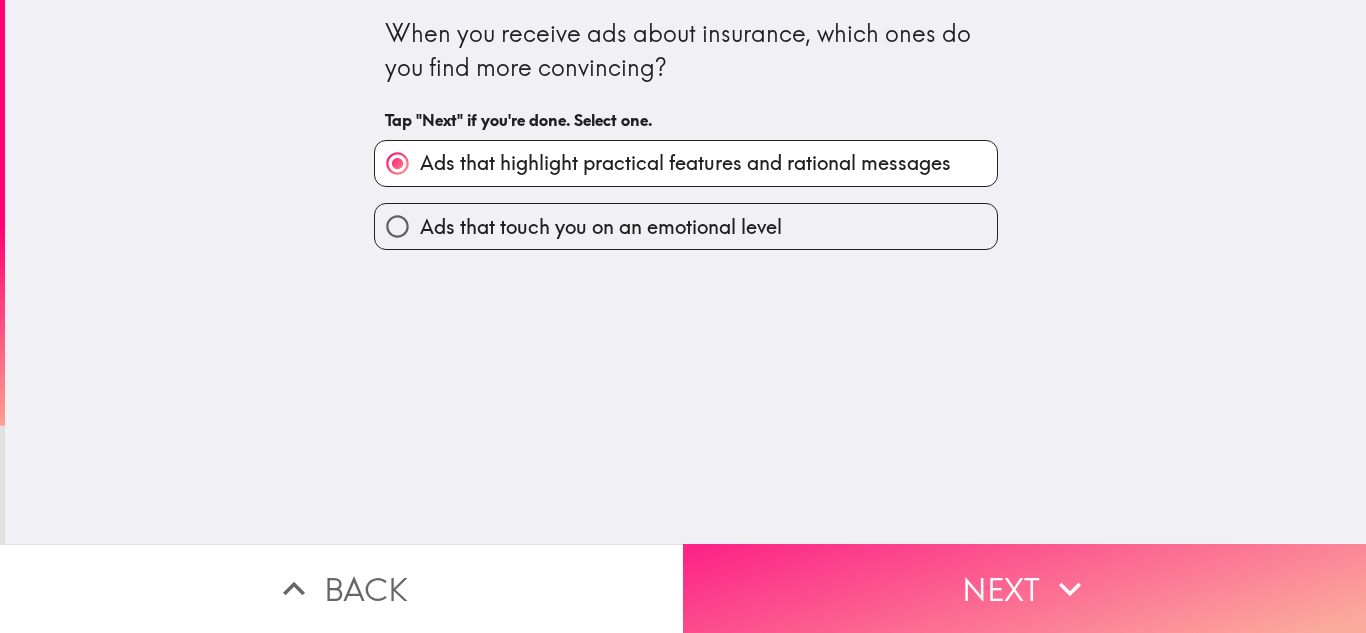 click on "Next" at bounding box center [1024, 588] 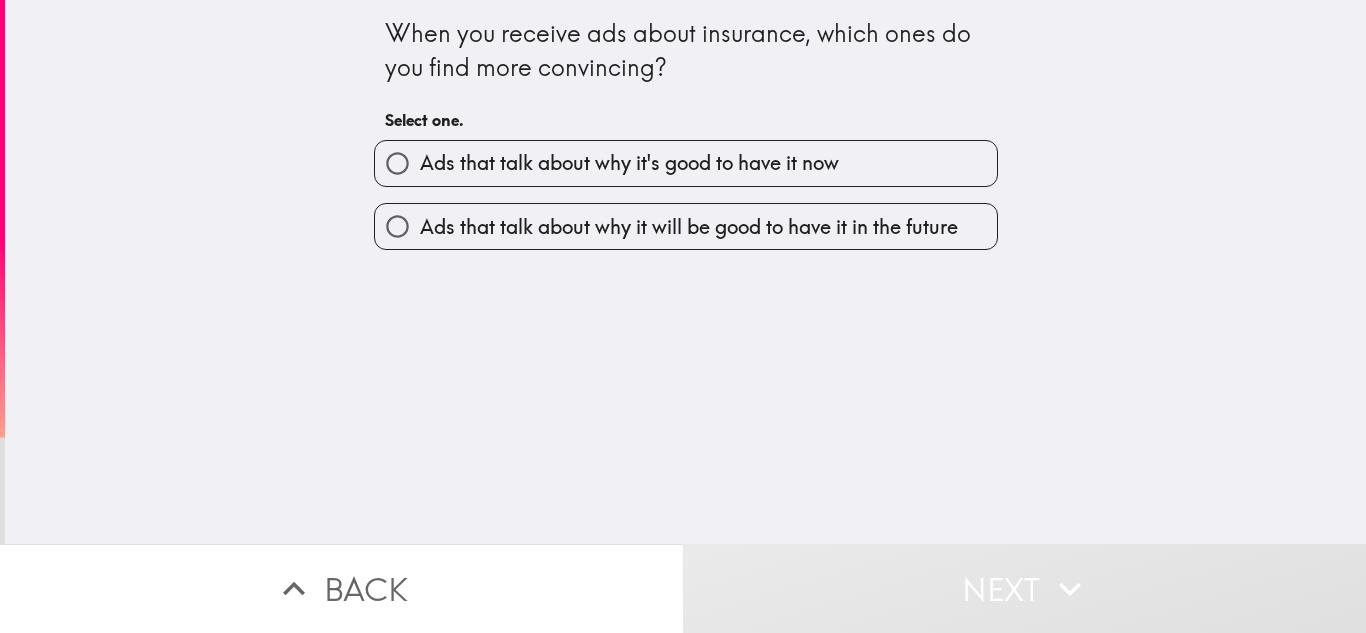 click on "Ads that talk about why it's good to have it now" at bounding box center [629, 163] 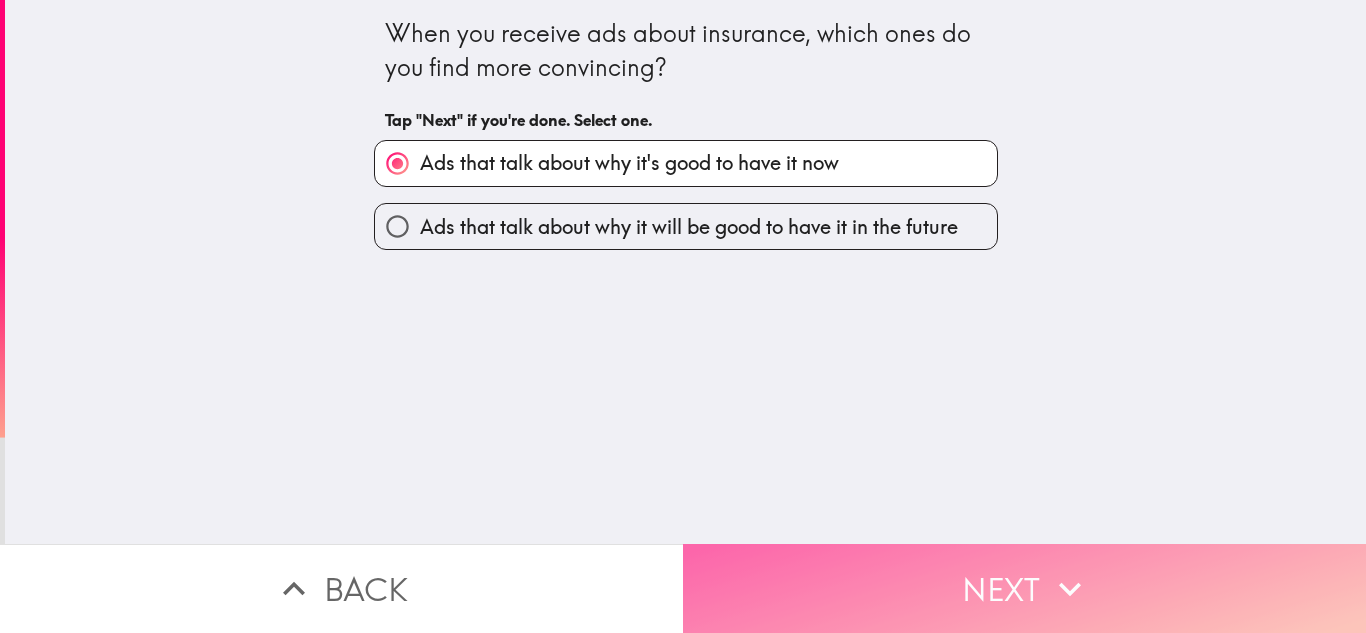 click on "Next" at bounding box center (1024, 588) 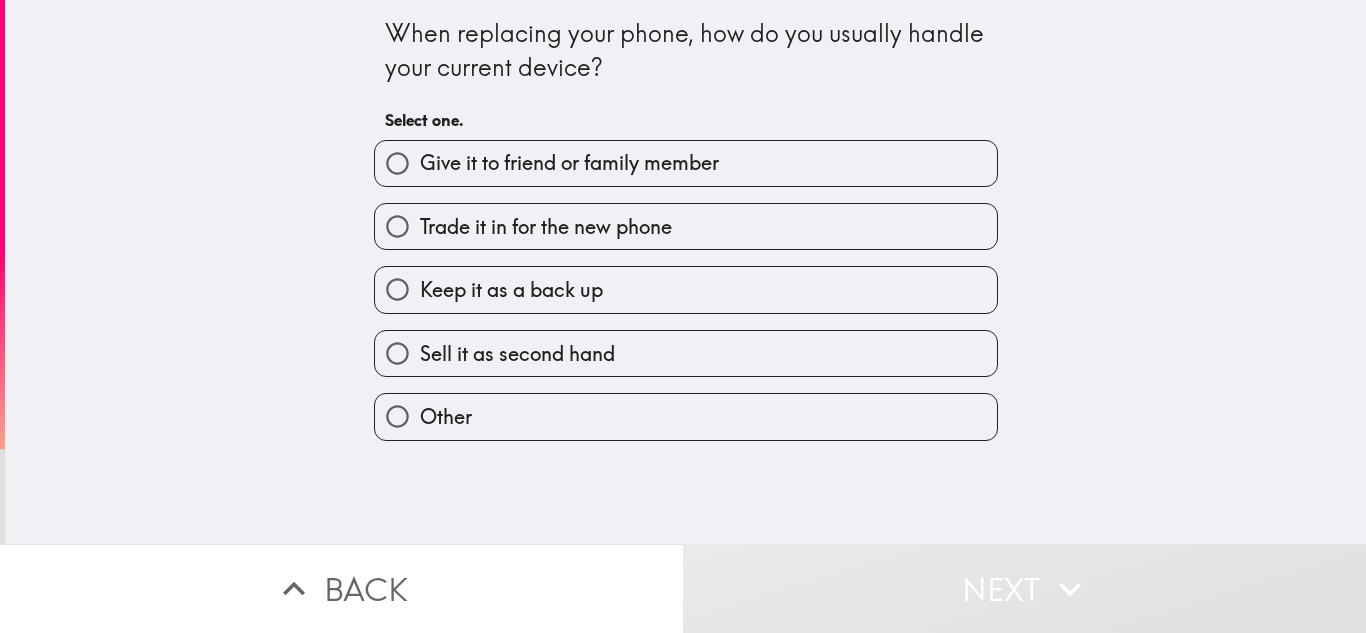 click on "Give it to friend or family member" at bounding box center [686, 163] 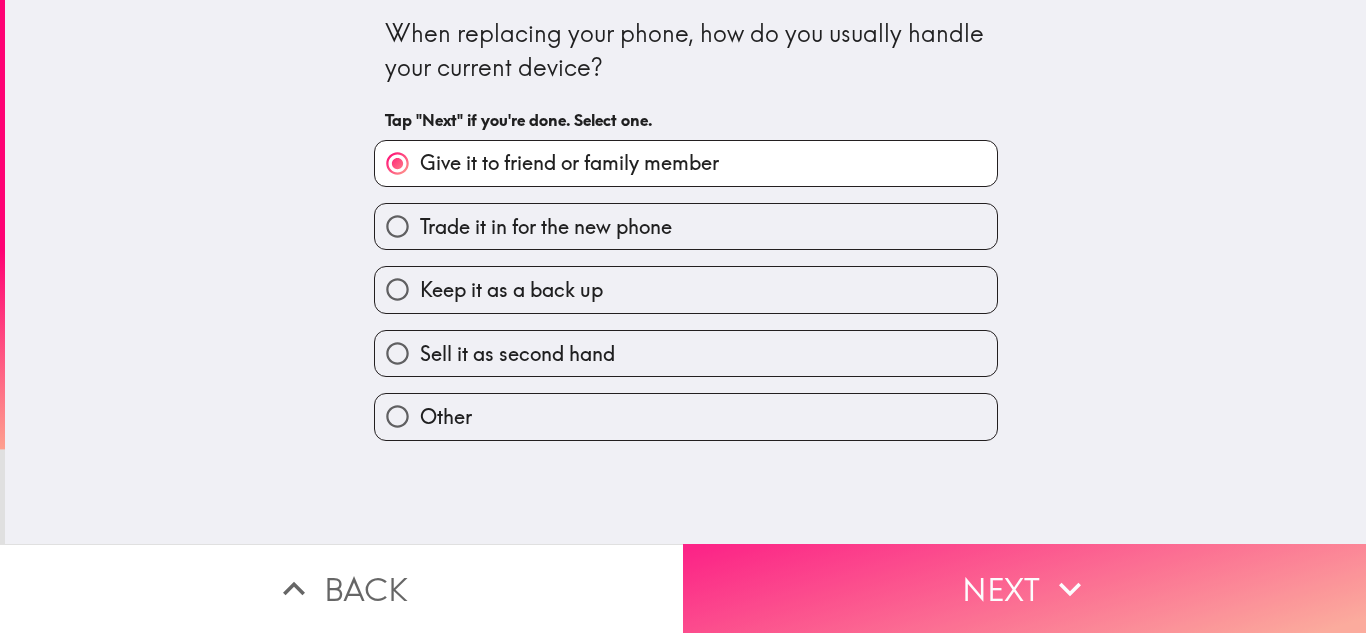 click on "Next" at bounding box center (1024, 588) 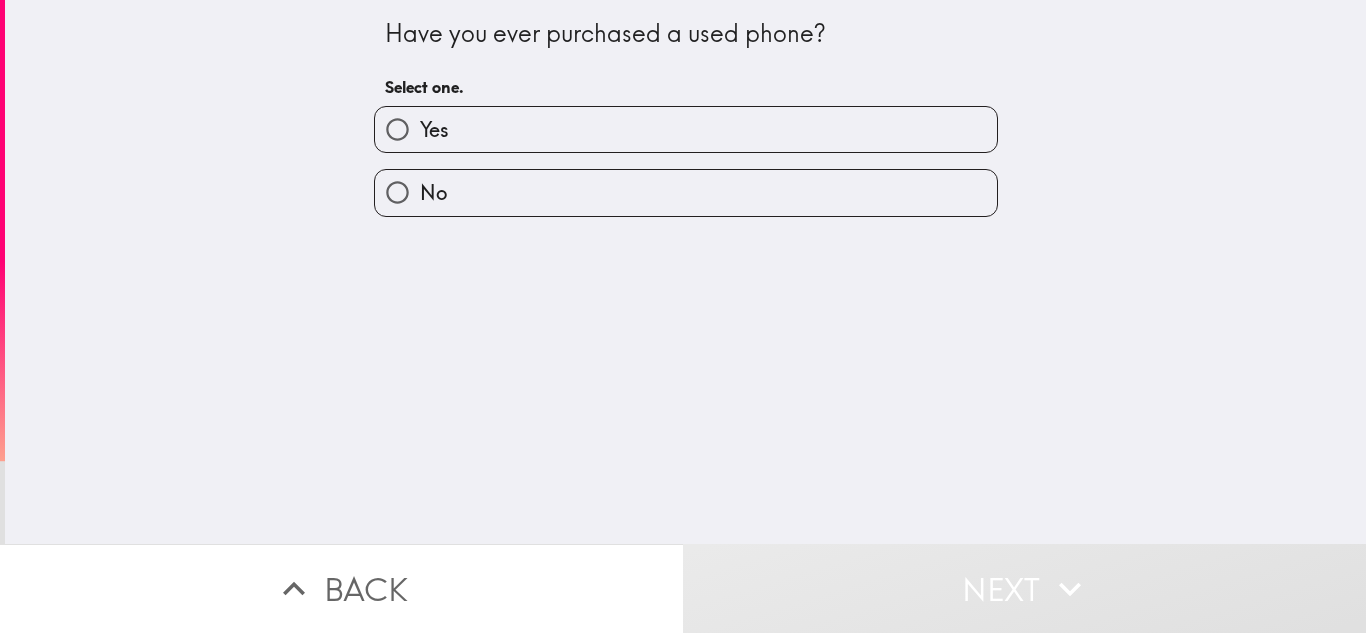 click on "No" at bounding box center [686, 192] 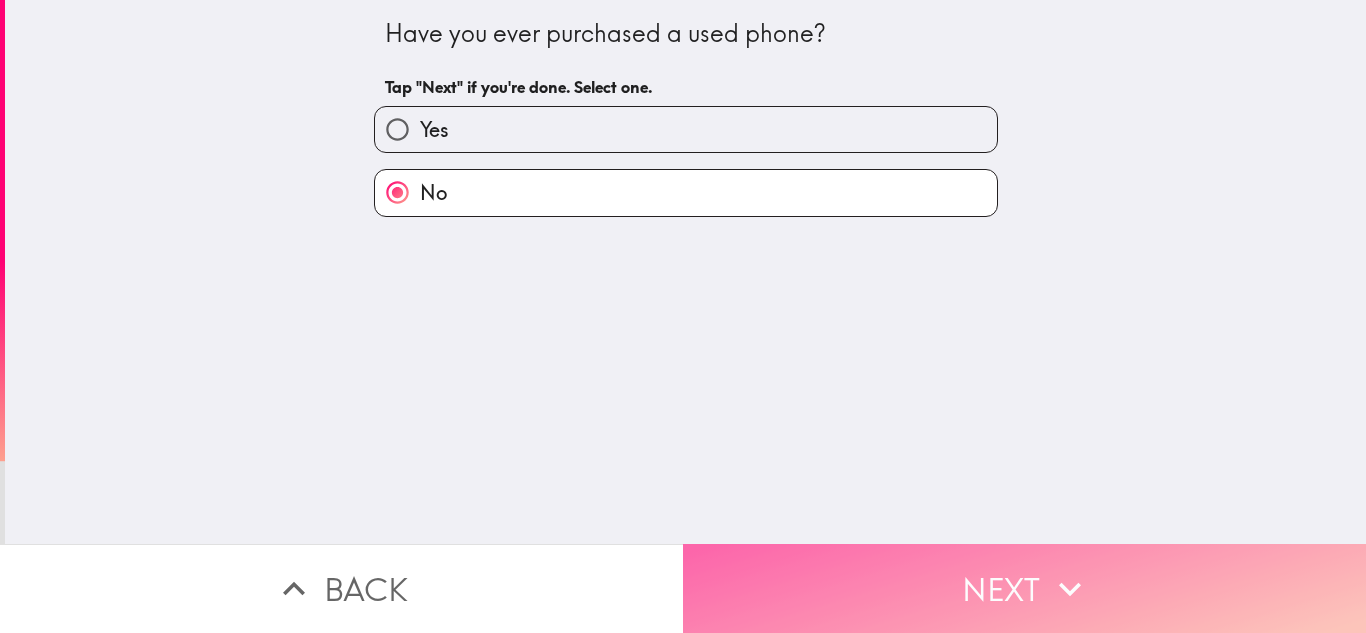 click on "Next" at bounding box center [1024, 588] 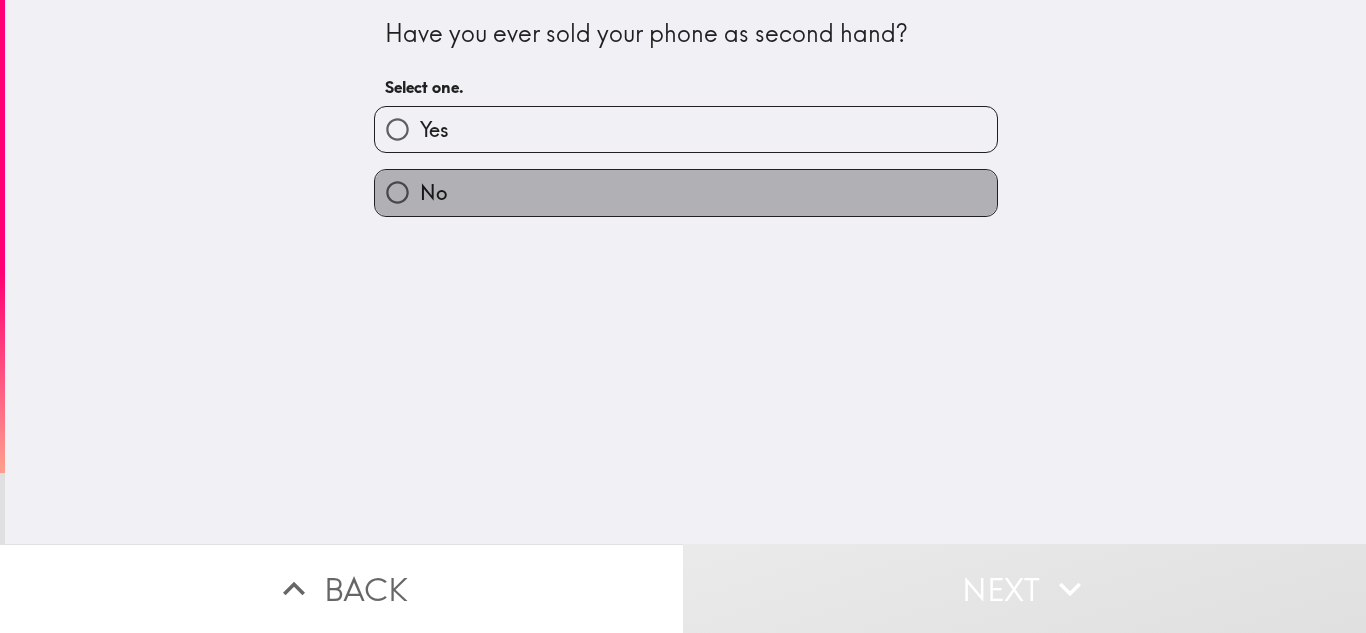 click on "No" at bounding box center [686, 192] 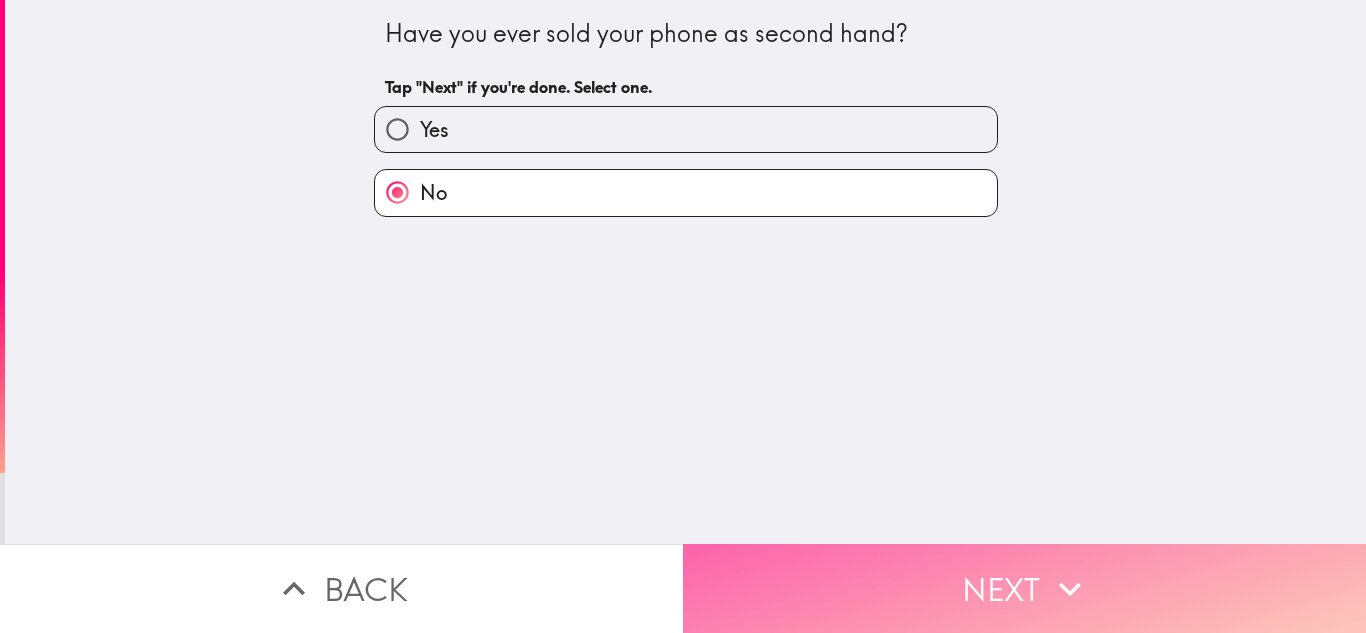 click on "Next" at bounding box center (1024, 588) 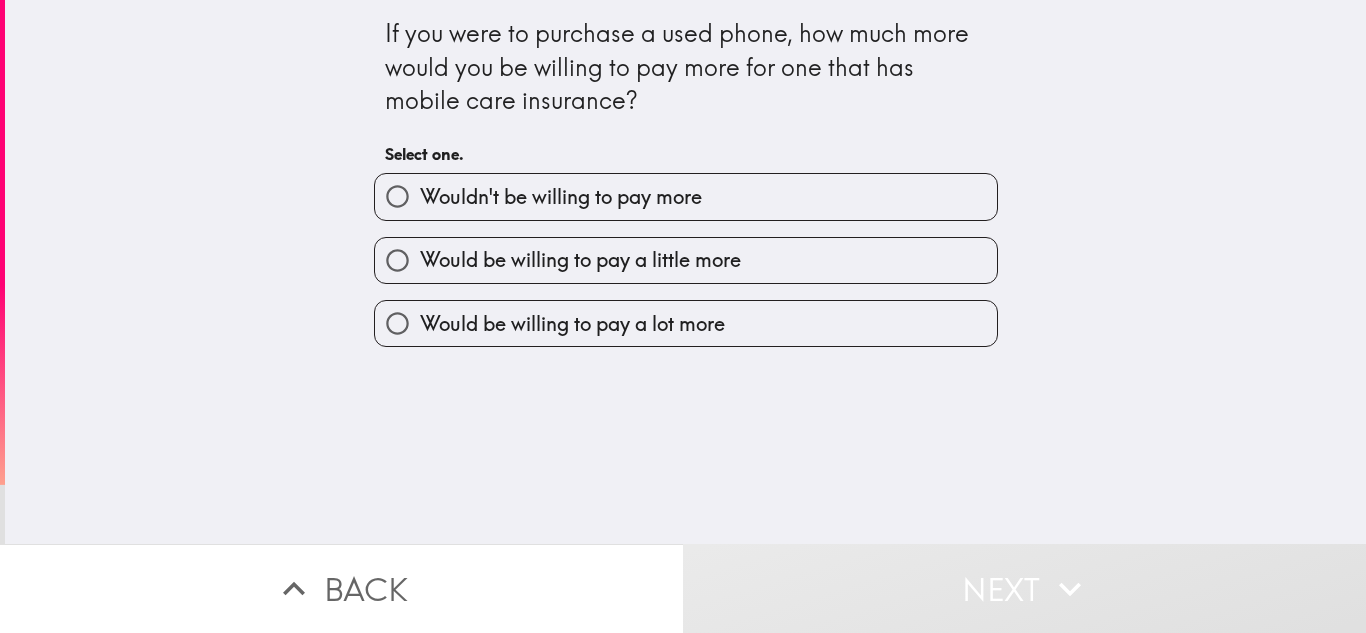 click on "Would be willing to pay a little more" at bounding box center [580, 260] 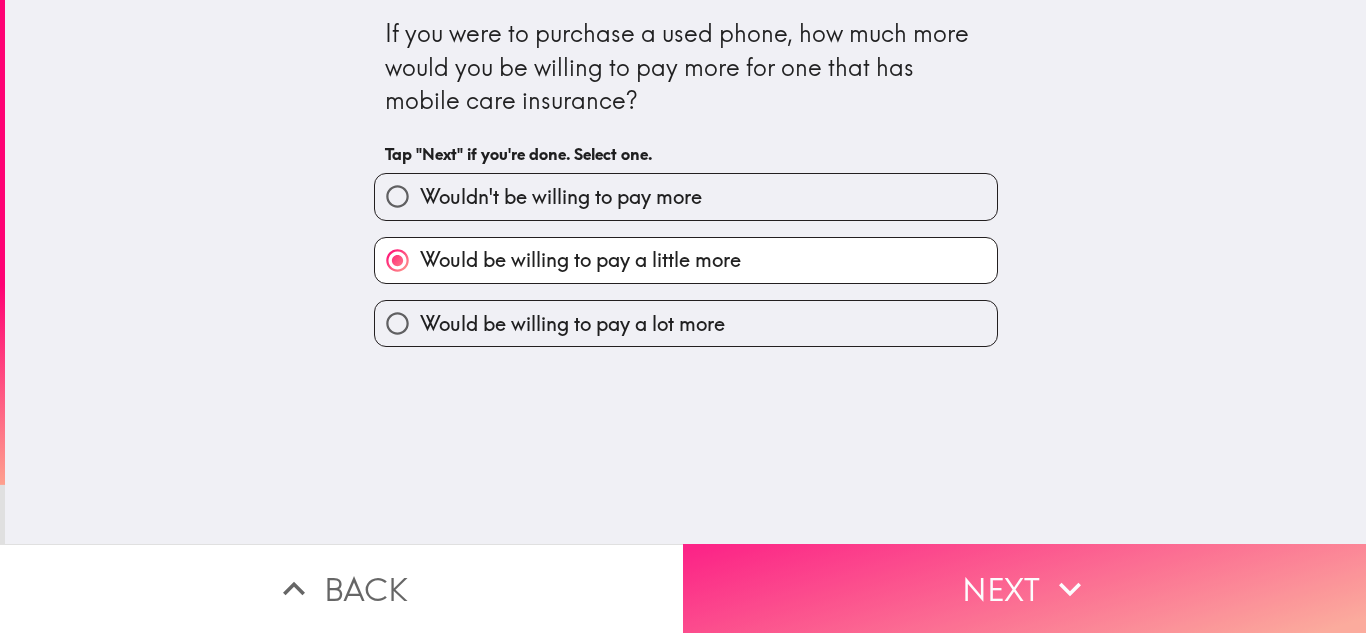 click on "Next" at bounding box center [1024, 588] 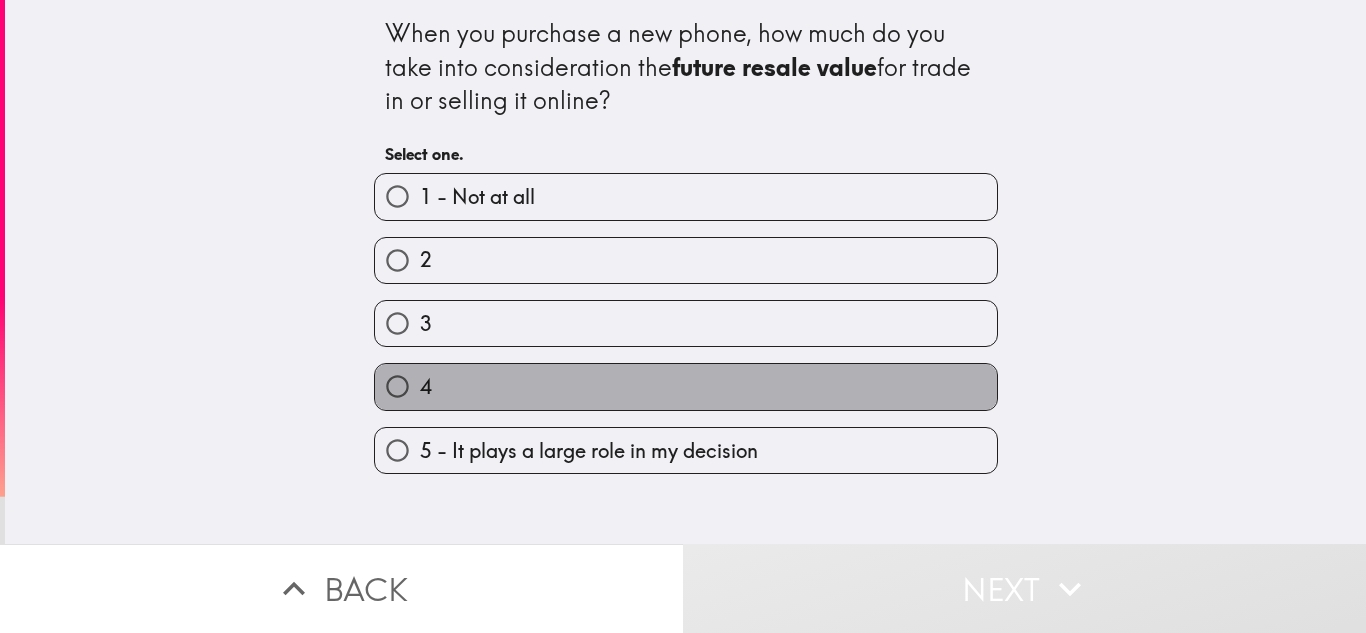 click on "4" at bounding box center [686, 386] 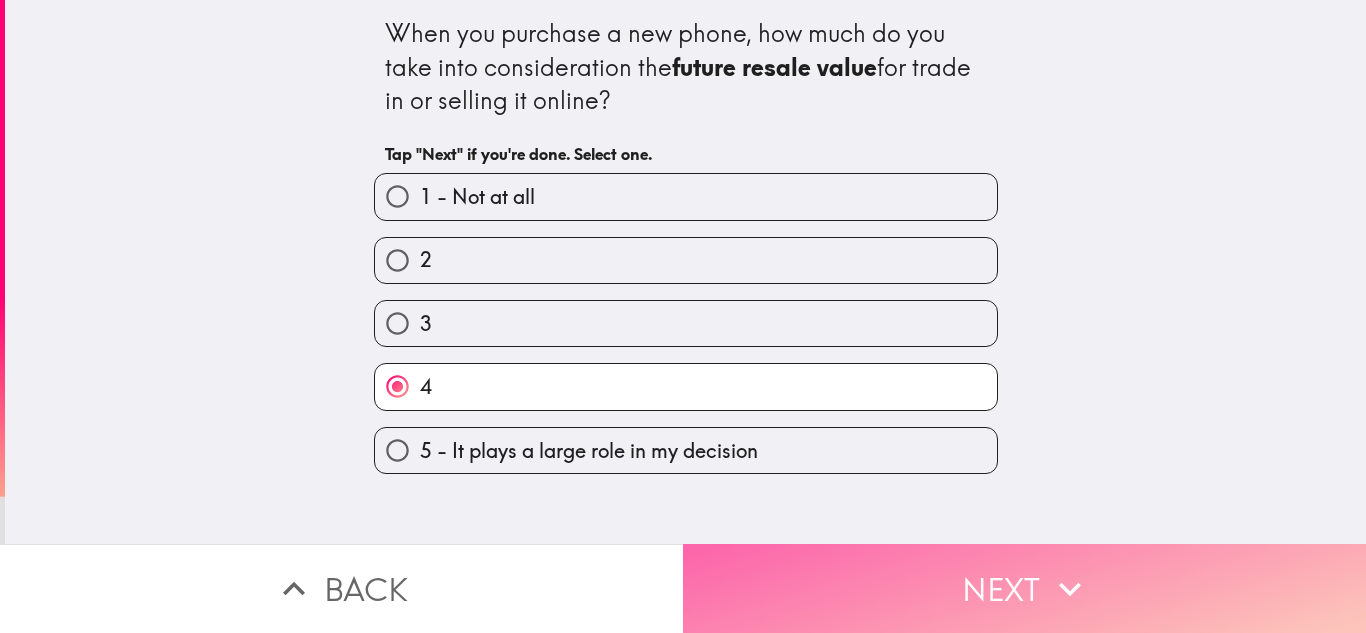 click on "Next" at bounding box center [1024, 588] 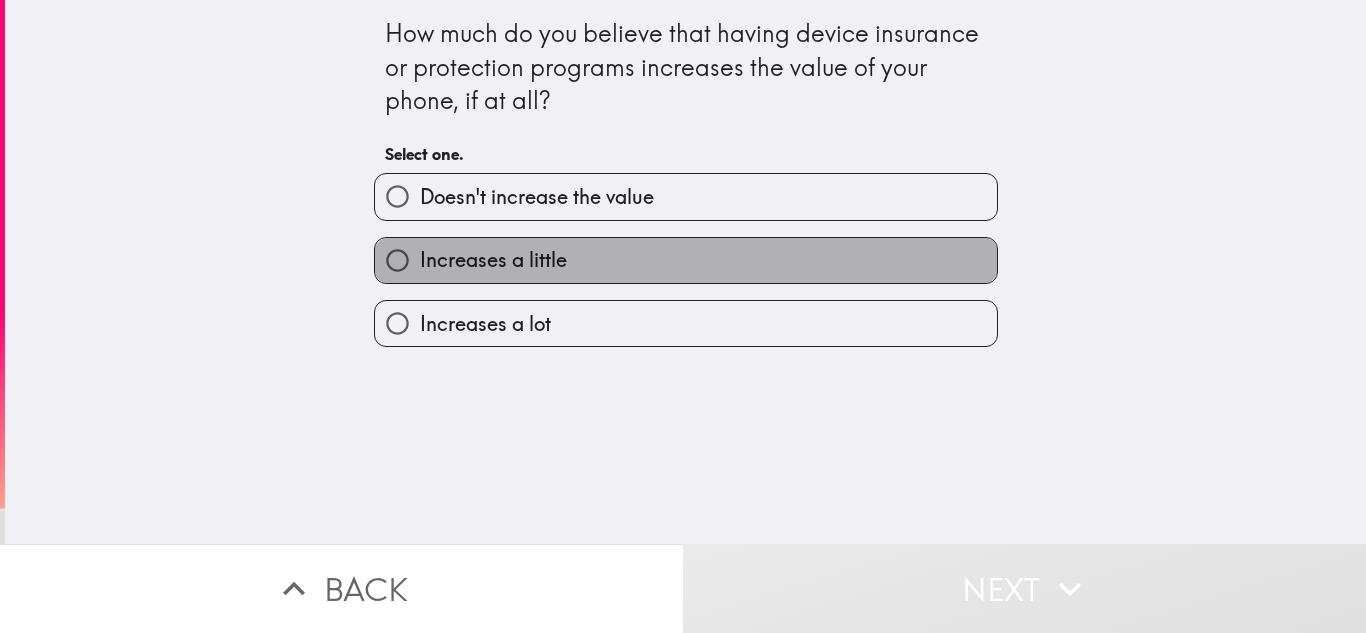 click on "Increases a little" at bounding box center (686, 260) 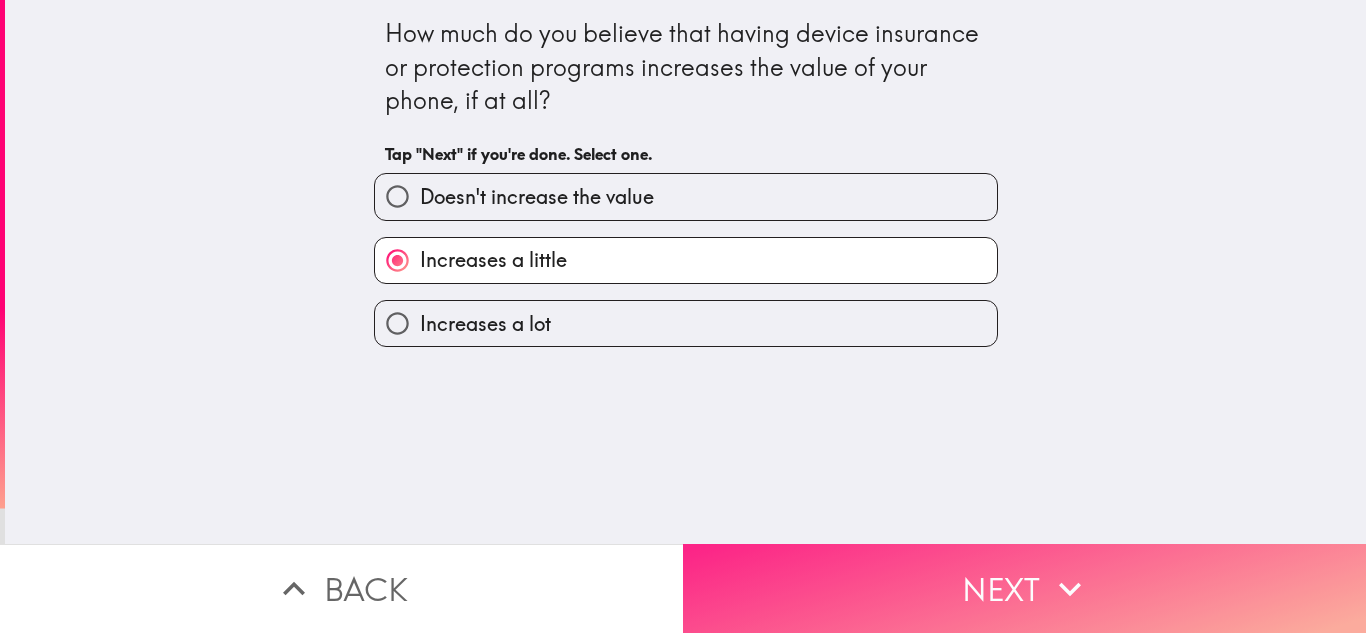 click on "Next" at bounding box center [1024, 588] 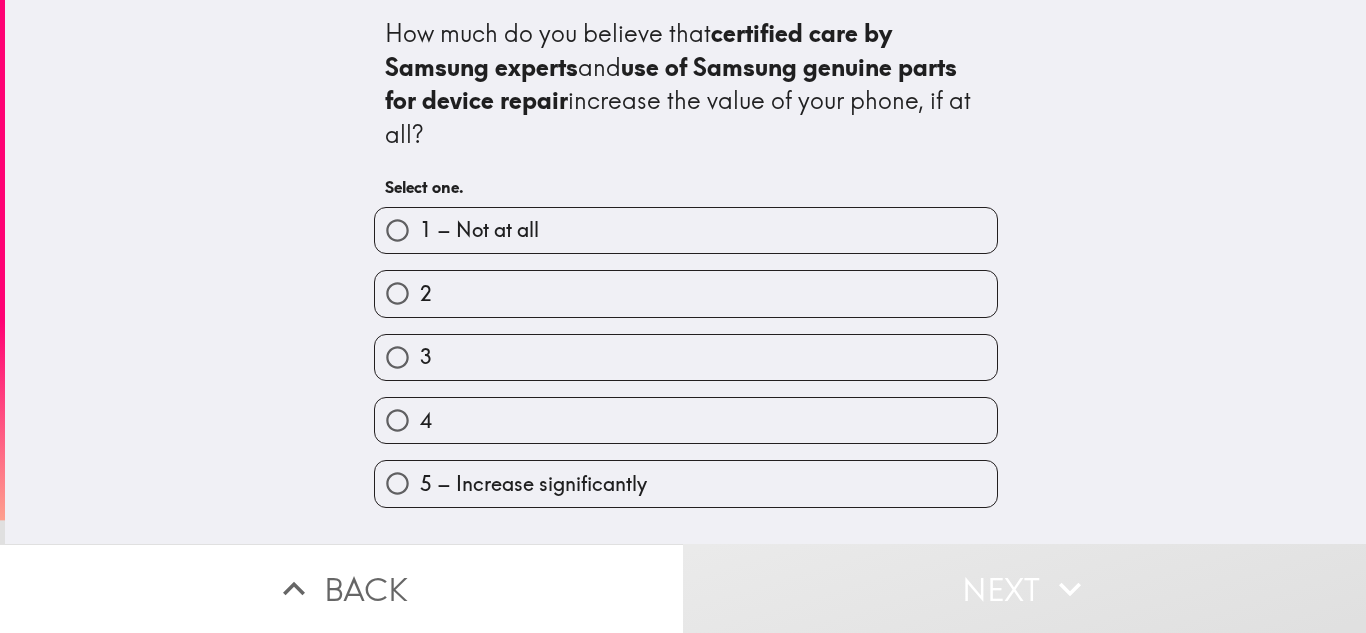 click on "4" at bounding box center [686, 420] 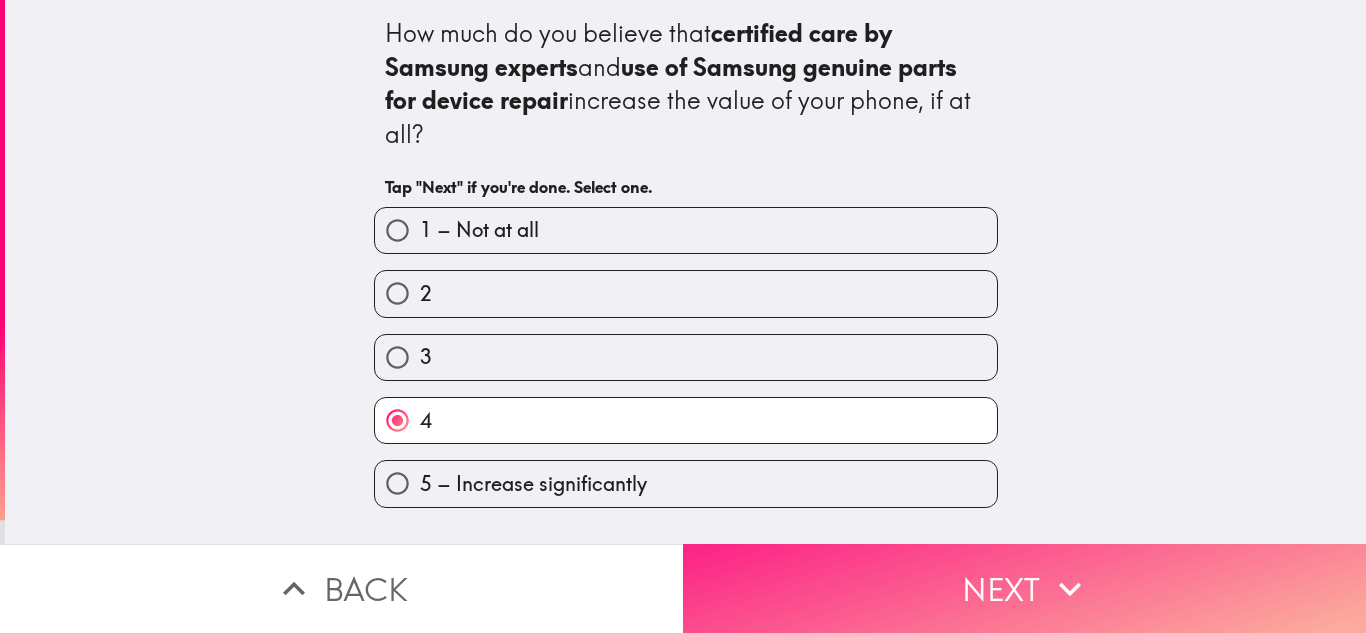 click on "Next" at bounding box center [1024, 588] 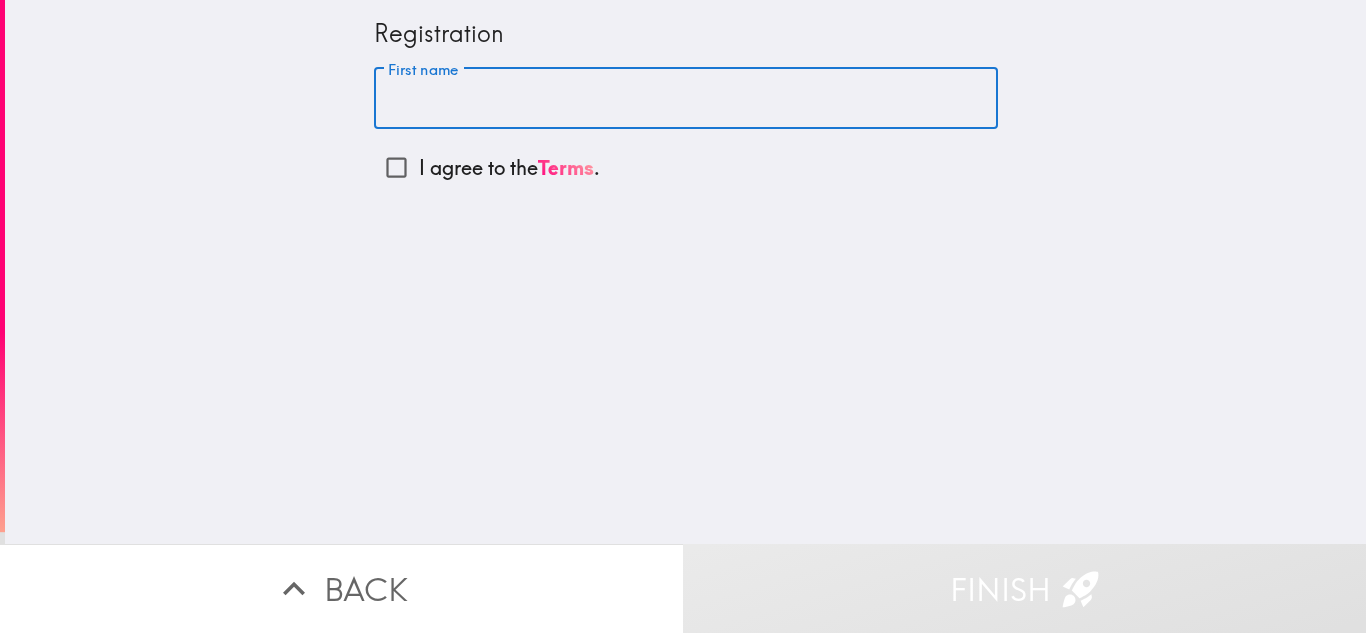 click on "First name" at bounding box center (686, 99) 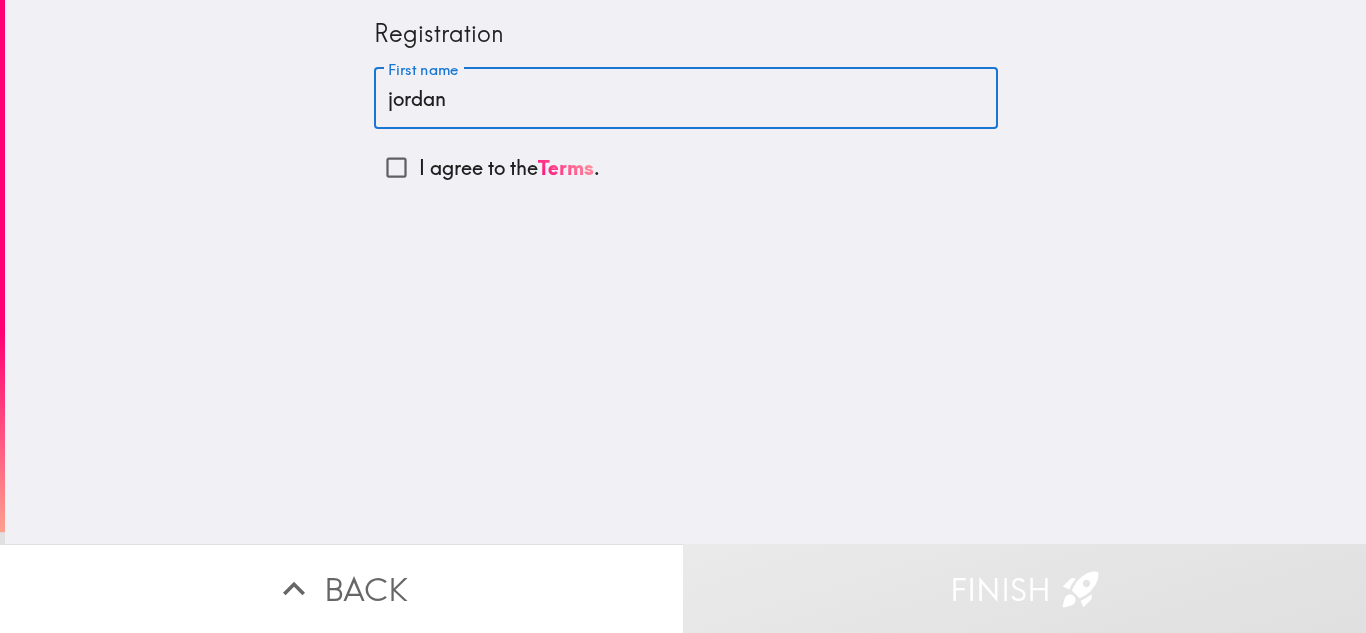 type on "jordan" 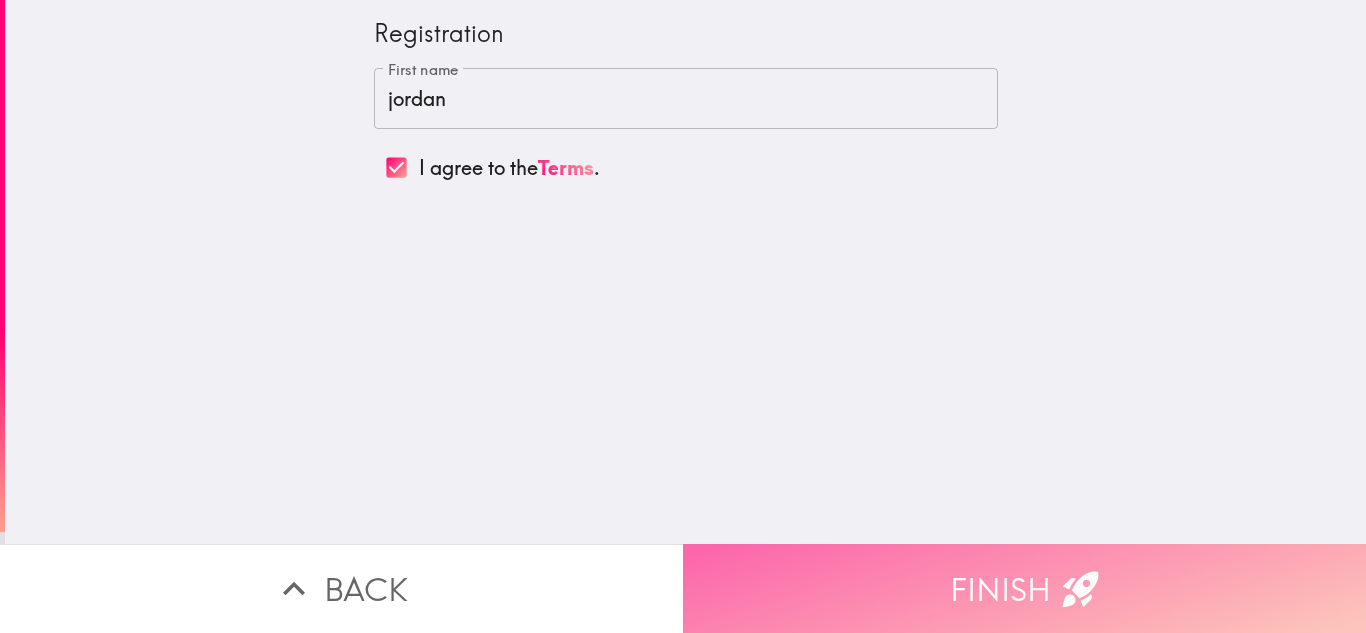 click on "Finish" at bounding box center [1024, 588] 